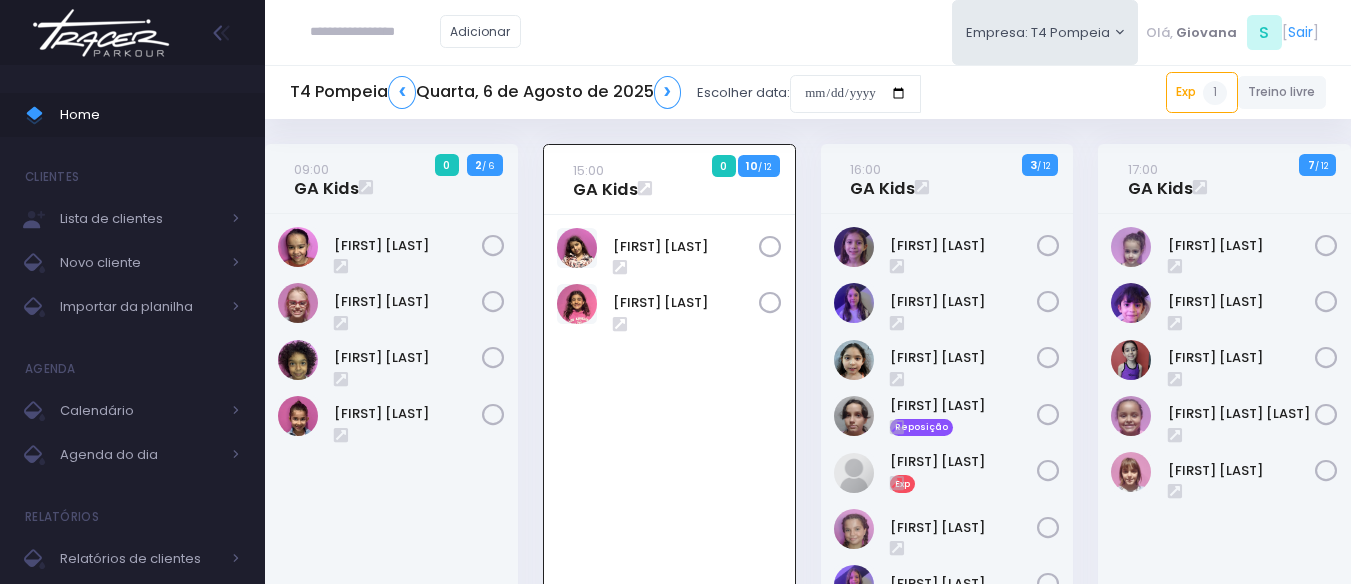scroll, scrollTop: 144, scrollLeft: 0, axis: vertical 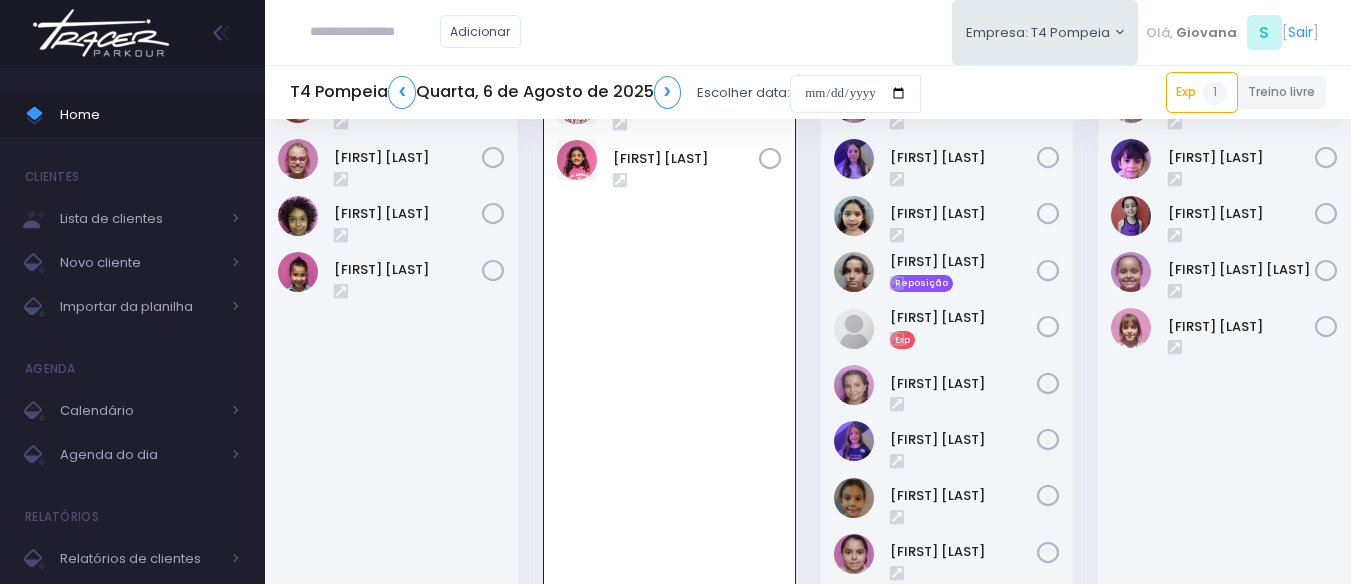 click at bounding box center [375, 32] 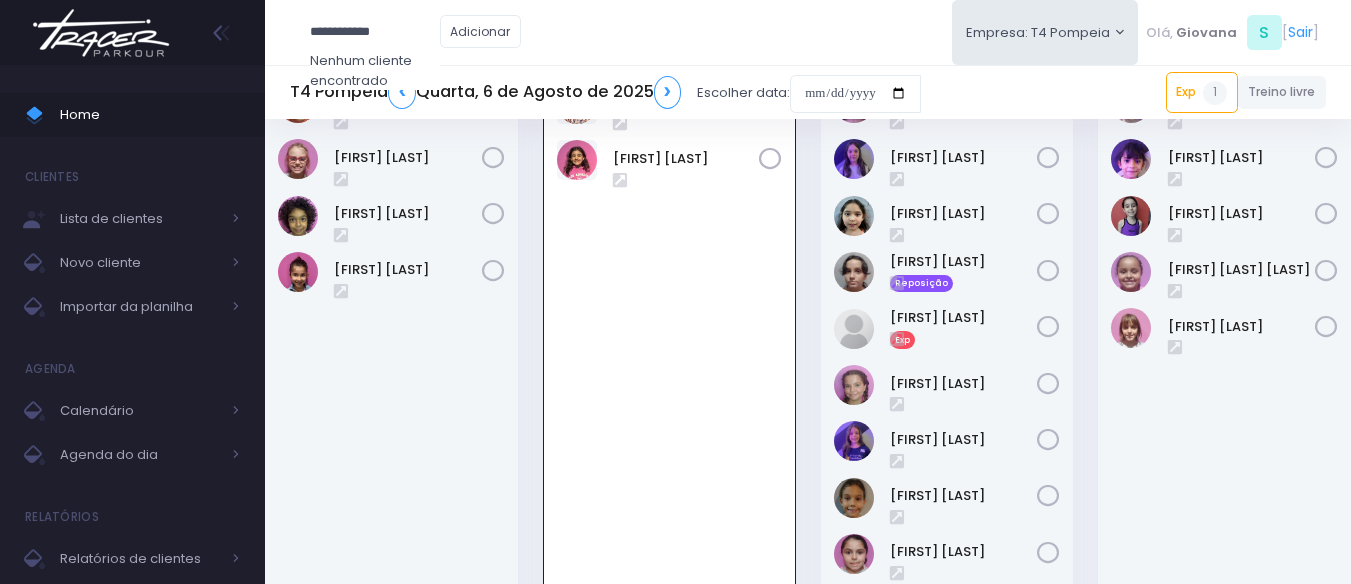 click on "**********" at bounding box center (375, 32) 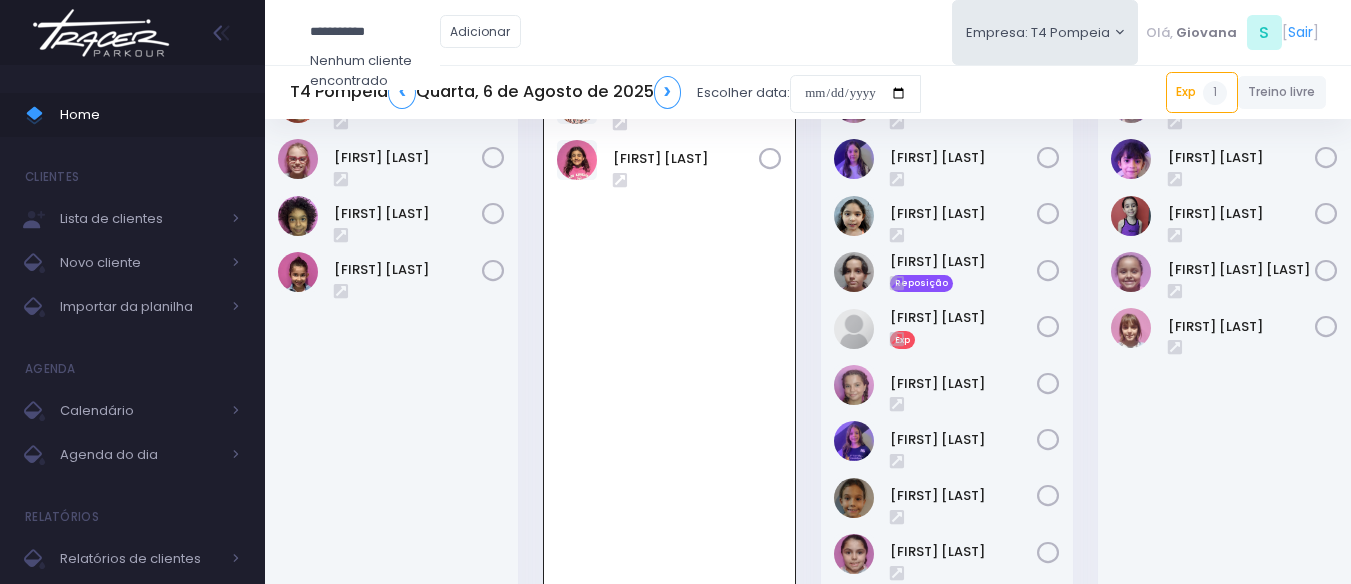 click on "**********" at bounding box center (375, 32) 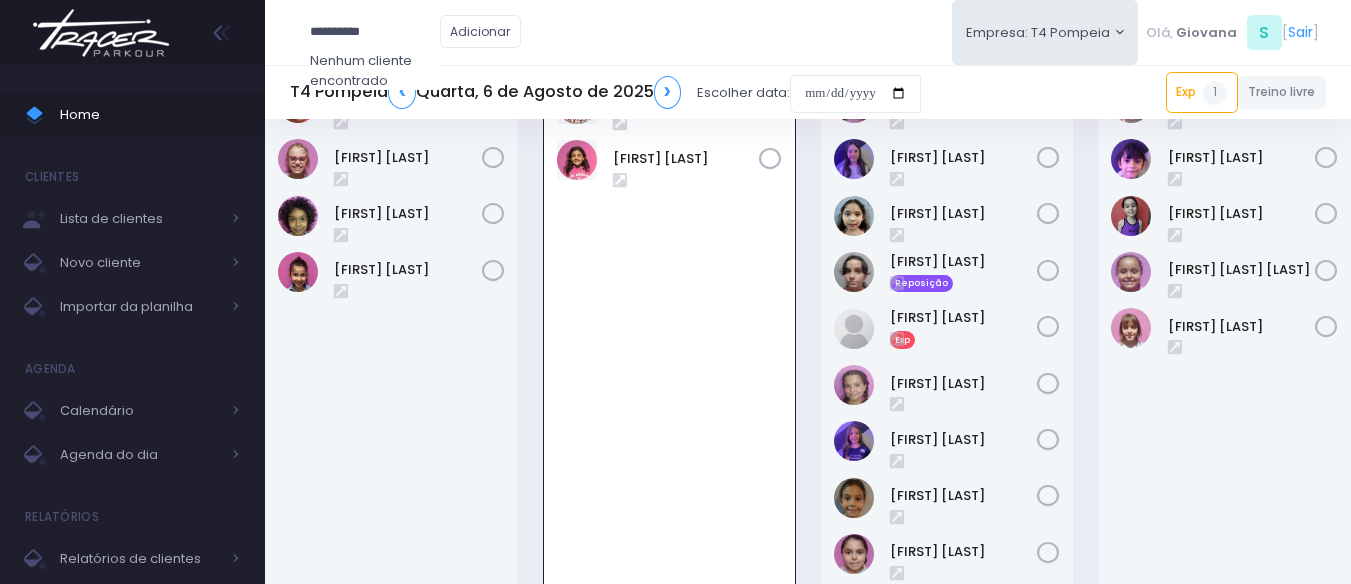 click on "**********" at bounding box center (375, 32) 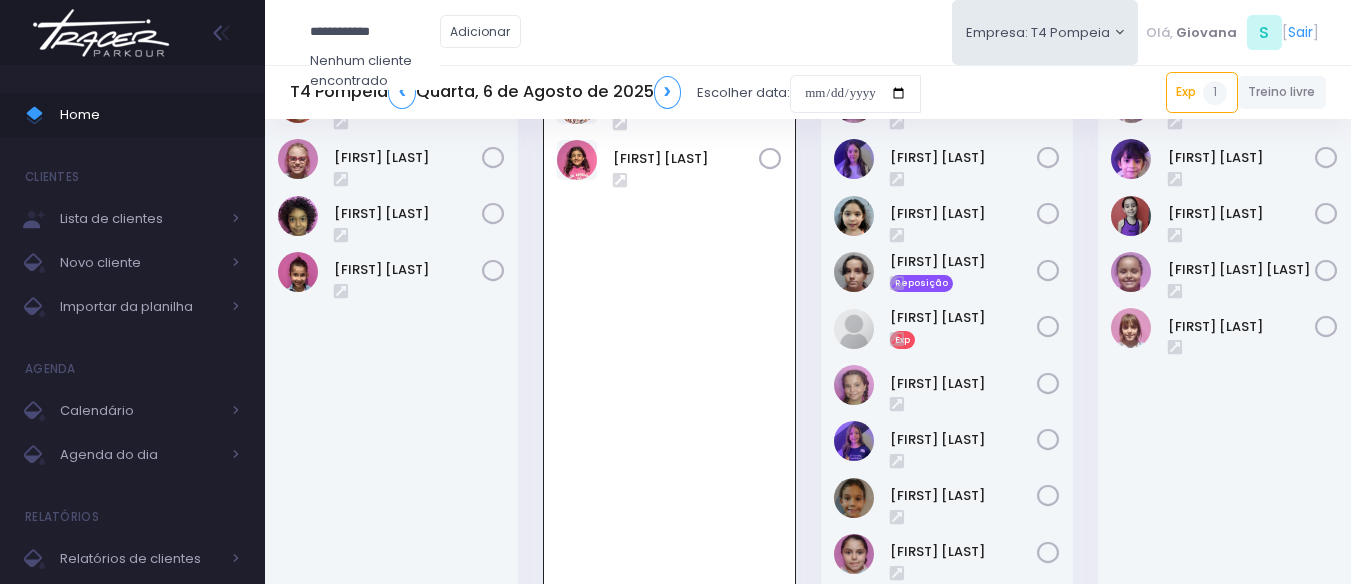drag, startPoint x: 421, startPoint y: 34, endPoint x: 253, endPoint y: 20, distance: 168.58232 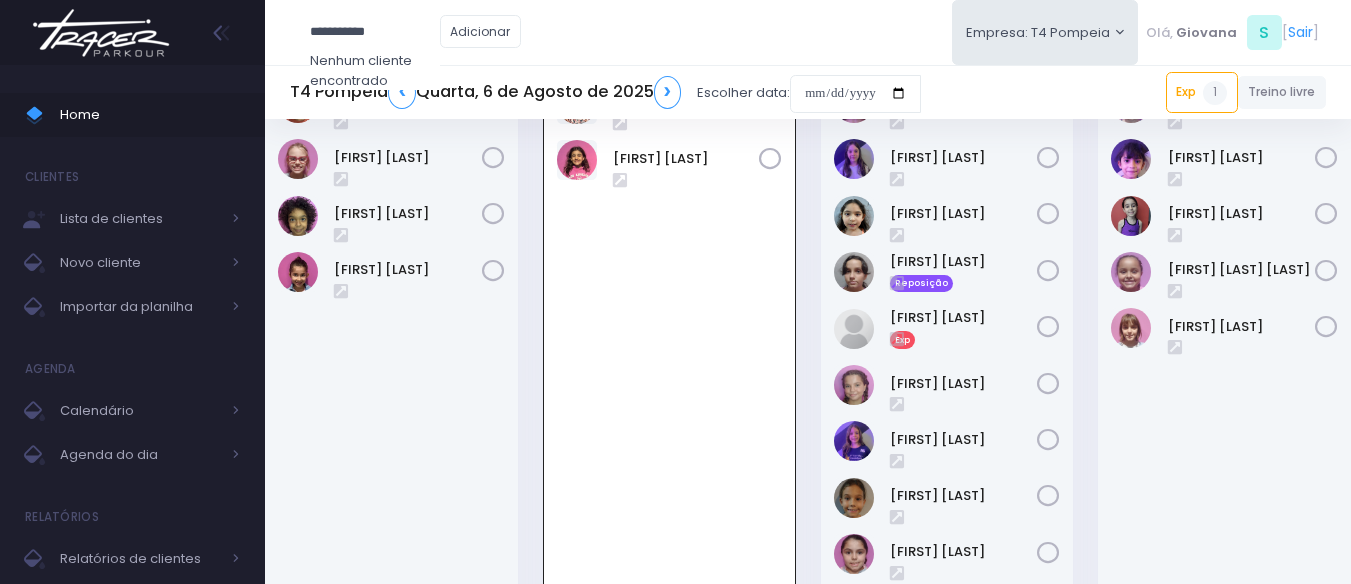 drag, startPoint x: 422, startPoint y: 32, endPoint x: 256, endPoint y: 13, distance: 167.08382 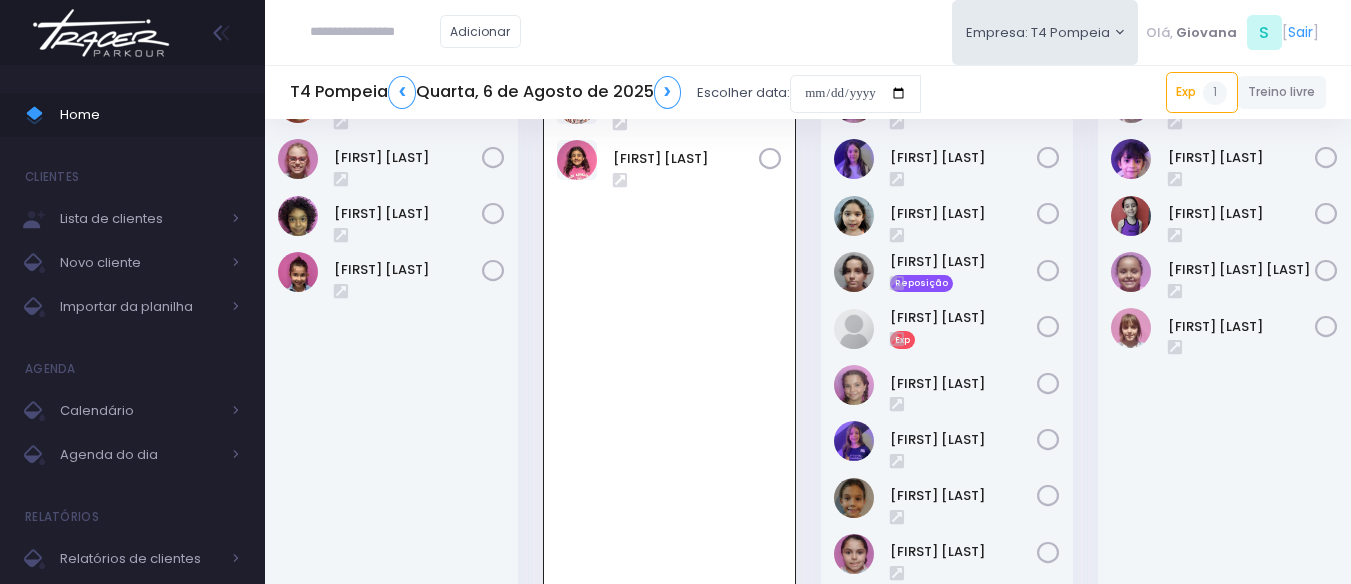 paste on "**********" 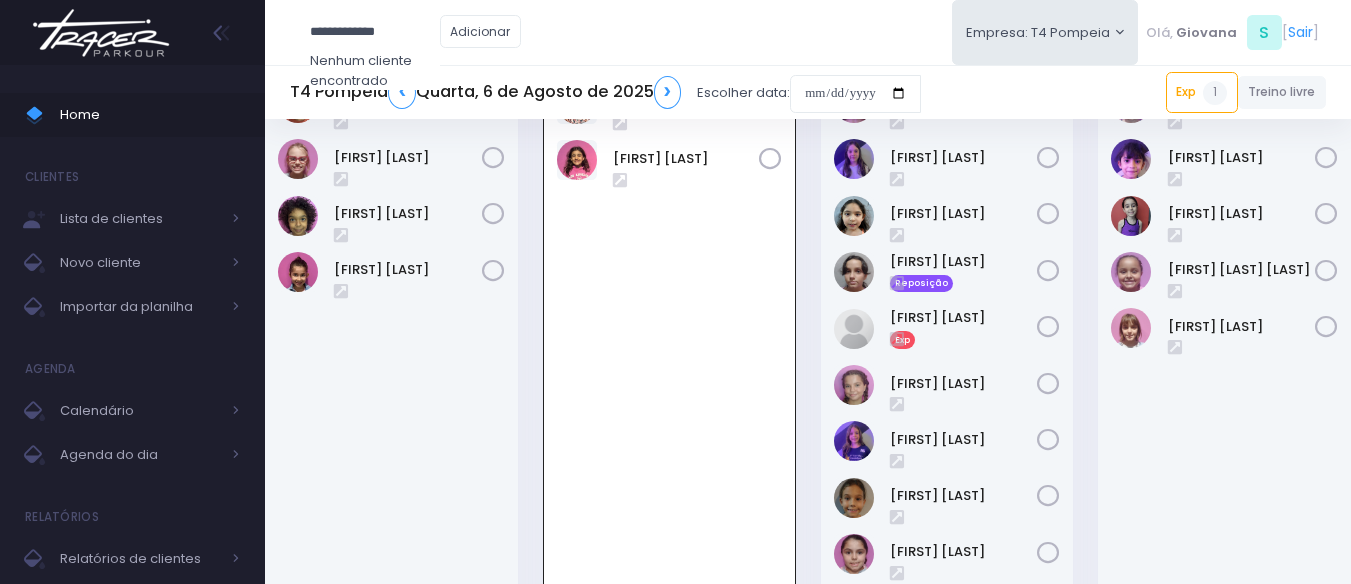 click on "**********" at bounding box center (375, 32) 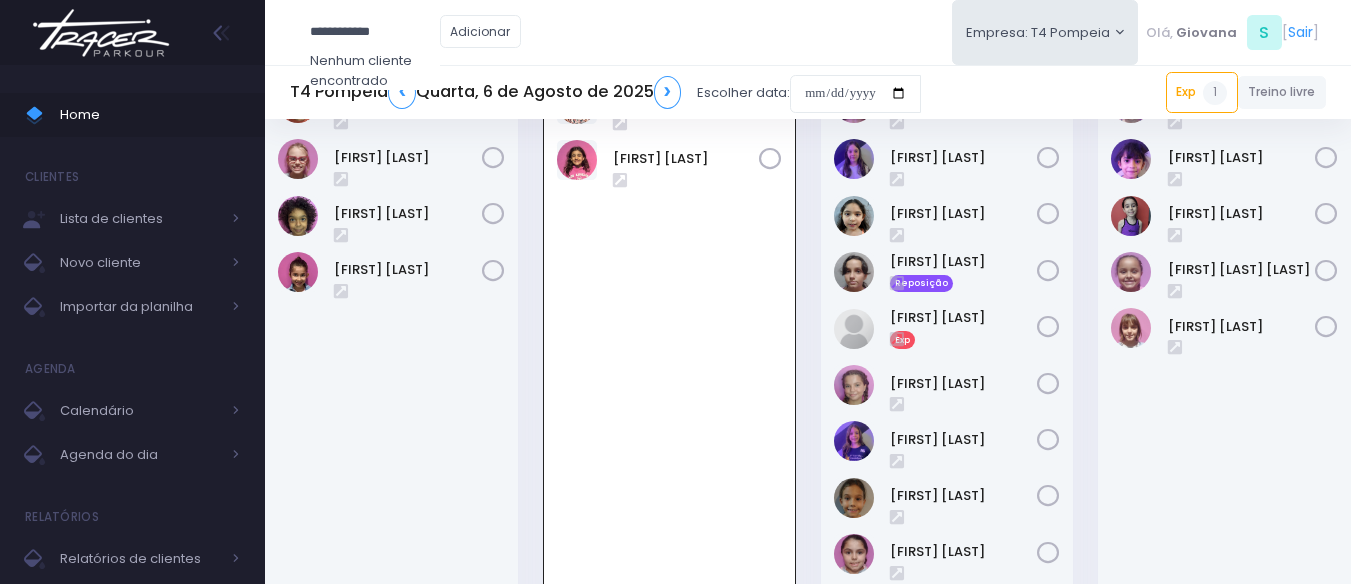 type on "**********" 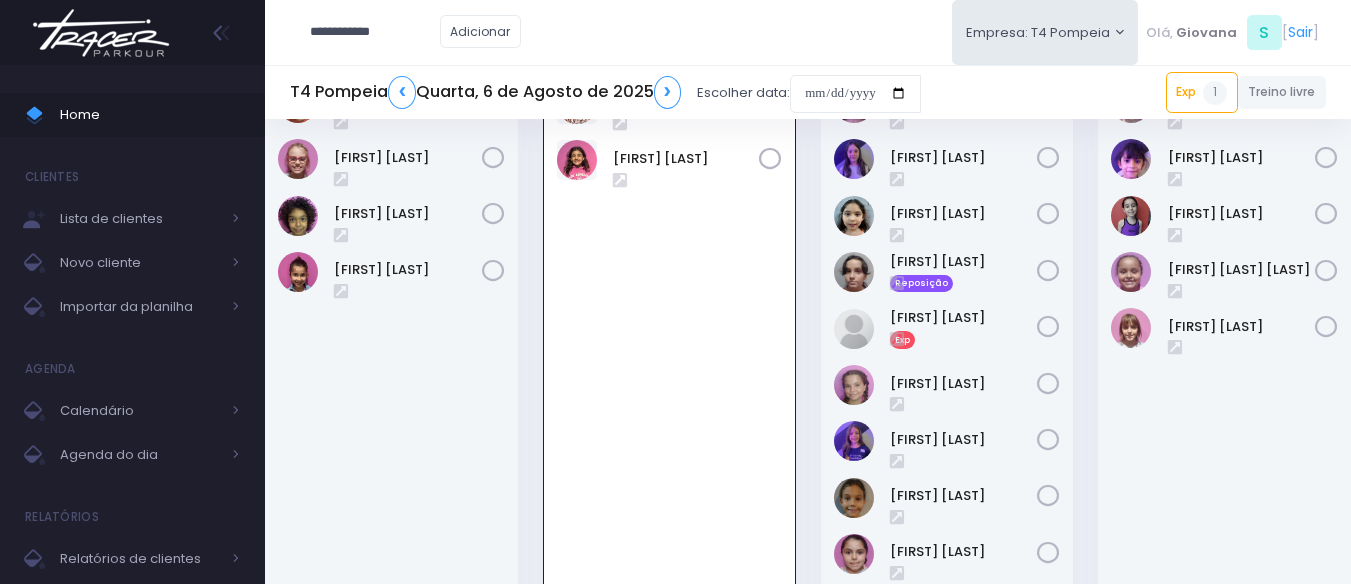 click at bounding box center [0, 0] 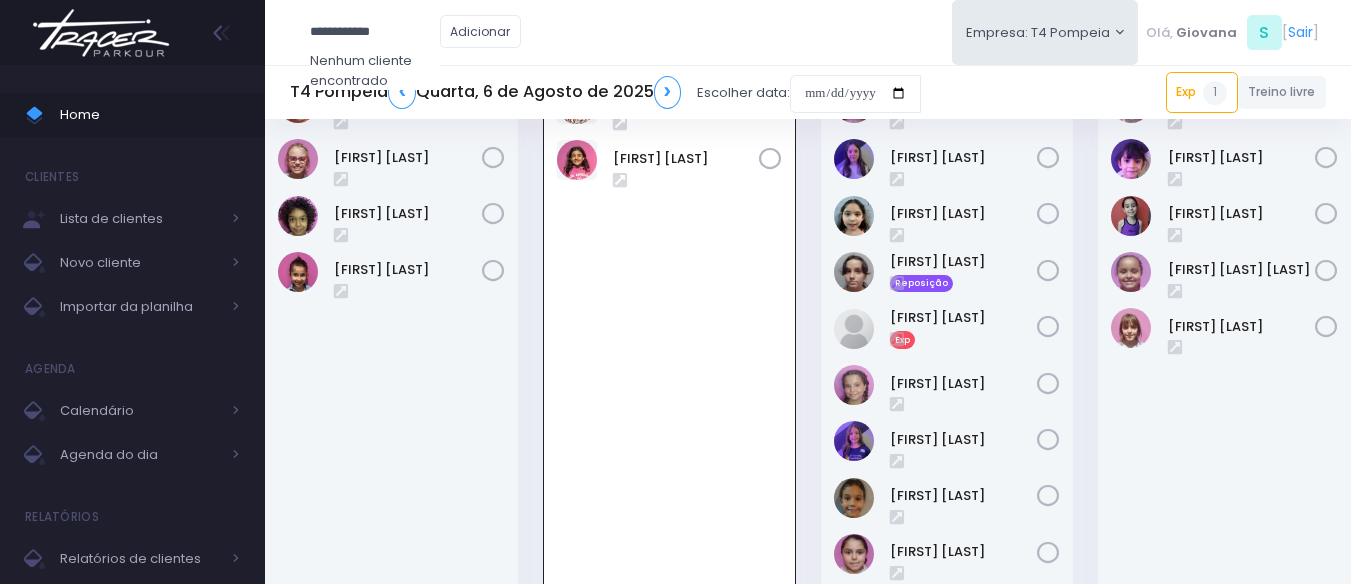 click at bounding box center (0, 0) 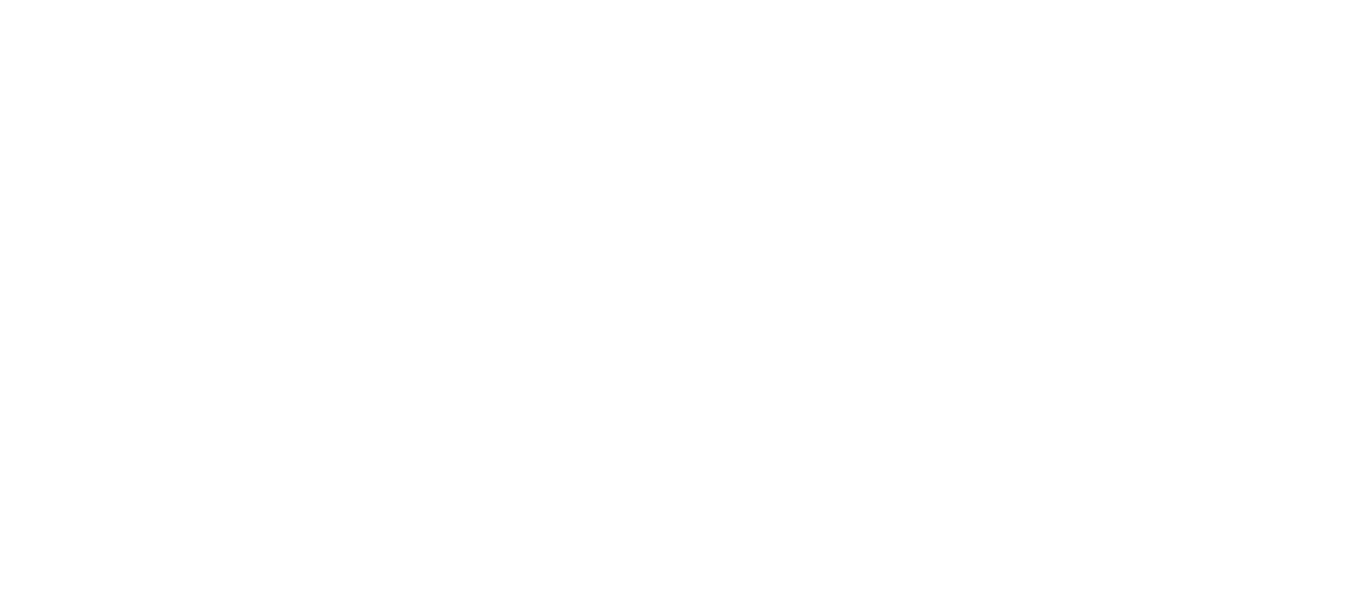 scroll, scrollTop: 0, scrollLeft: 0, axis: both 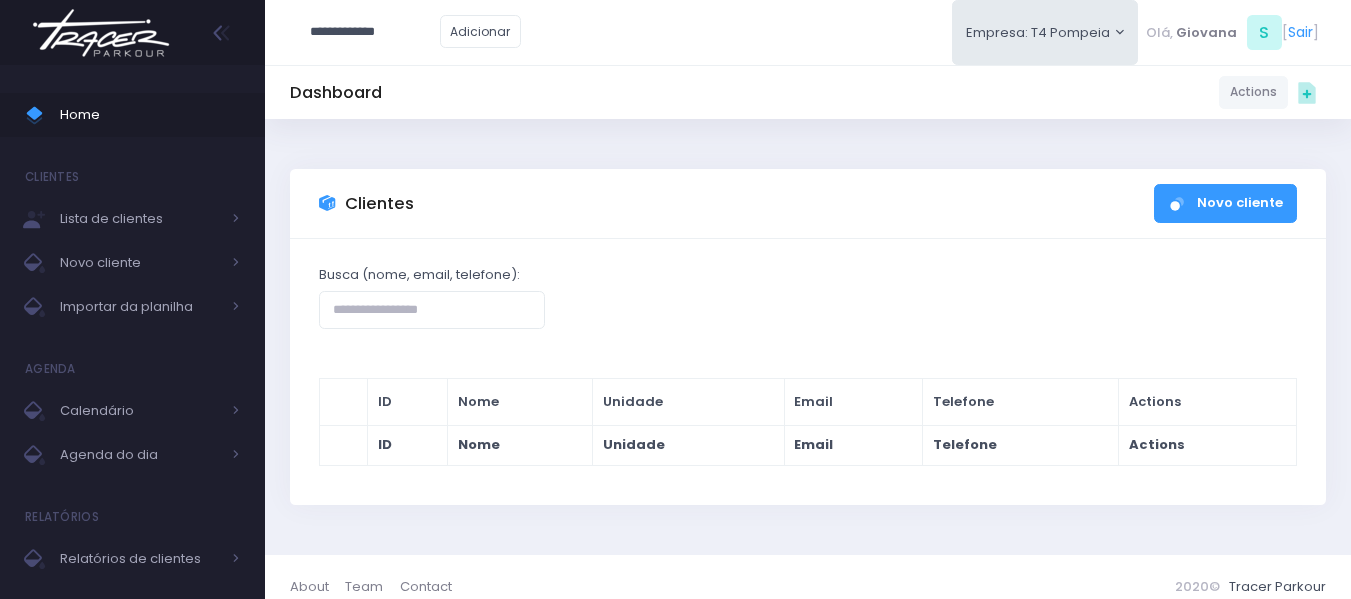 click on "**********" at bounding box center (375, 32) 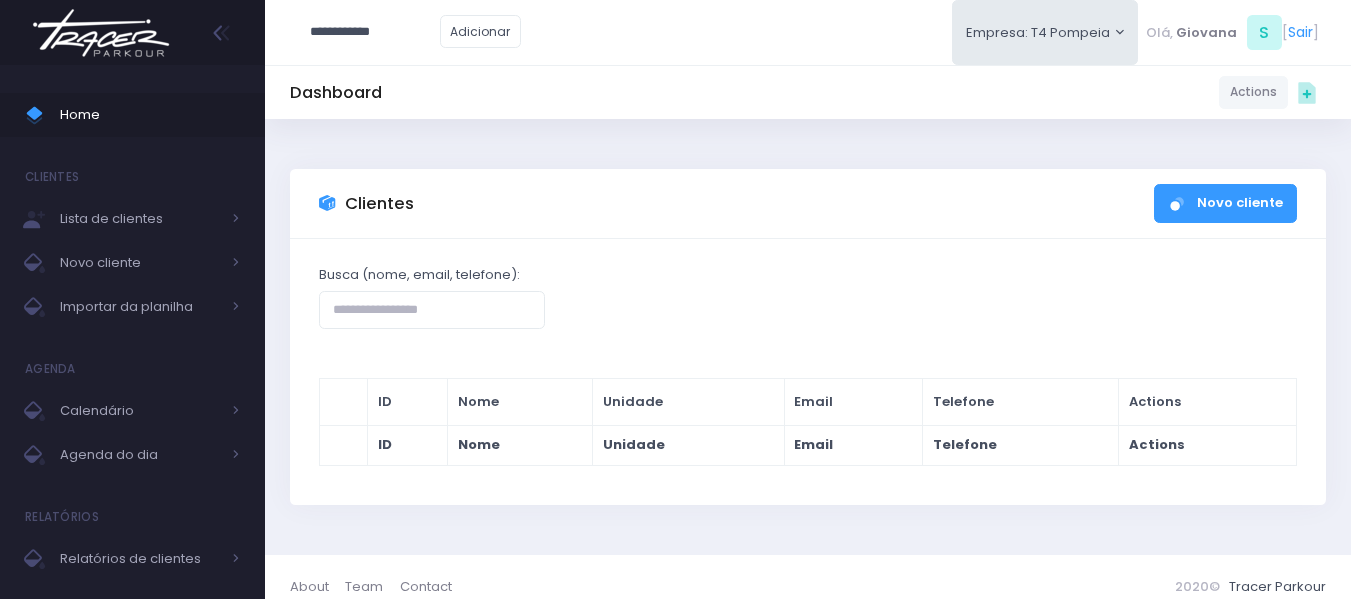 type on "**********" 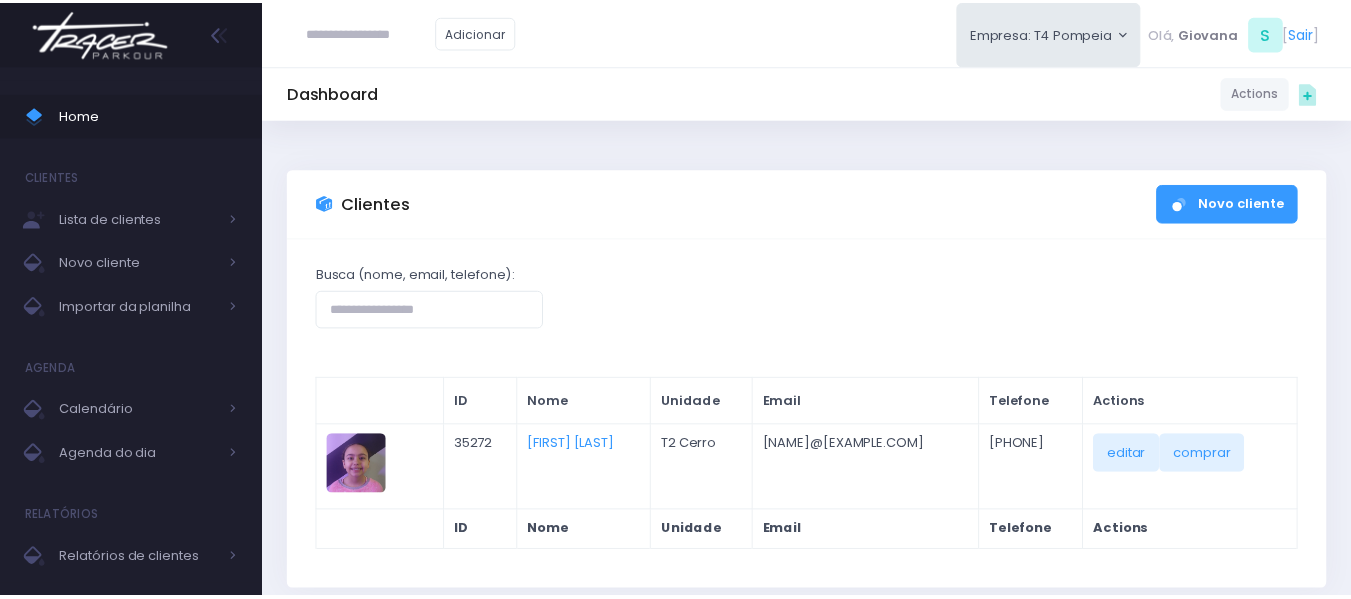 scroll, scrollTop: 0, scrollLeft: 0, axis: both 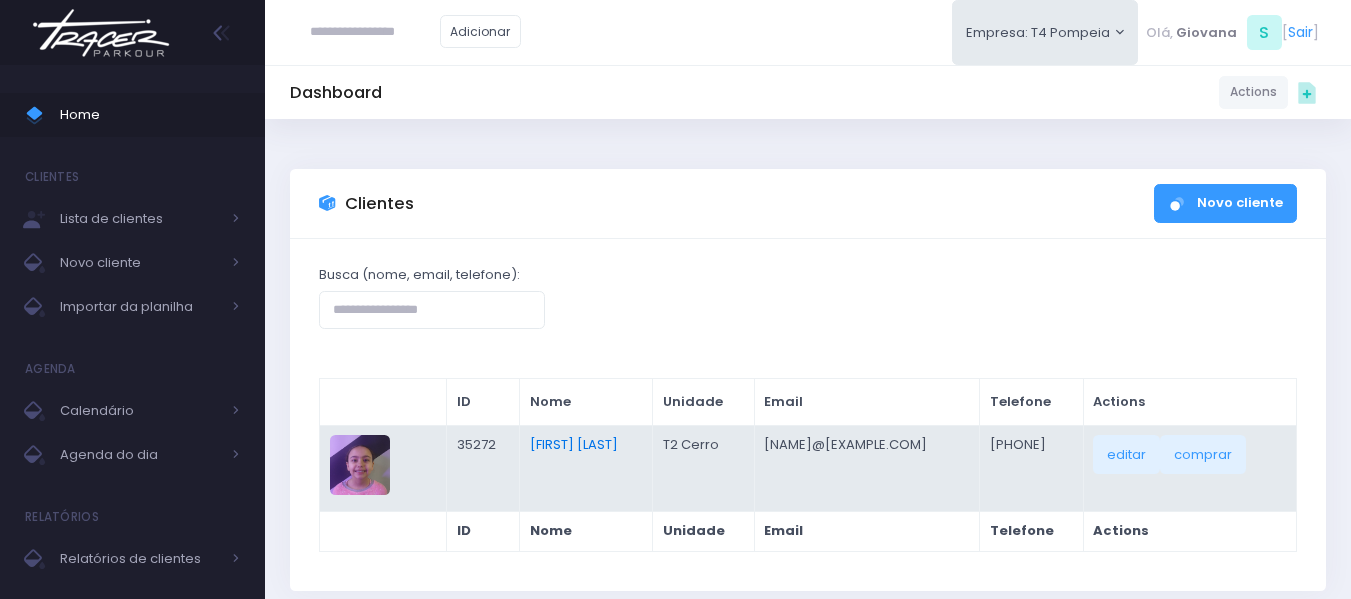 click on "[FIRST] [LAST]" at bounding box center (574, 444) 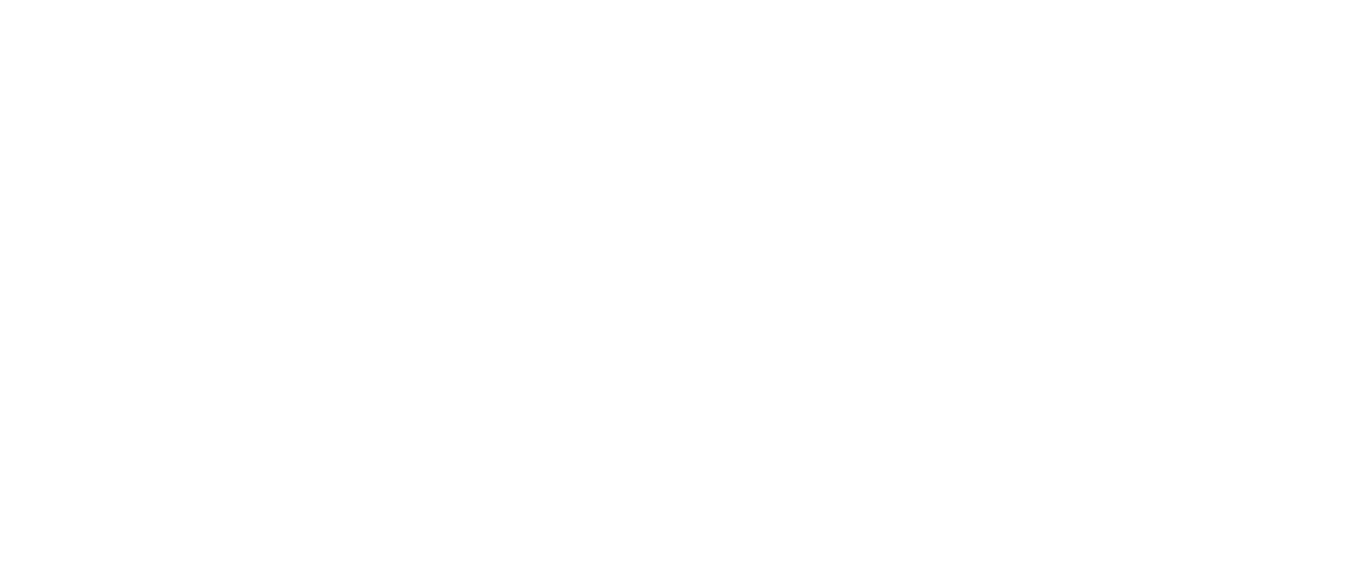 scroll, scrollTop: 0, scrollLeft: 0, axis: both 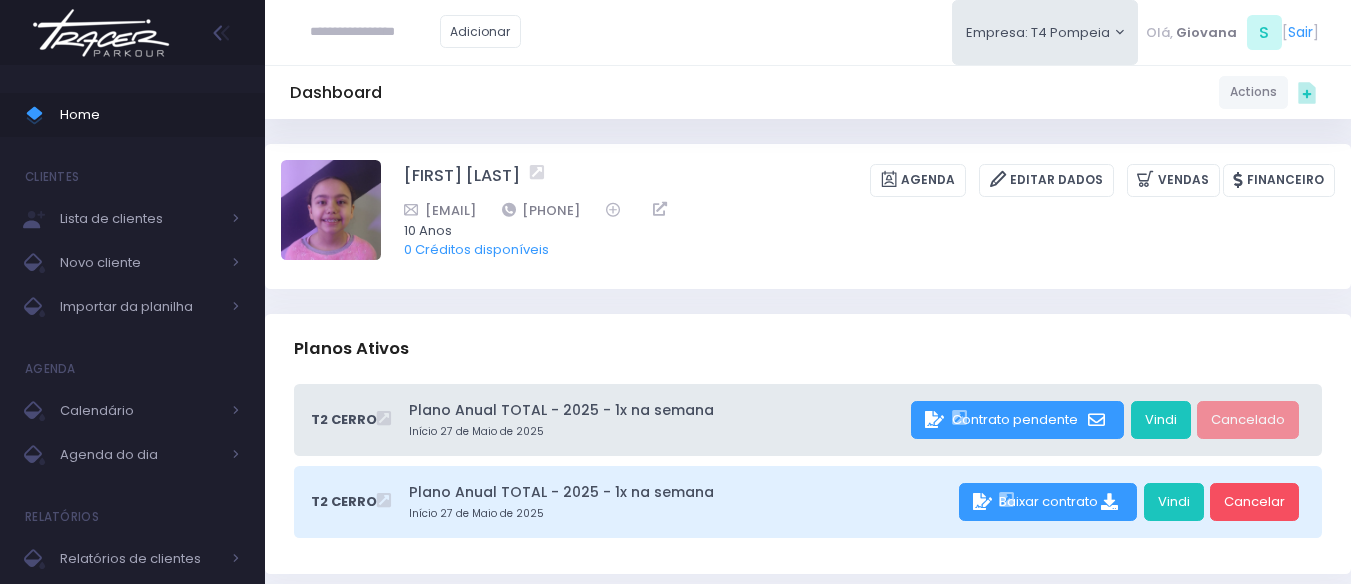 click at bounding box center [375, 32] 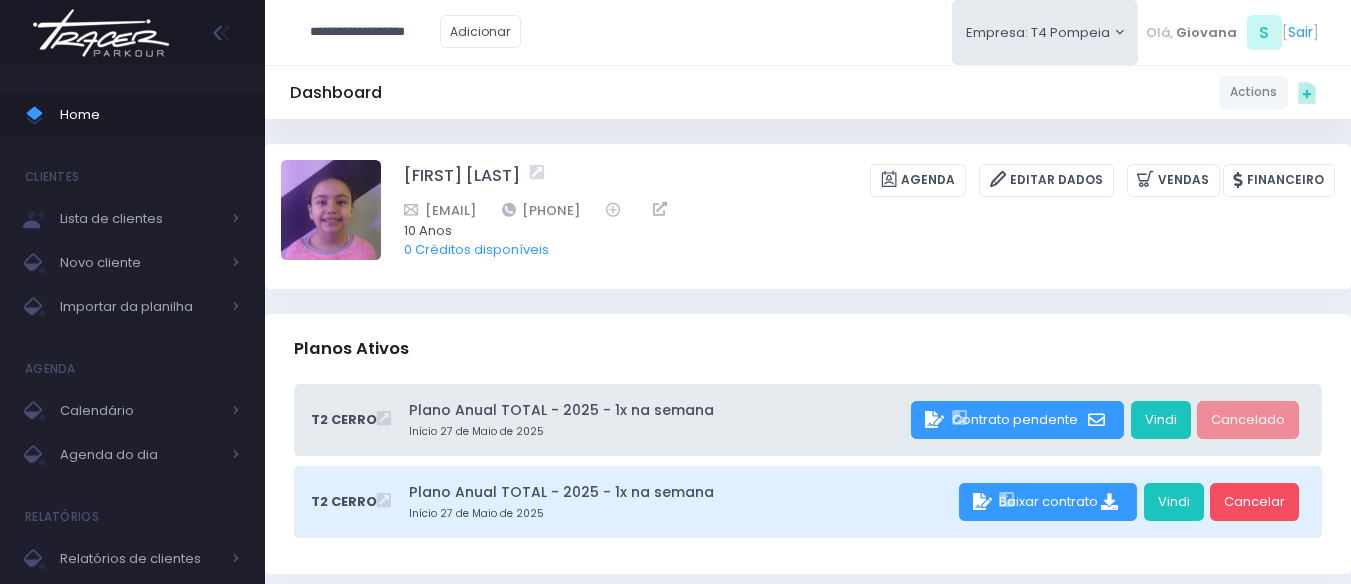 click on "**********" at bounding box center (375, 32) 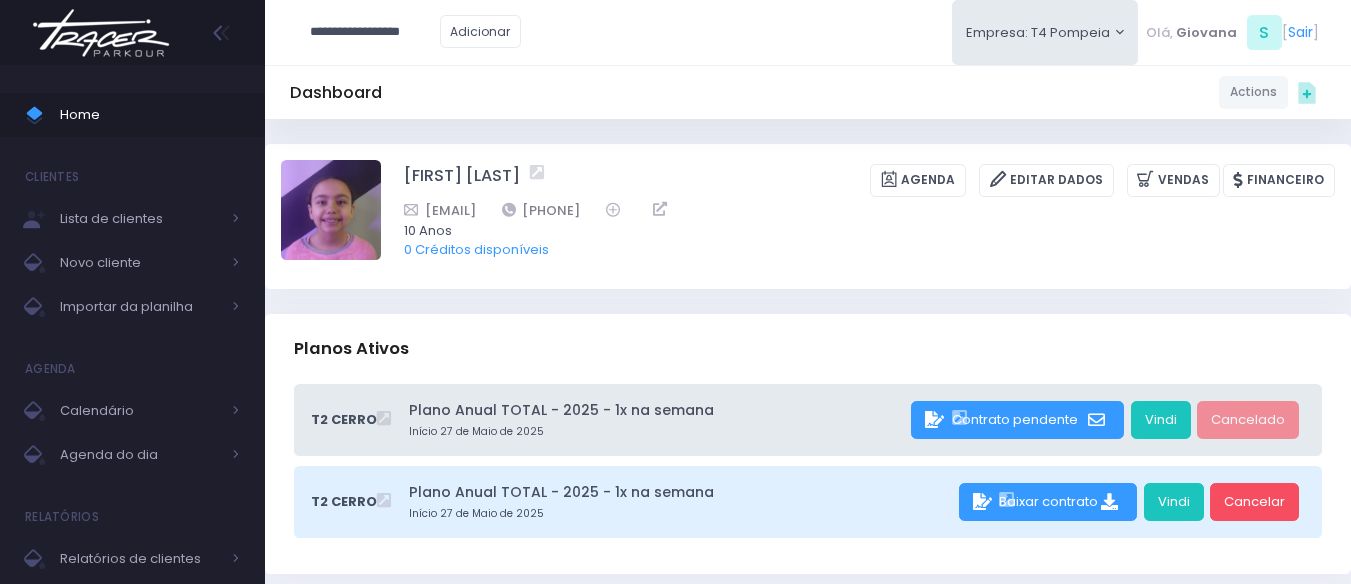 drag, startPoint x: 362, startPoint y: 33, endPoint x: 282, endPoint y: 17, distance: 81.58431 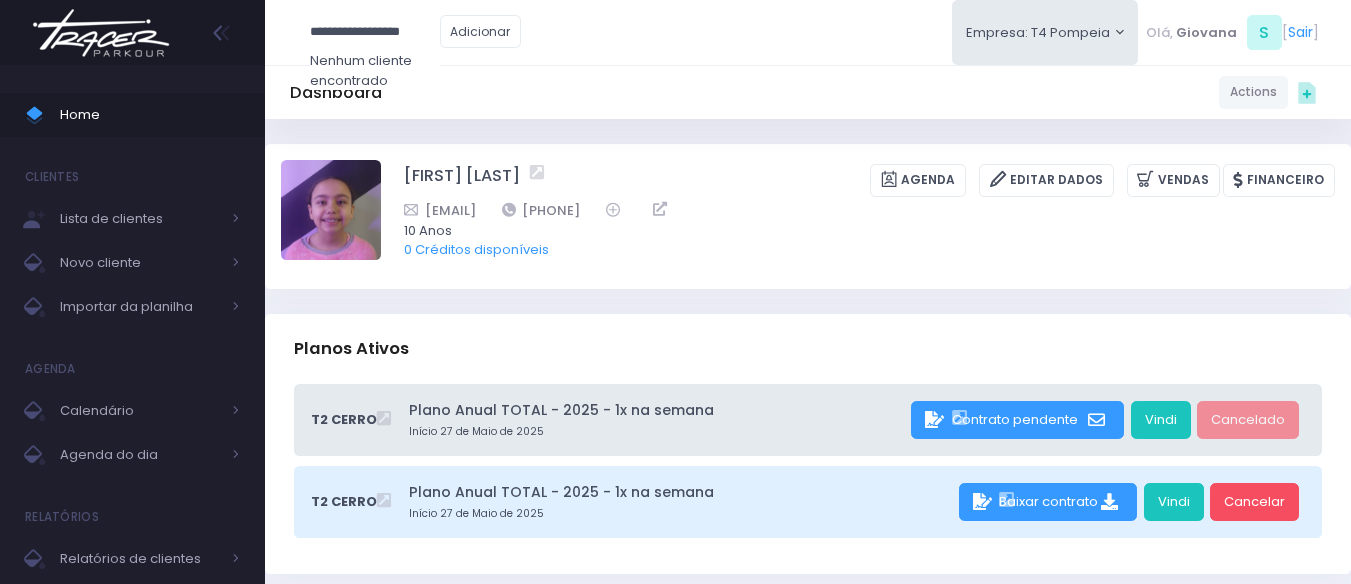 click at bounding box center [0, 0] 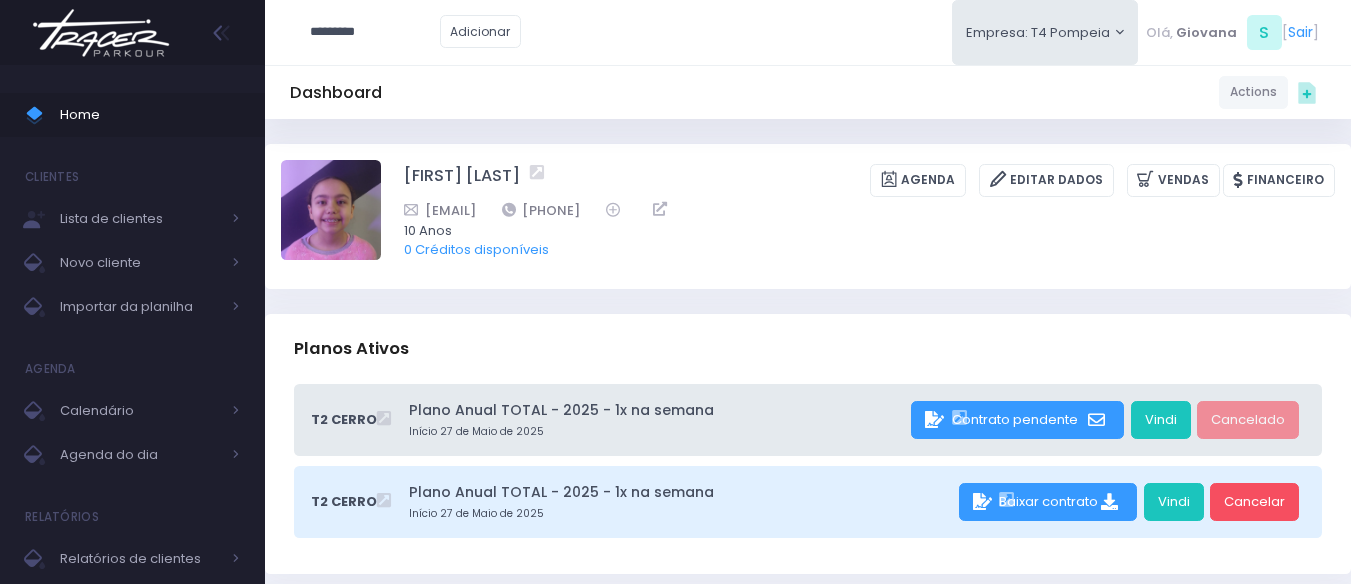 type on "*********" 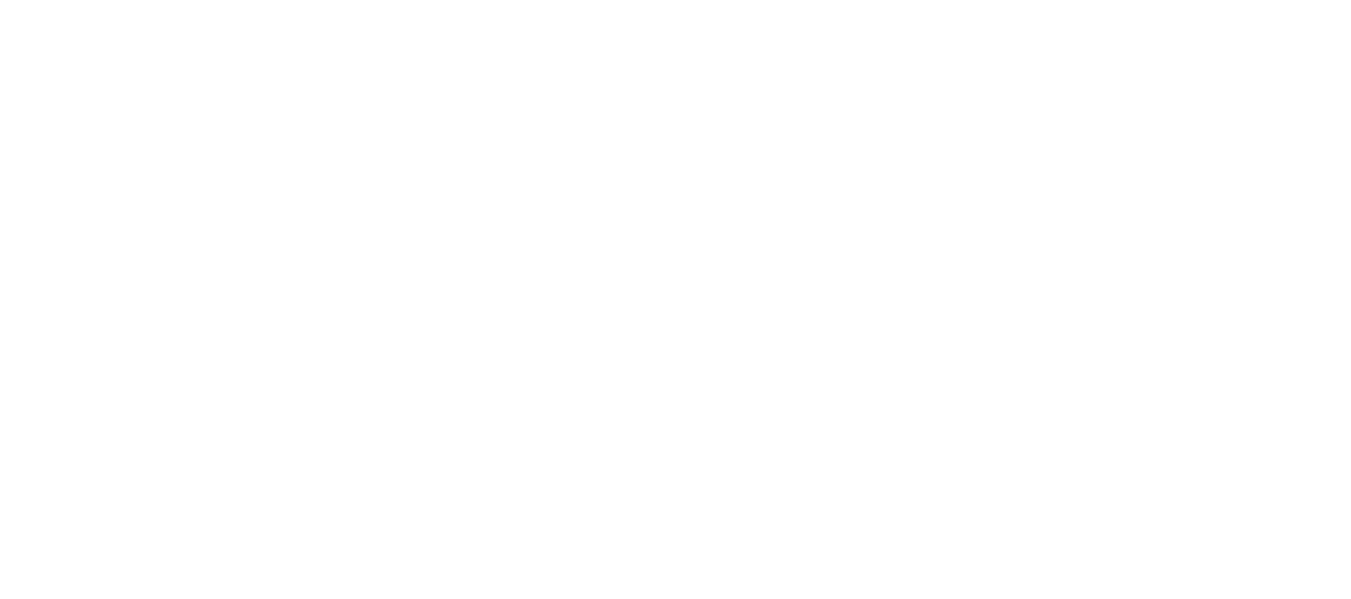 scroll, scrollTop: 0, scrollLeft: 0, axis: both 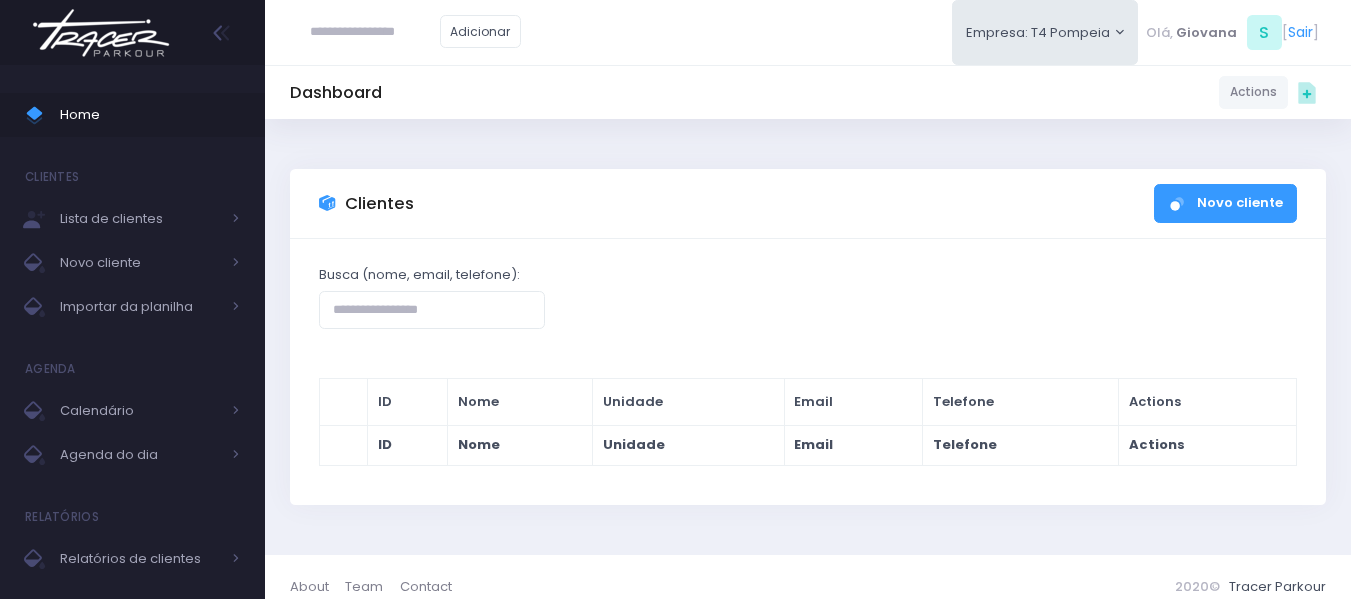 click at bounding box center [375, 32] 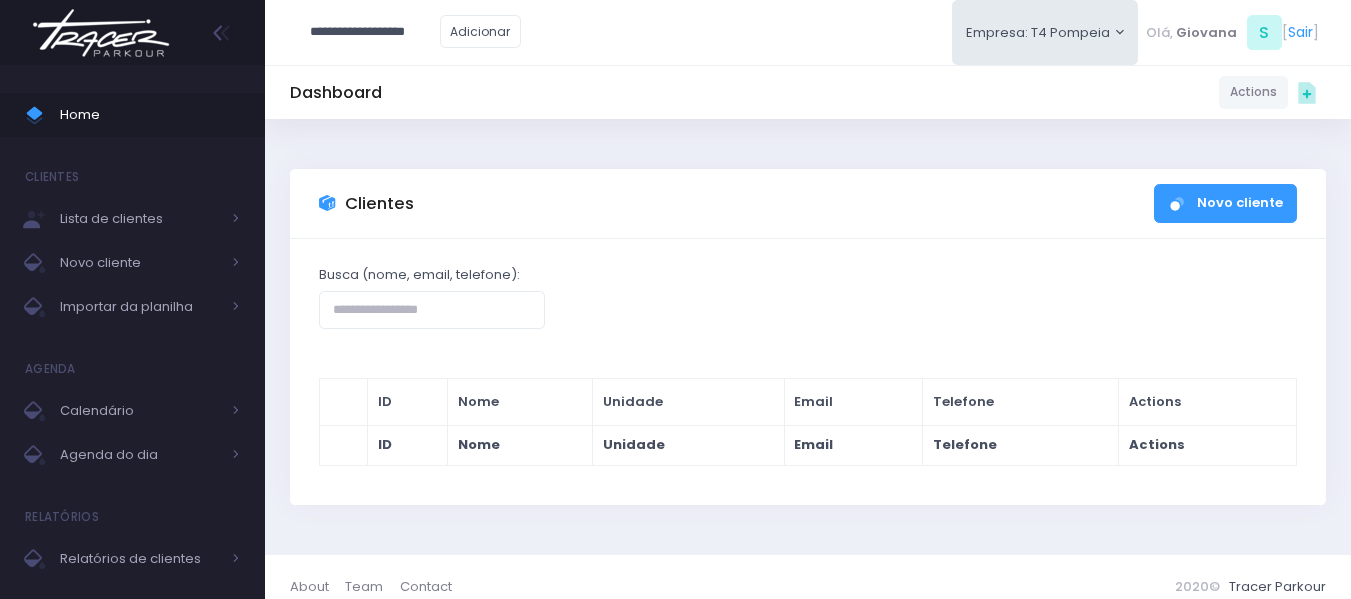 click on "**********" at bounding box center (375, 32) 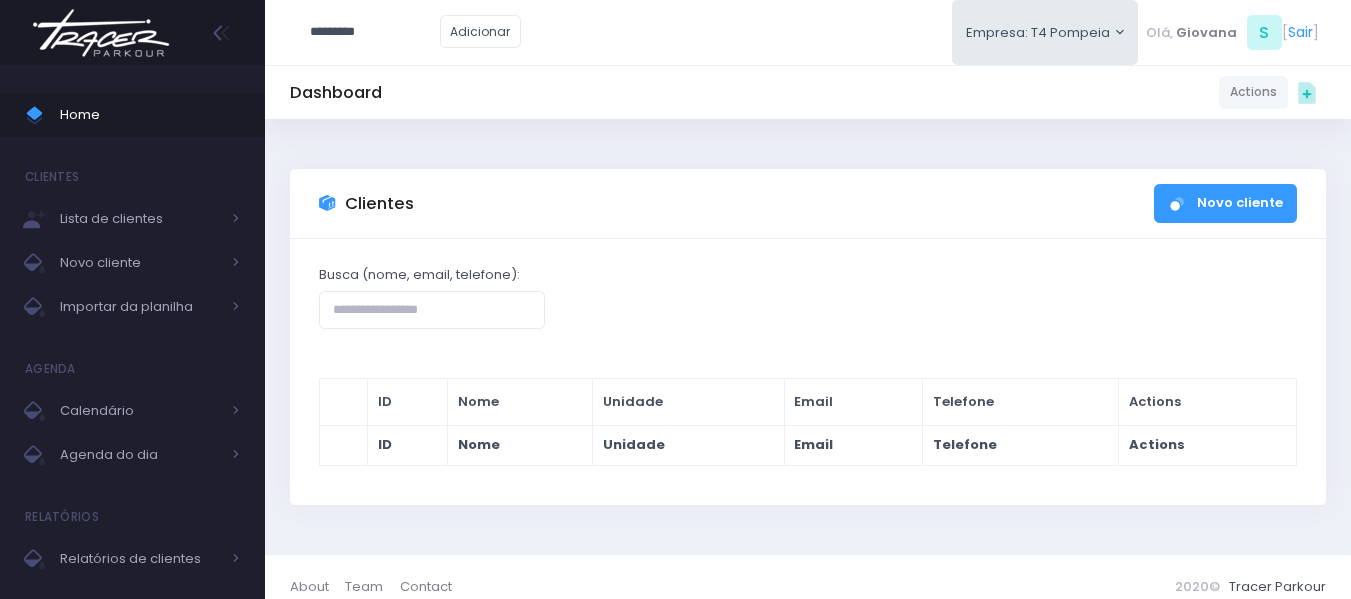 type on "*********" 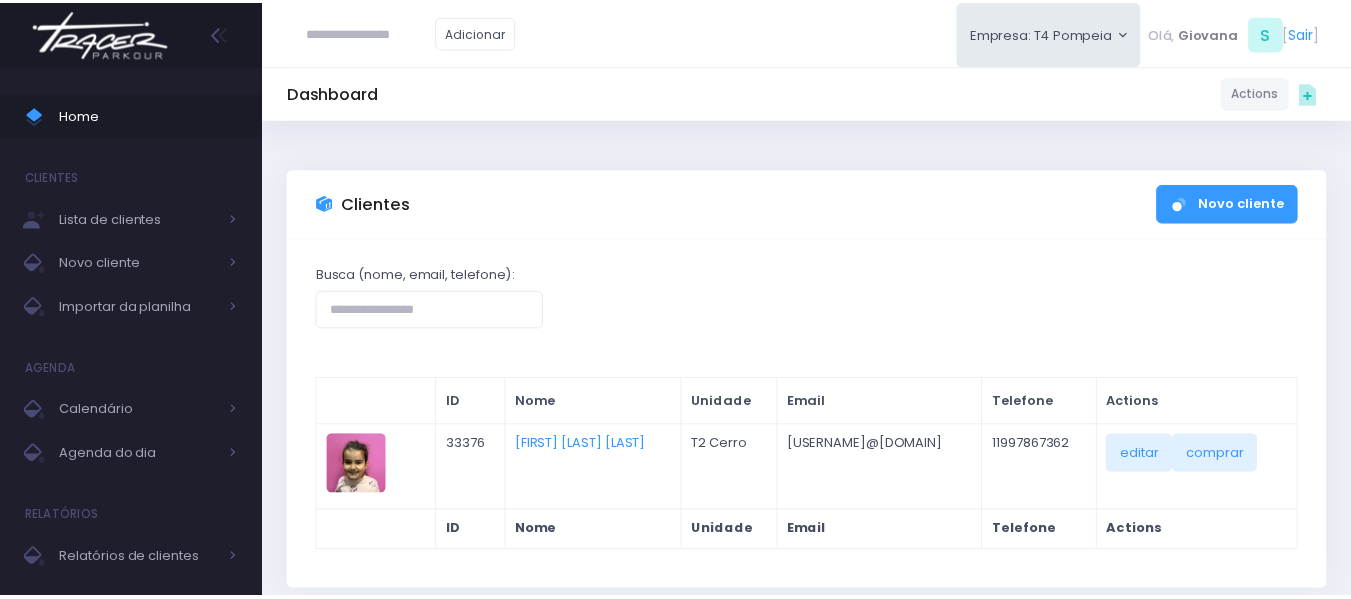 scroll, scrollTop: 0, scrollLeft: 0, axis: both 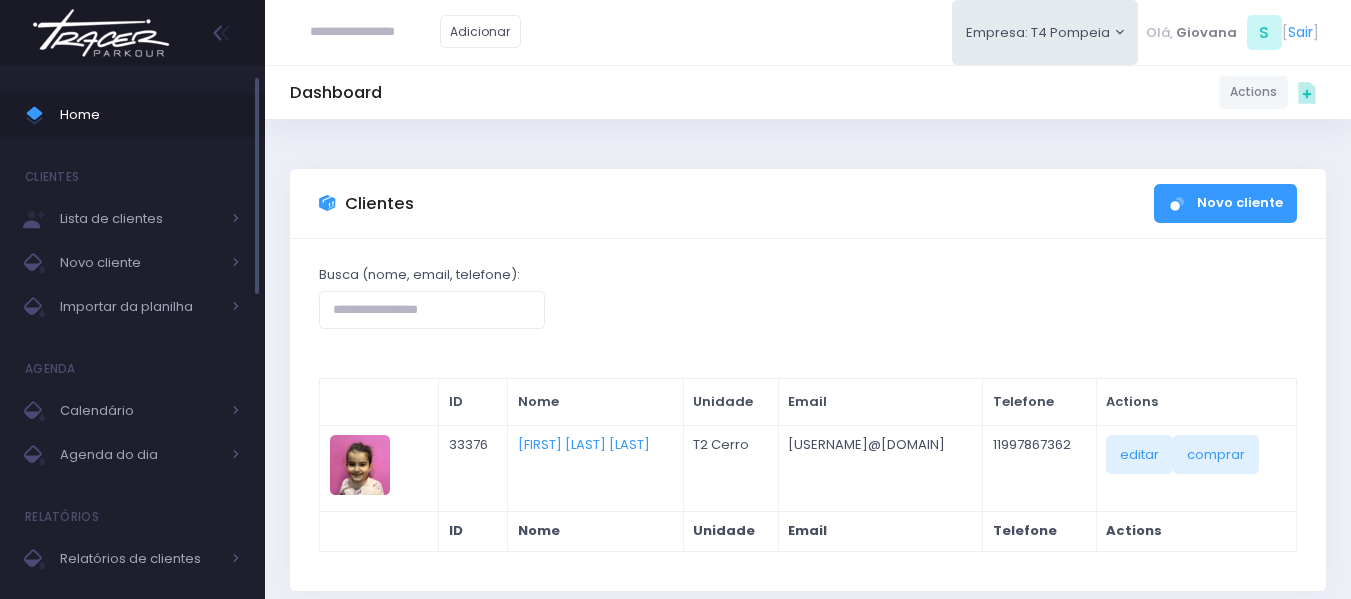 click on "Home" at bounding box center [150, 115] 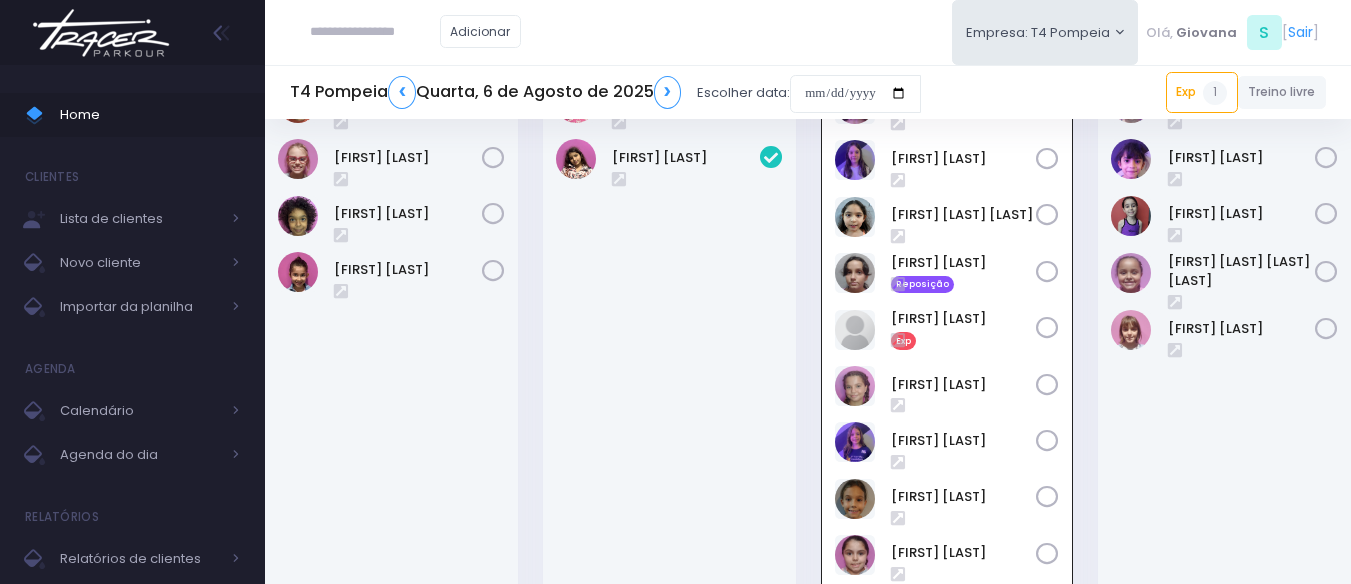 scroll, scrollTop: 244, scrollLeft: 0, axis: vertical 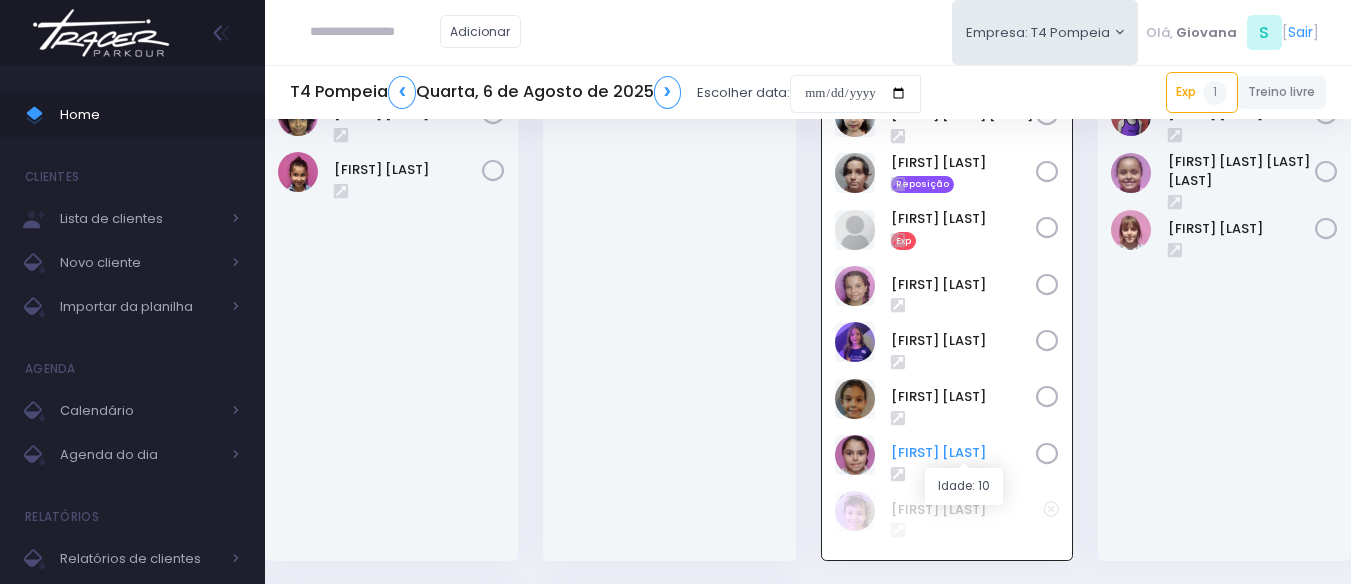 click on "[FIRST] [LAST]" at bounding box center (964, 453) 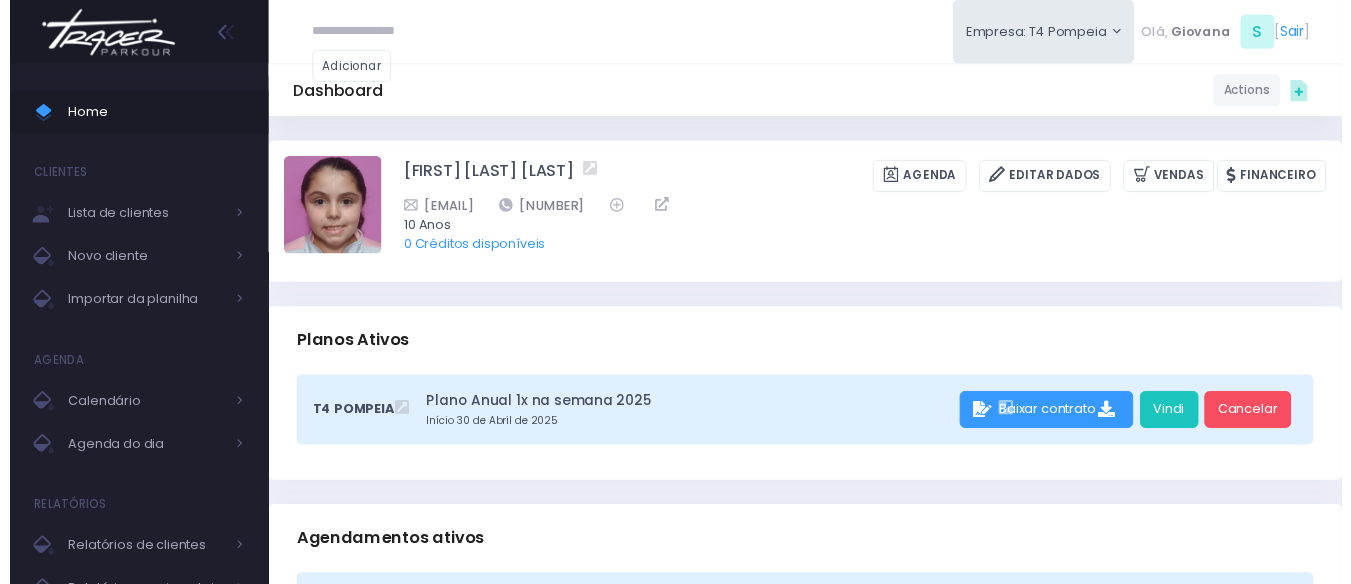 scroll, scrollTop: 0, scrollLeft: 0, axis: both 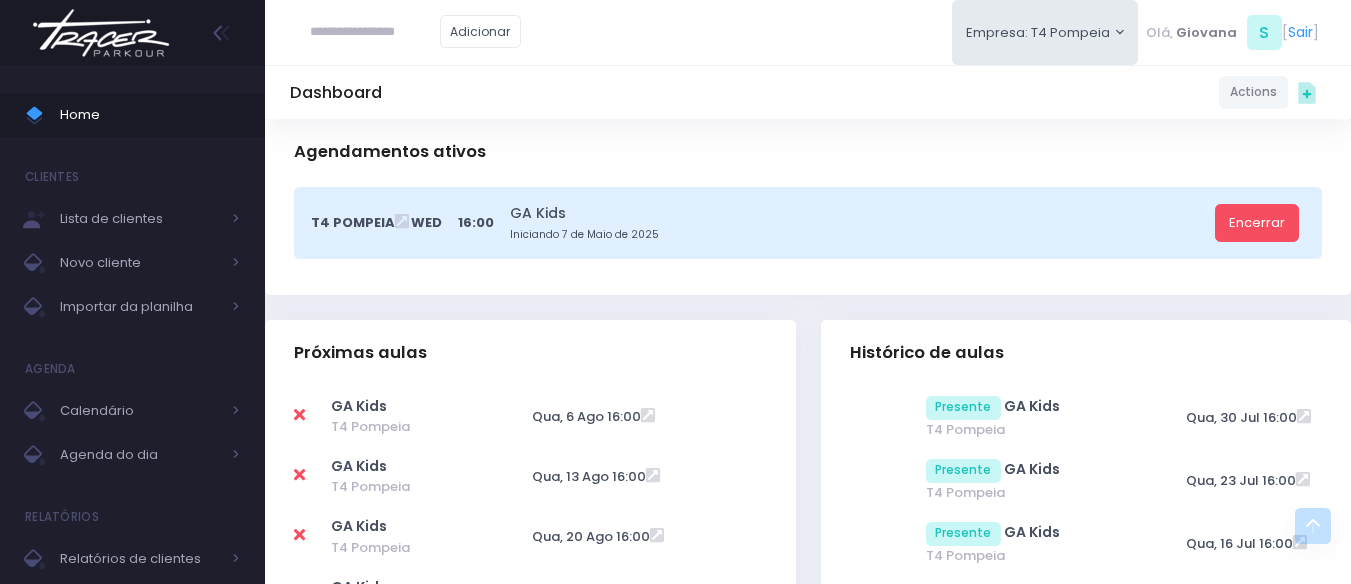 click at bounding box center (299, 475) 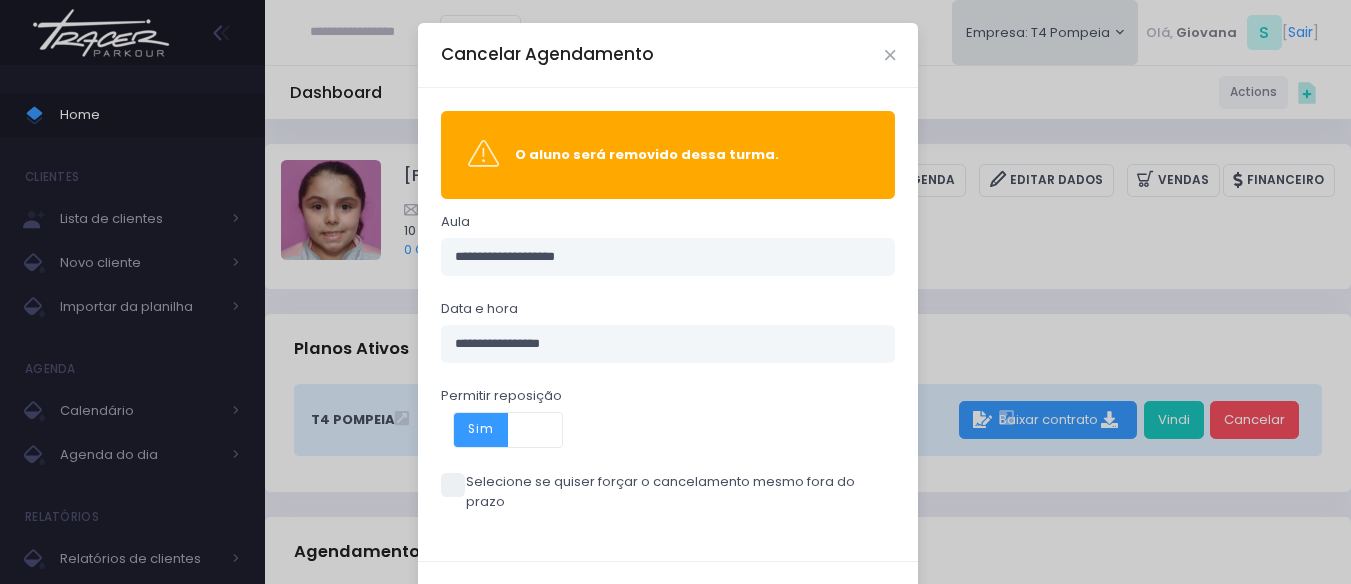 scroll, scrollTop: 65, scrollLeft: 0, axis: vertical 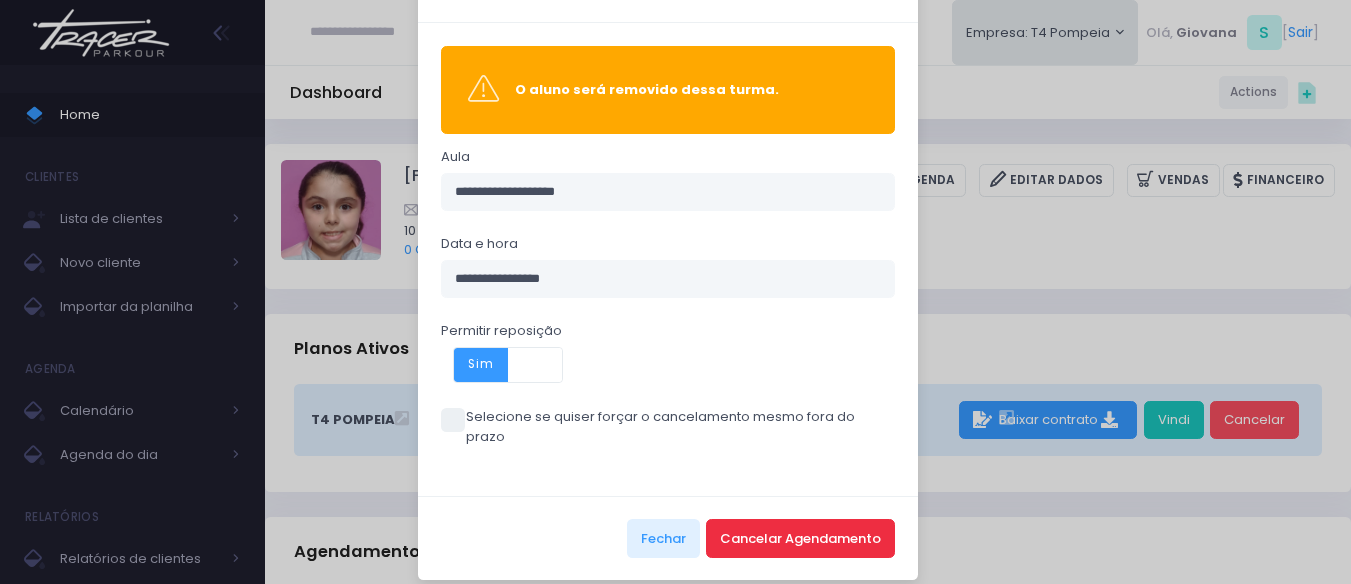 click on "Cancelar Agendamento" at bounding box center [800, 538] 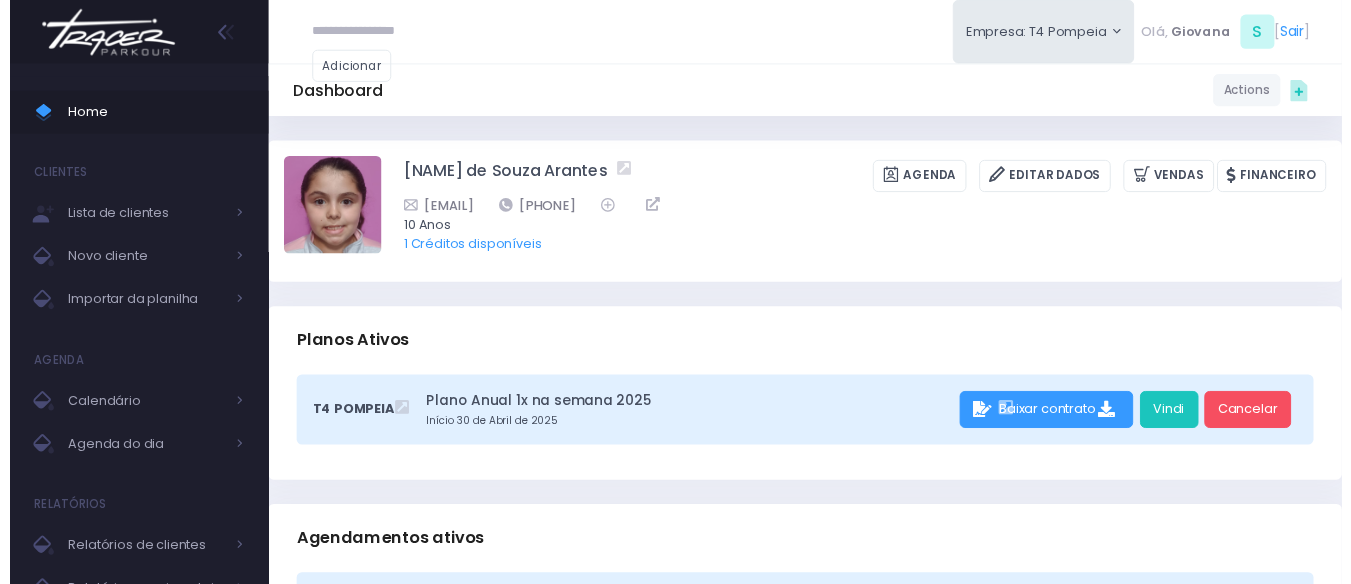 scroll, scrollTop: 0, scrollLeft: 0, axis: both 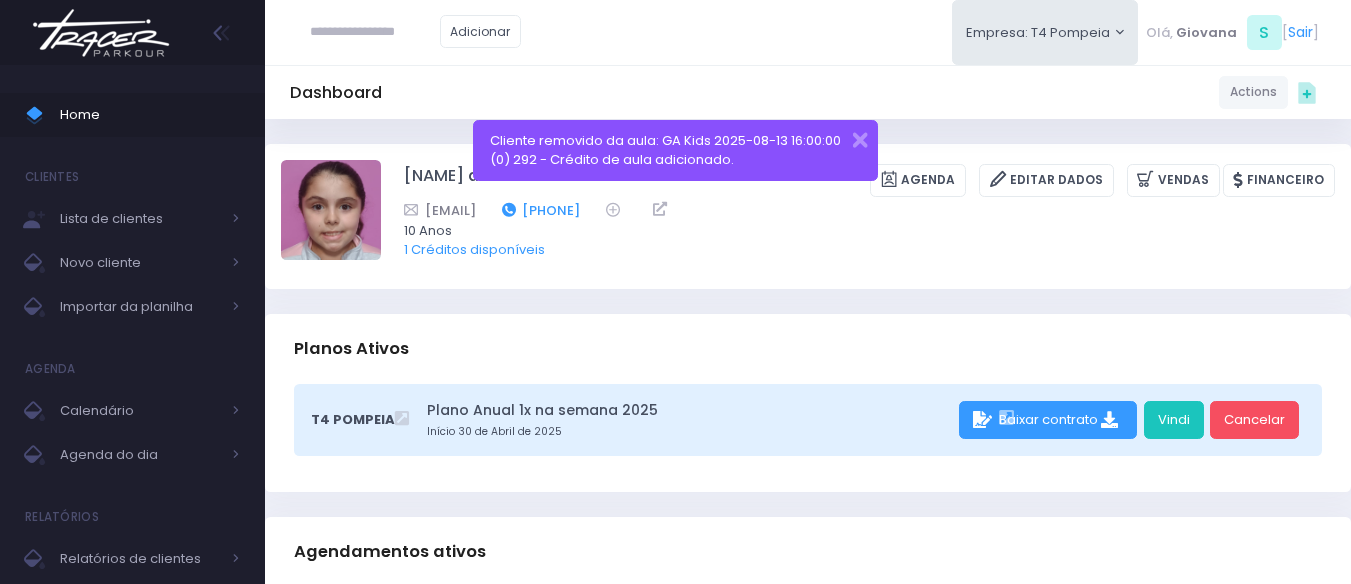 drag, startPoint x: 695, startPoint y: 206, endPoint x: 618, endPoint y: 210, distance: 77.10383 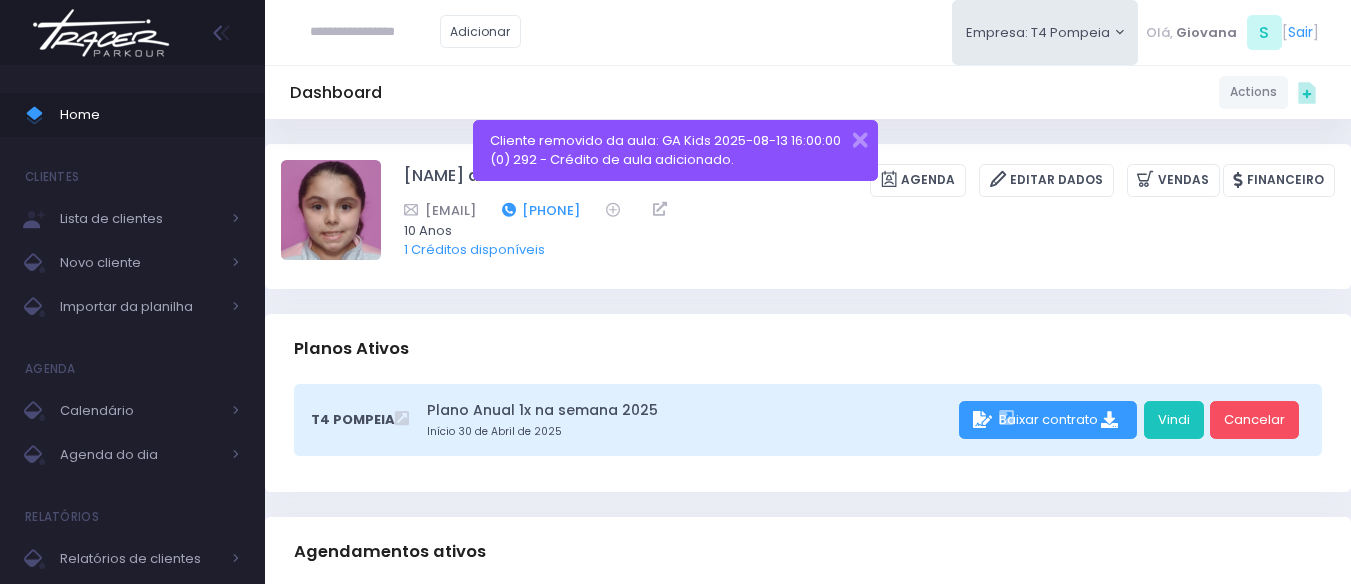copy on "[PHONE]" 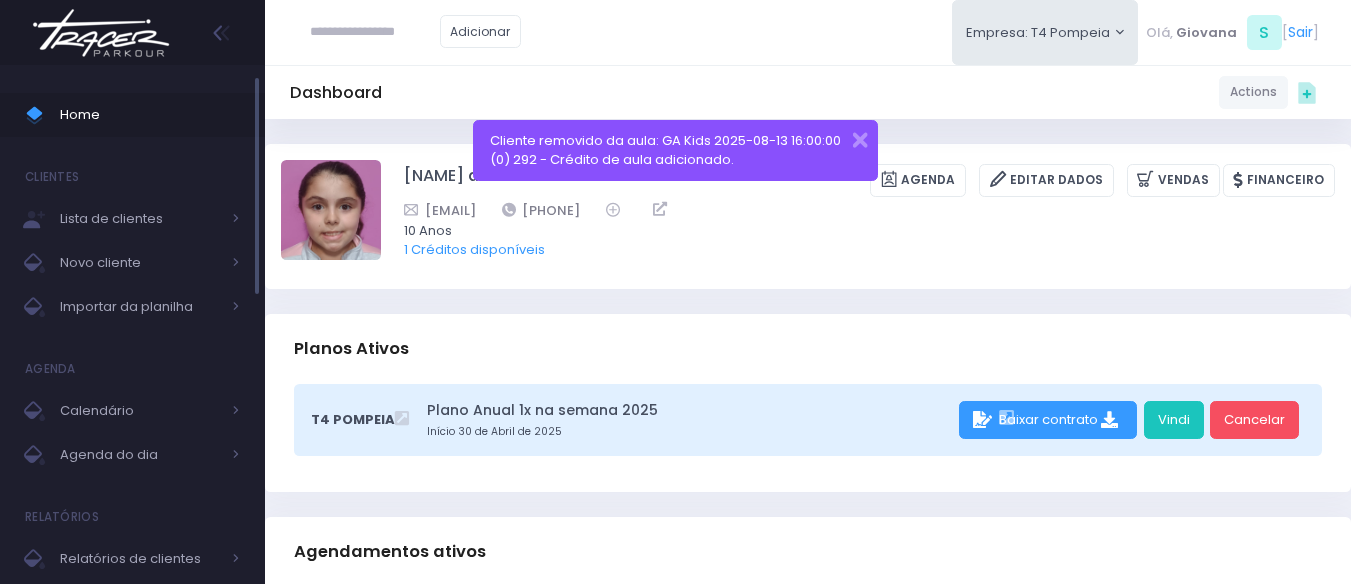 click on "Home" at bounding box center [150, 115] 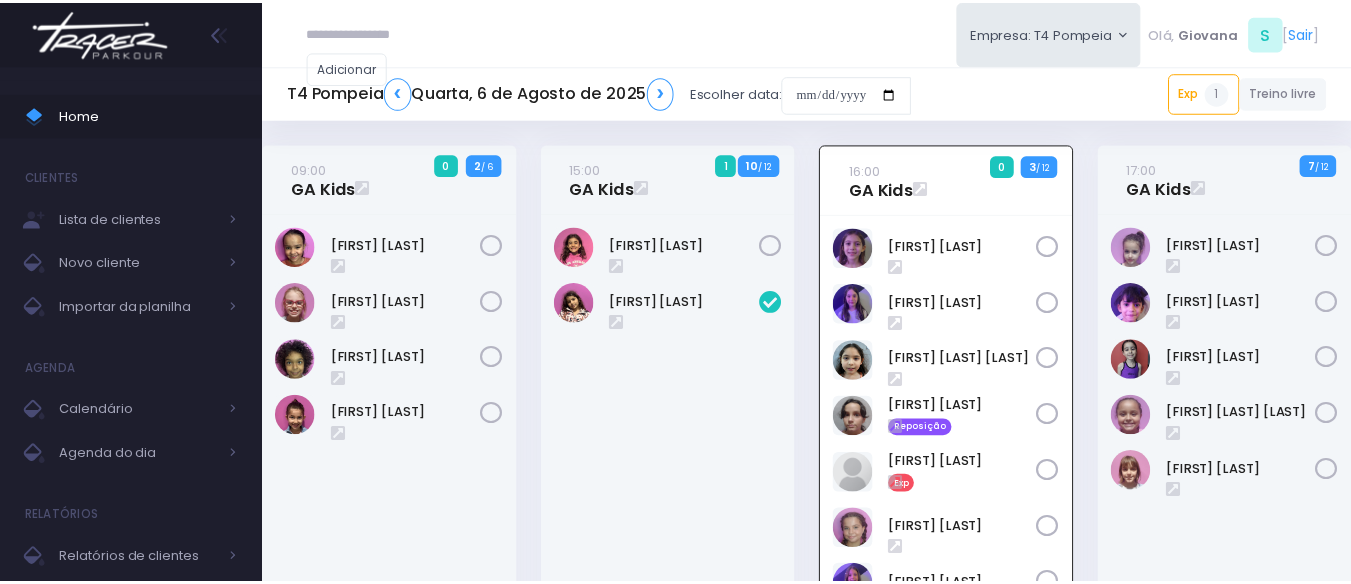 scroll, scrollTop: 0, scrollLeft: 0, axis: both 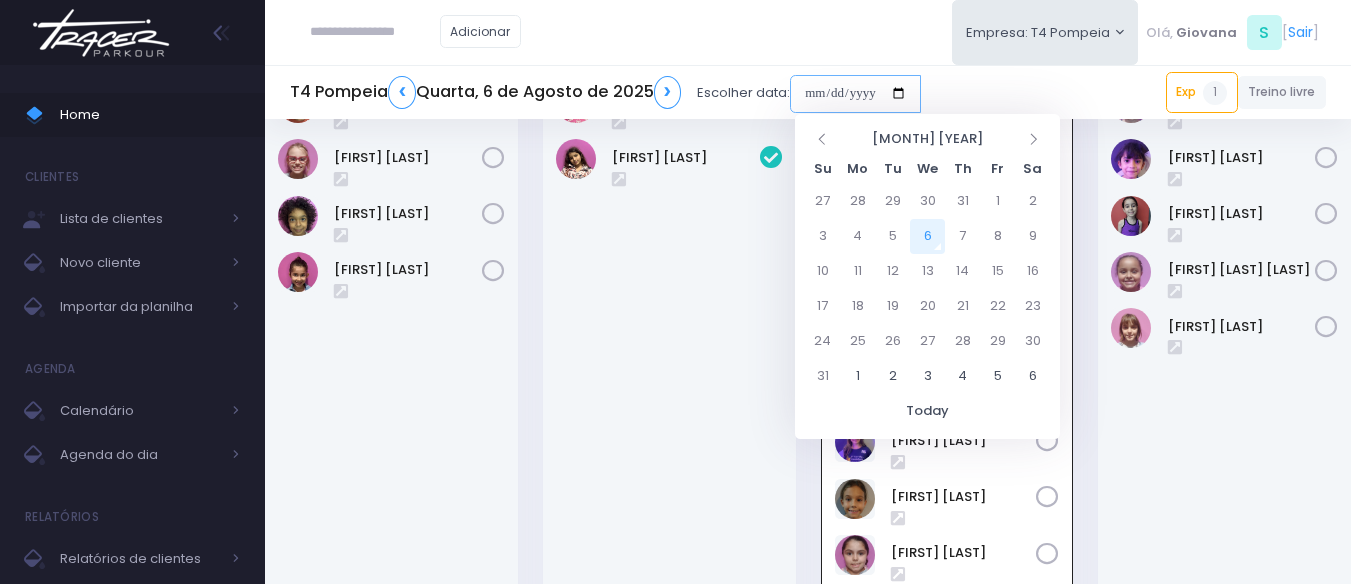 click at bounding box center [855, 94] 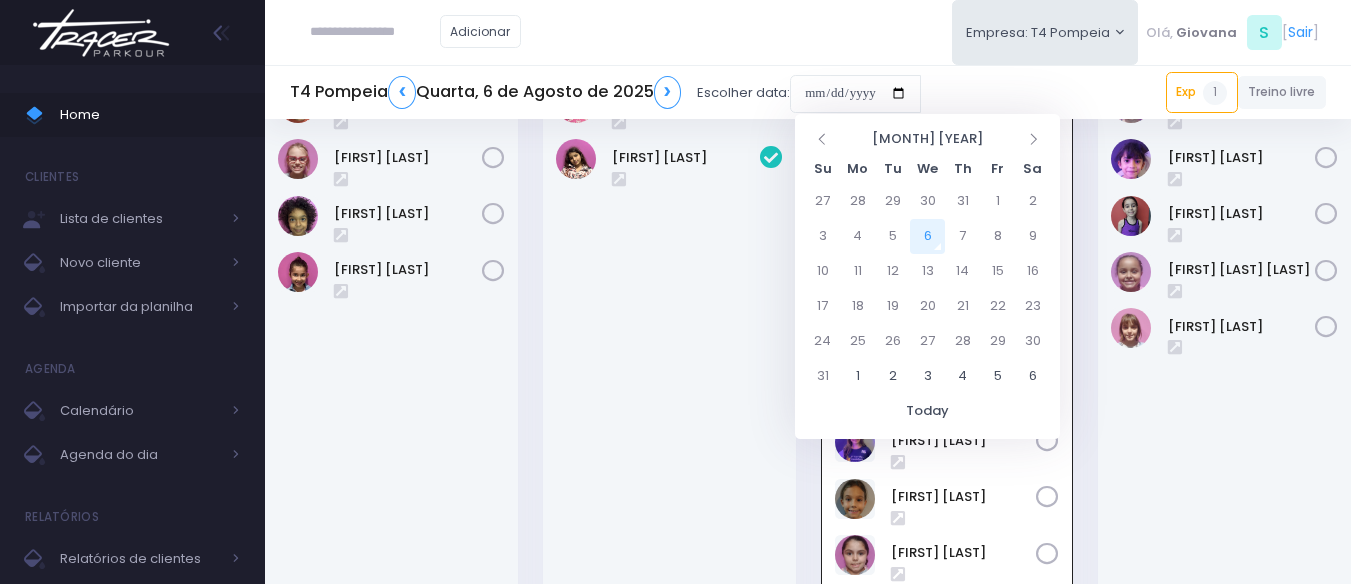 click on "[FIRST] [LAST]" at bounding box center [669, 365] 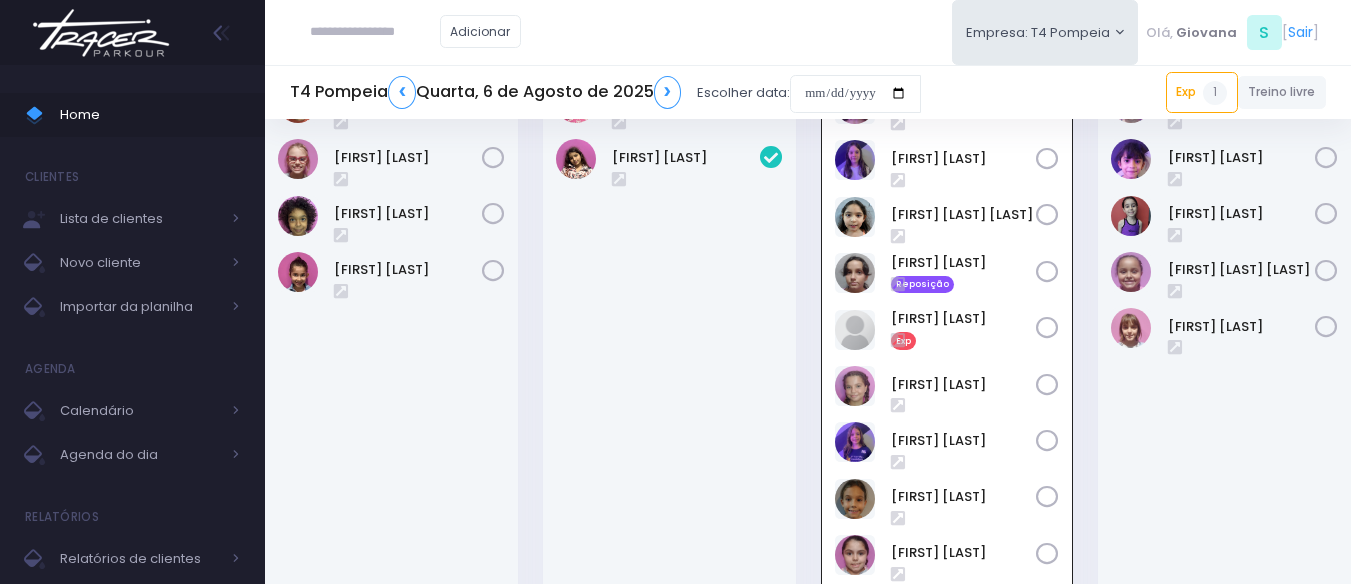 scroll, scrollTop: 44, scrollLeft: 0, axis: vertical 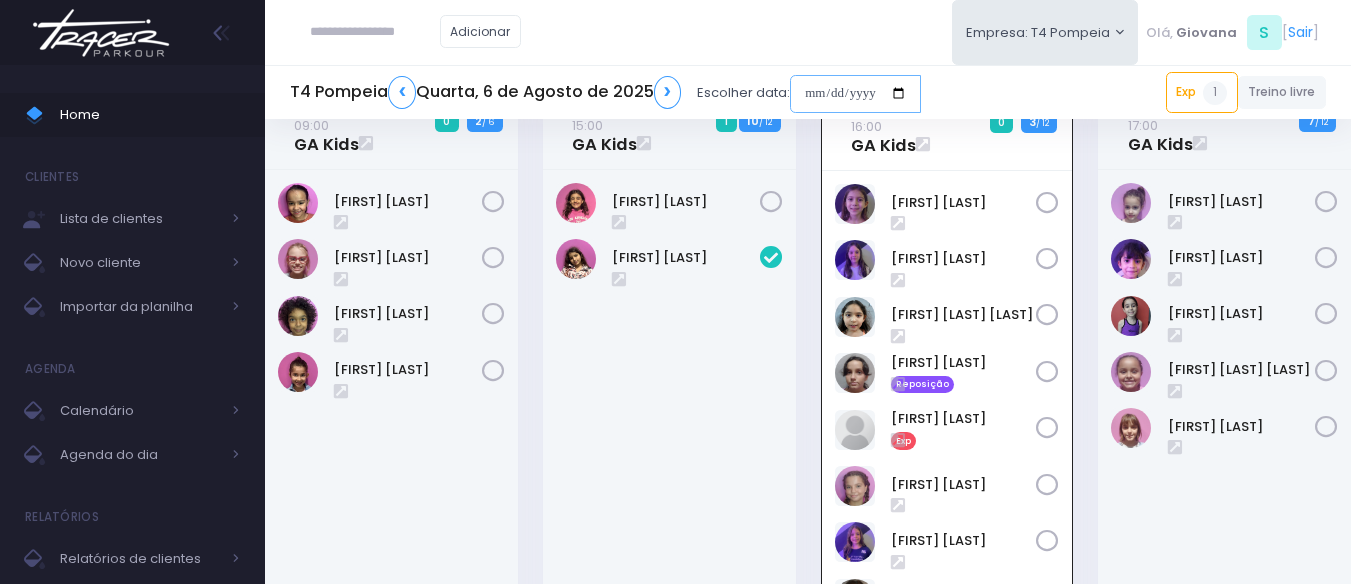 click at bounding box center [855, 94] 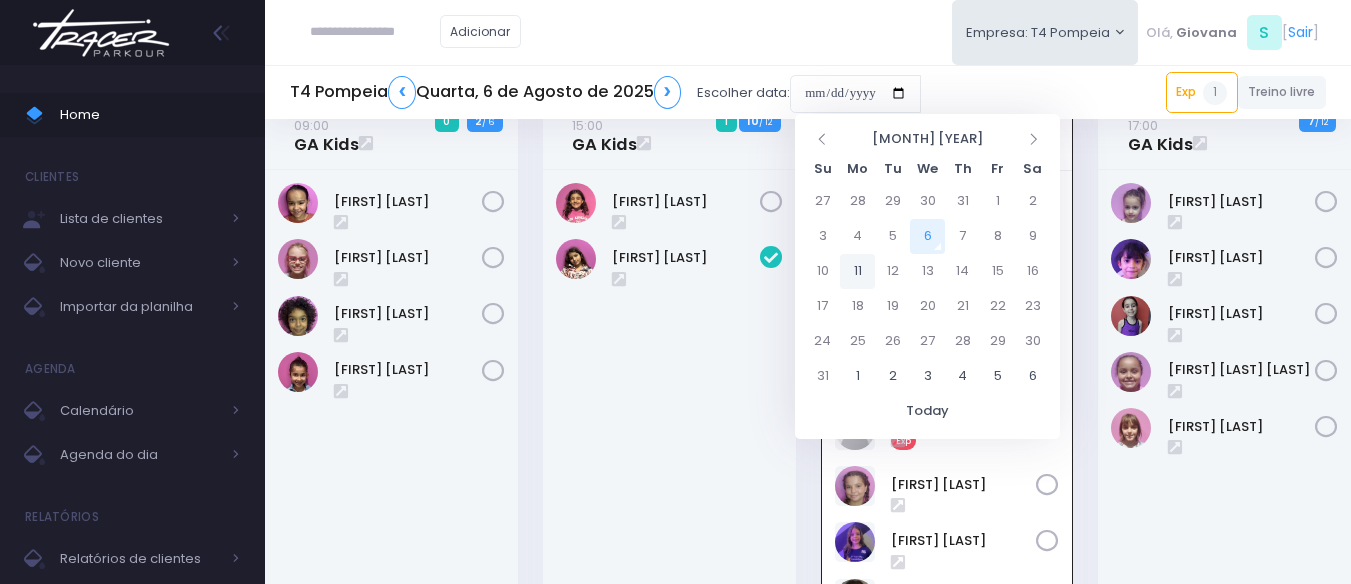 click on "11" at bounding box center (857, 271) 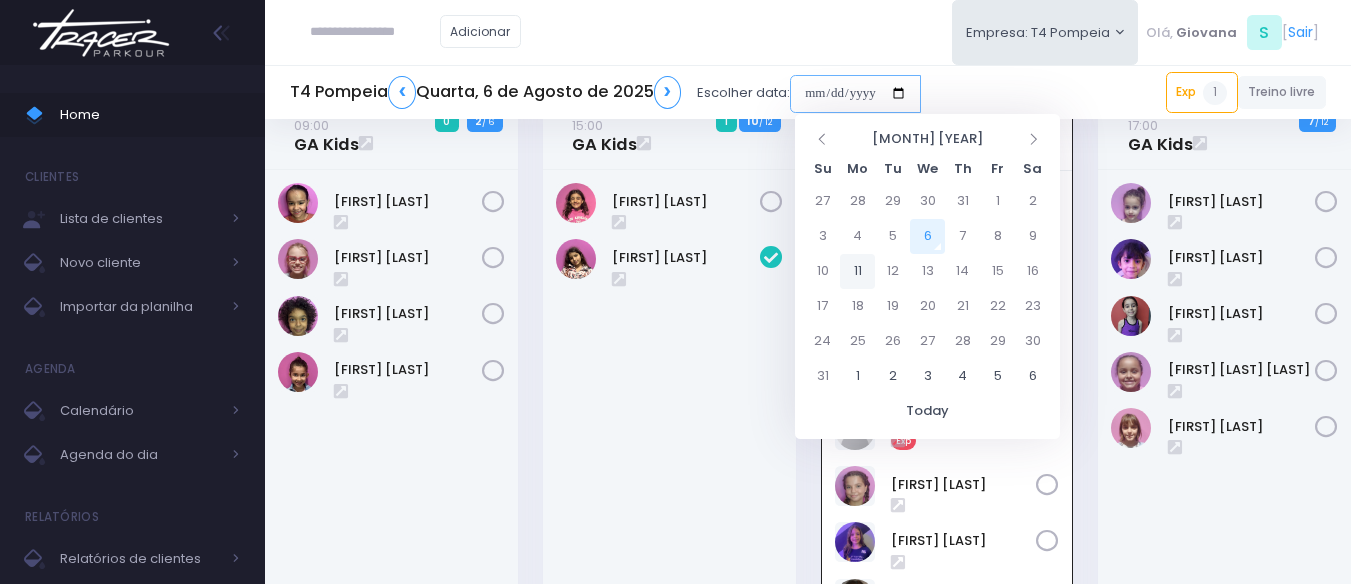 type on "**********" 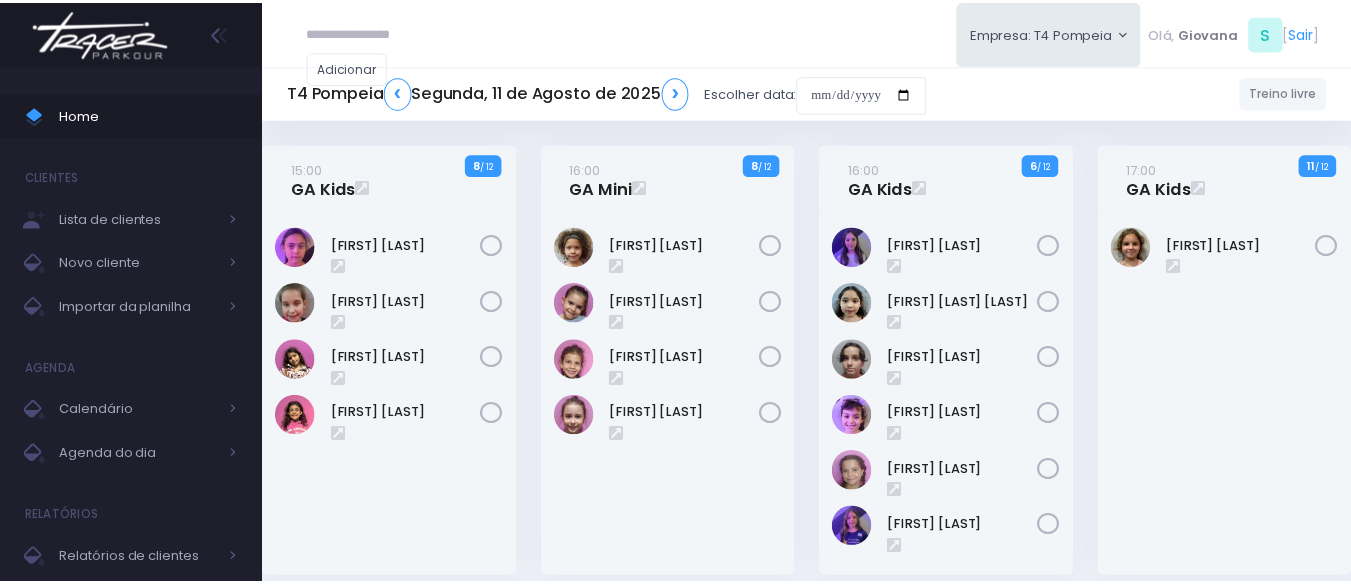 scroll, scrollTop: 0, scrollLeft: 0, axis: both 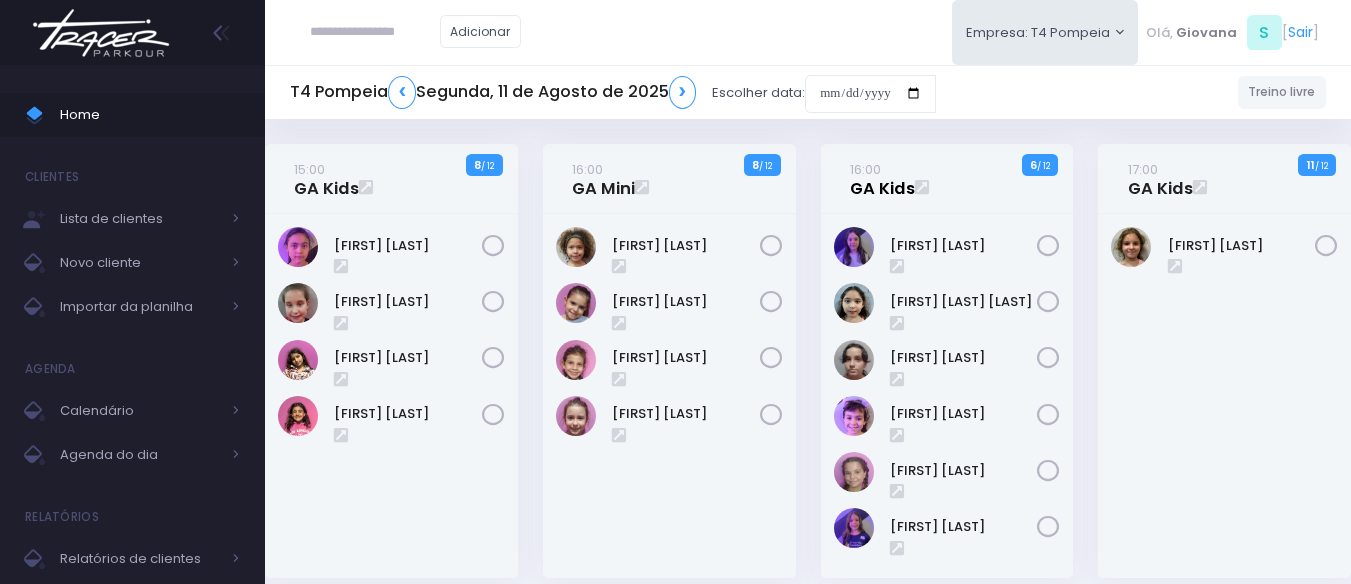 click on "16:00 GA Kids" at bounding box center [882, 179] 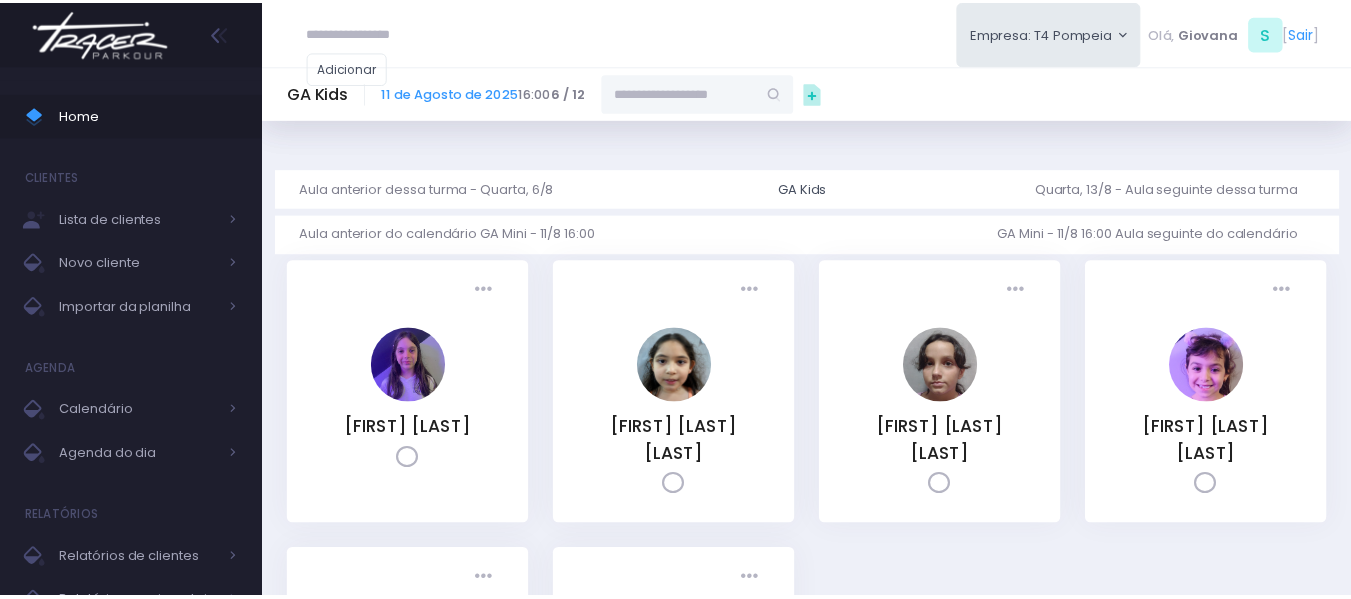 scroll, scrollTop: 0, scrollLeft: 0, axis: both 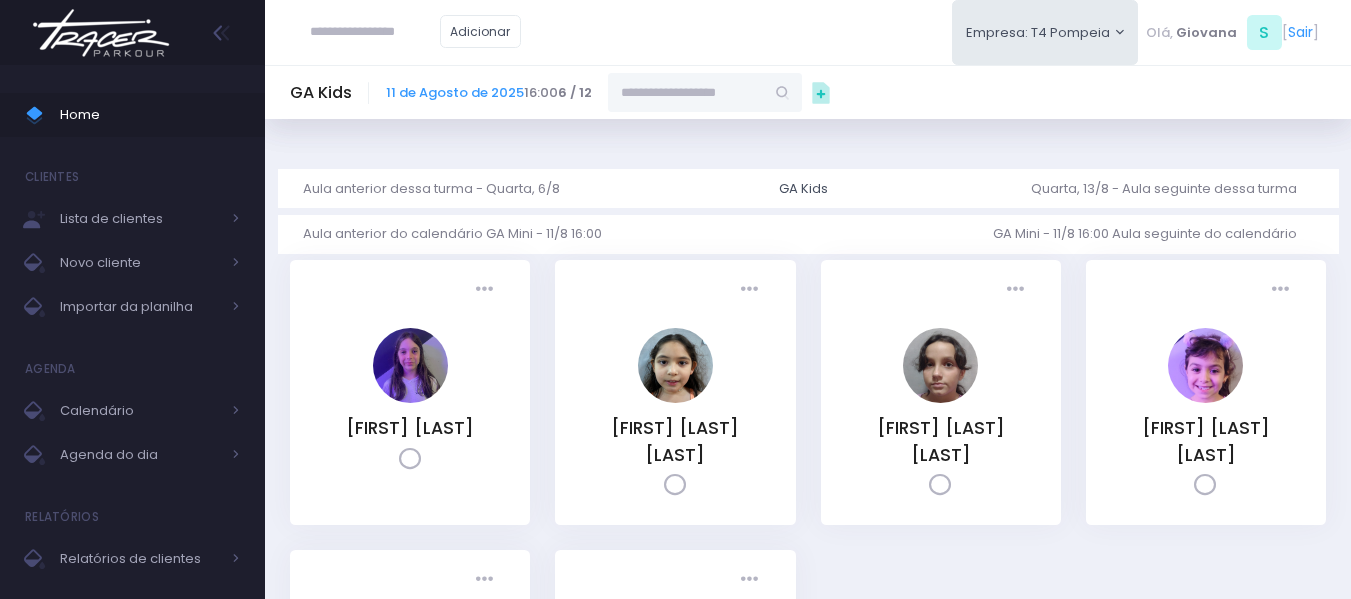click at bounding box center [686, 92] 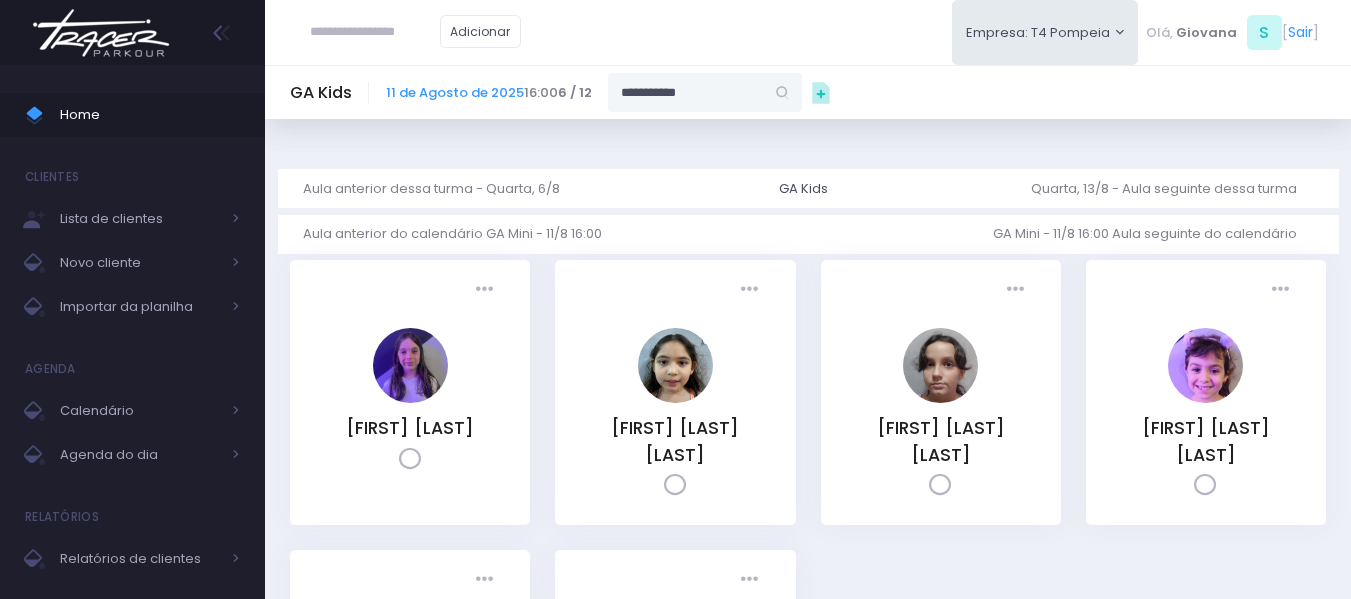 click on "**********" at bounding box center (686, 92) 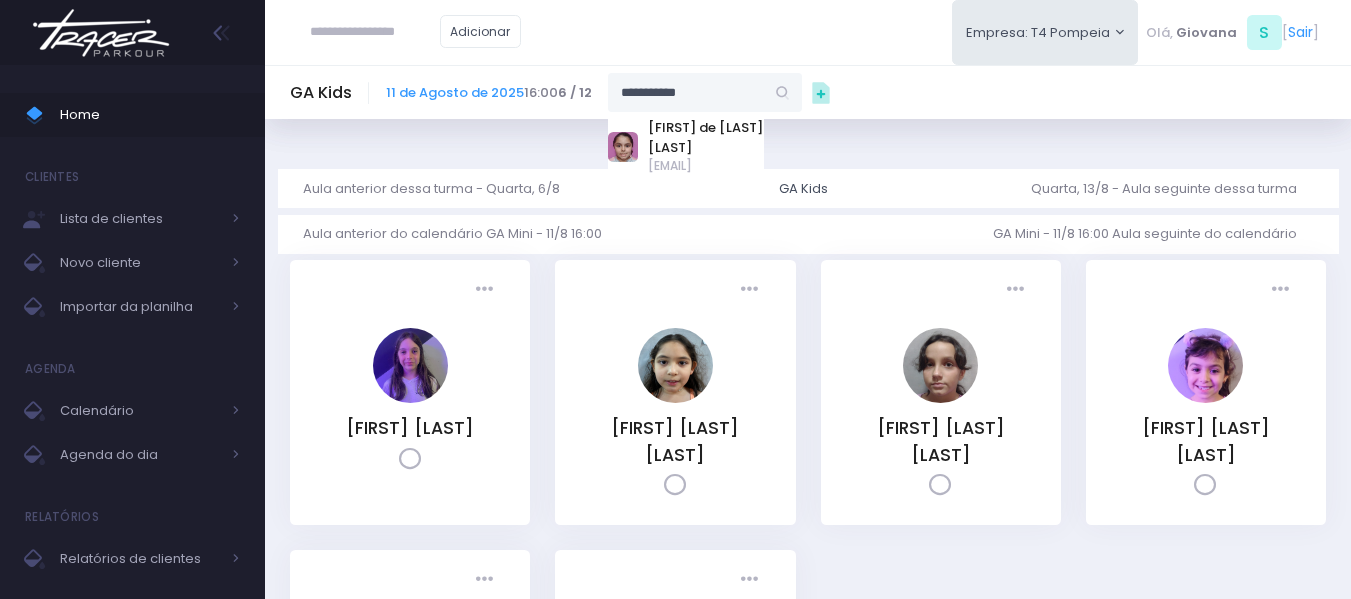 click on "Sophia de Souza Arantes" at bounding box center [706, 137] 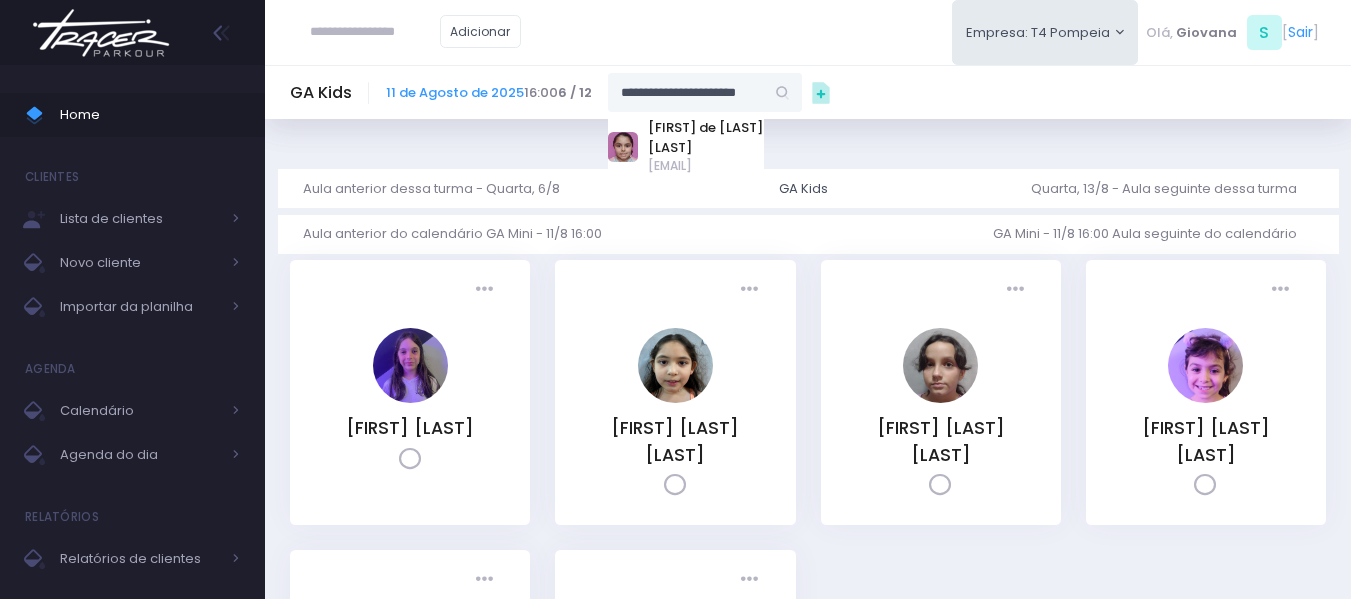 type on "**********" 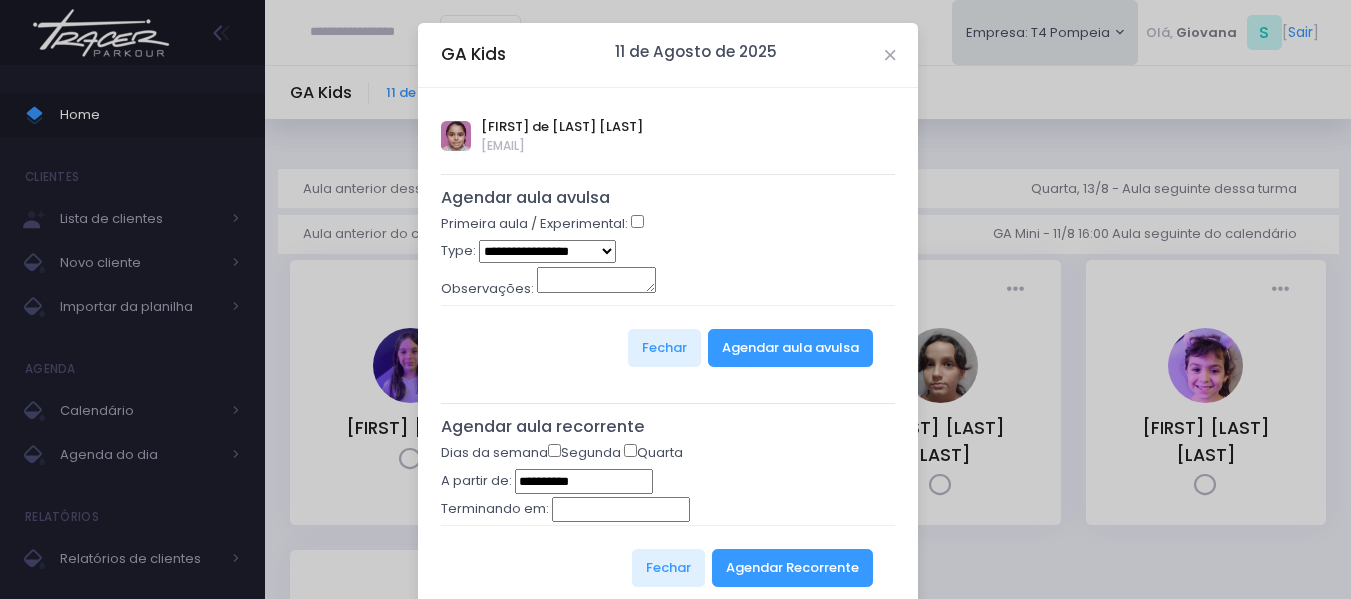 drag, startPoint x: 593, startPoint y: 252, endPoint x: 582, endPoint y: 262, distance: 14.866069 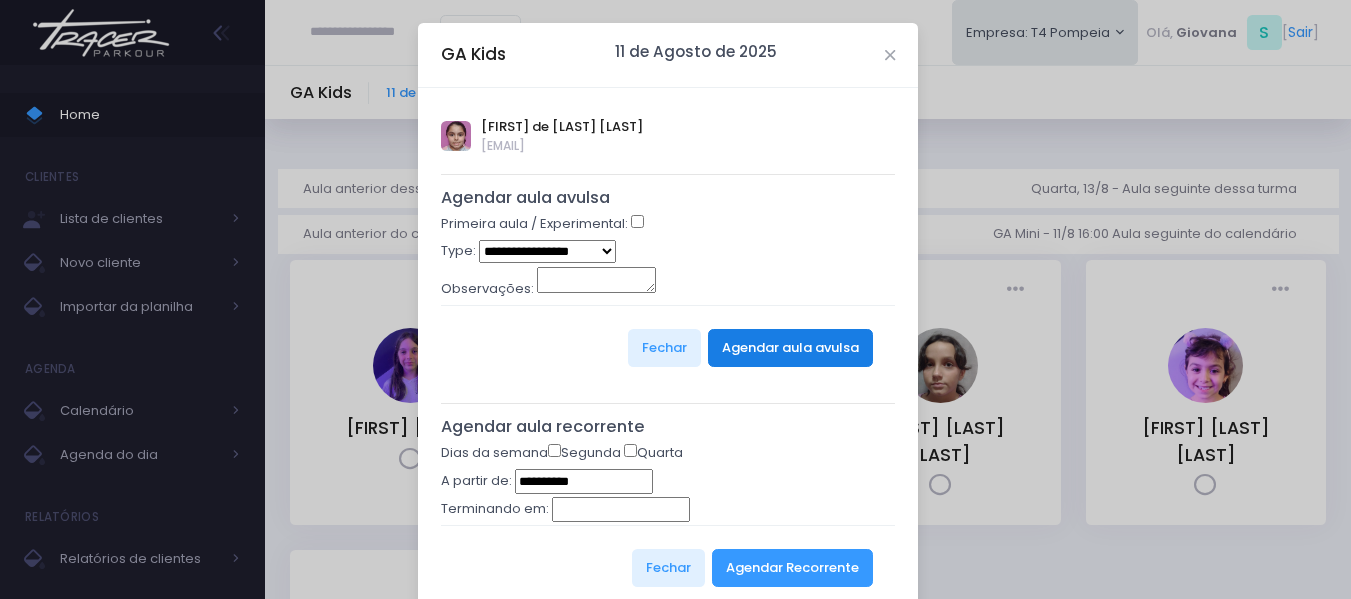 click on "Agendar aula avulsa" at bounding box center [790, 348] 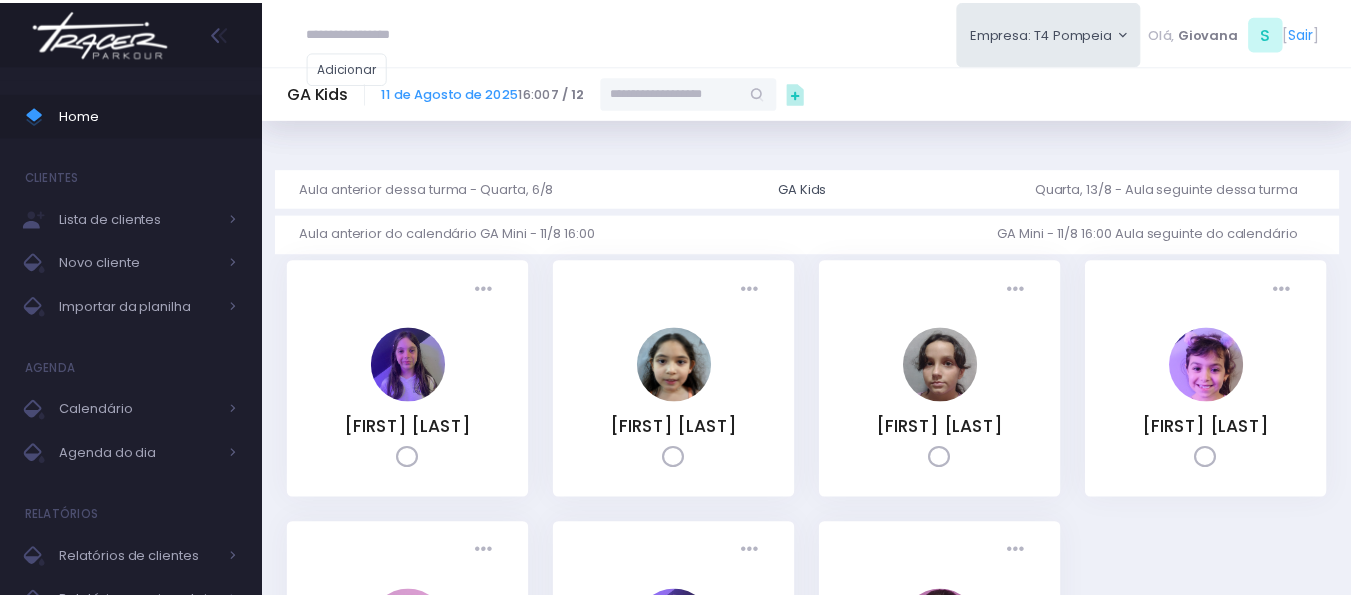 scroll, scrollTop: 0, scrollLeft: 0, axis: both 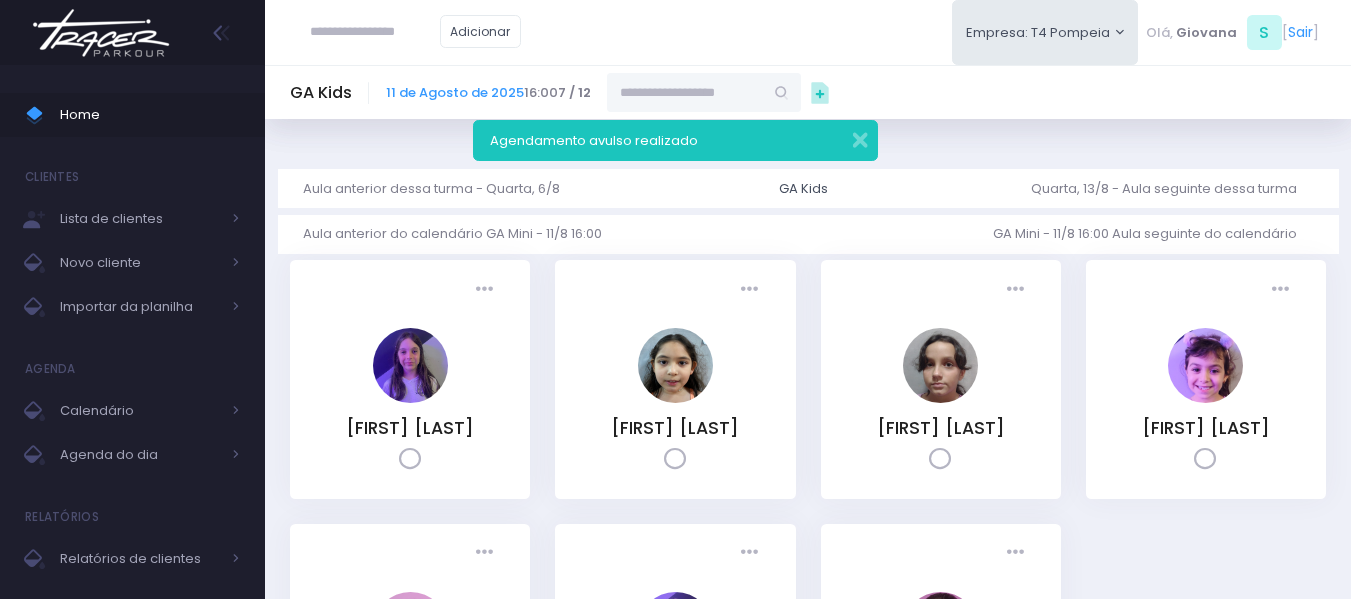 click on "Agendamento avulso realizado" at bounding box center (675, 140) 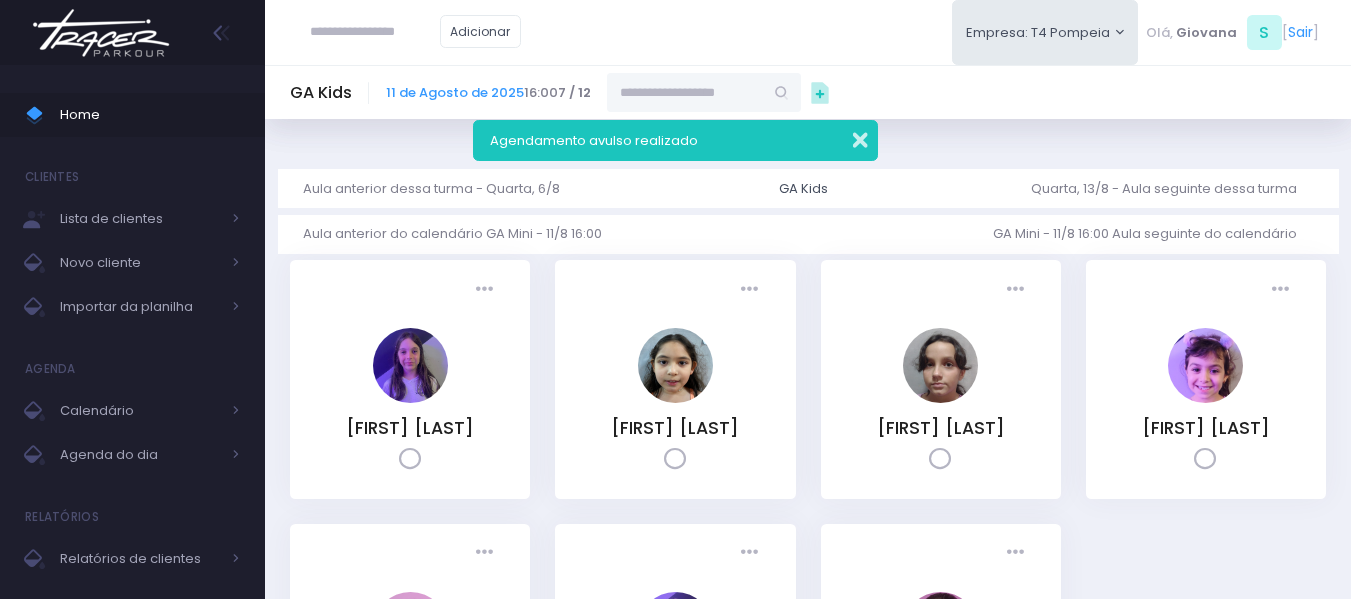click at bounding box center (847, 137) 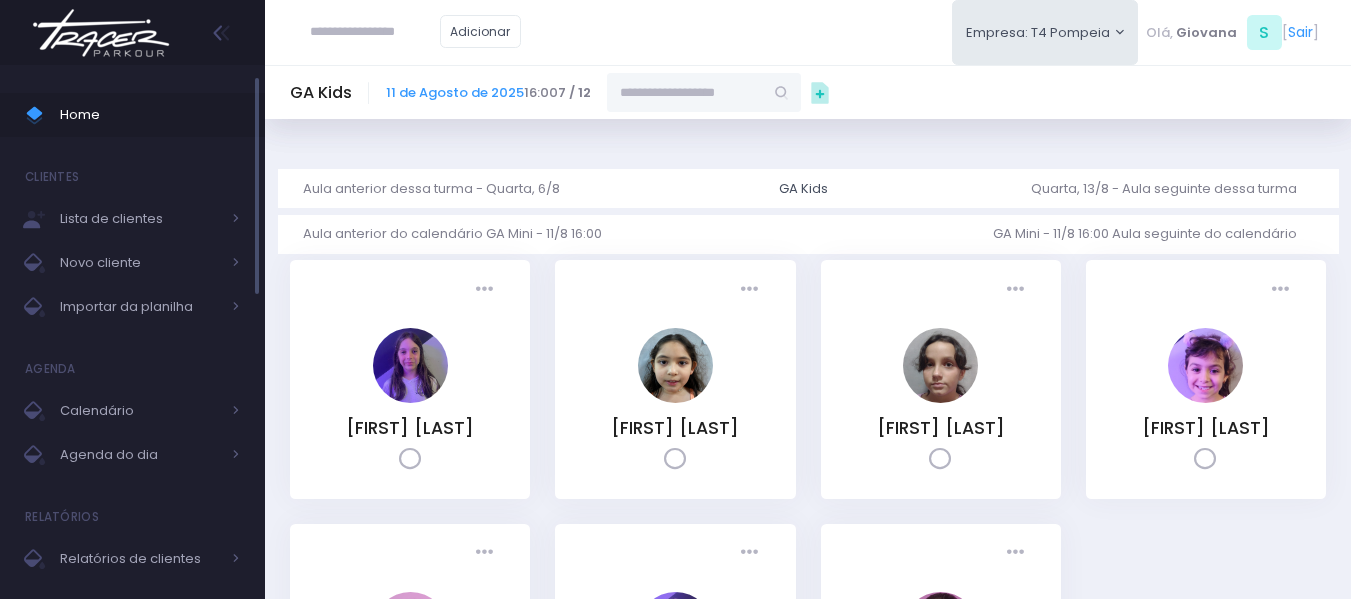 click on "Home" at bounding box center (150, 115) 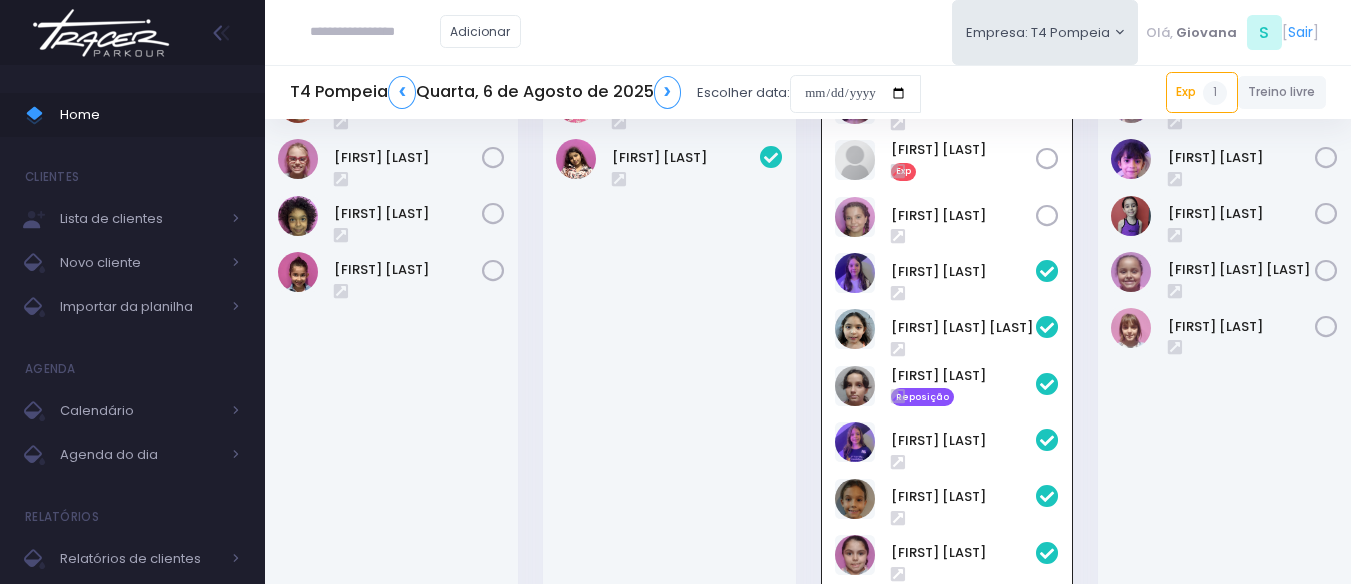 scroll, scrollTop: 144, scrollLeft: 0, axis: vertical 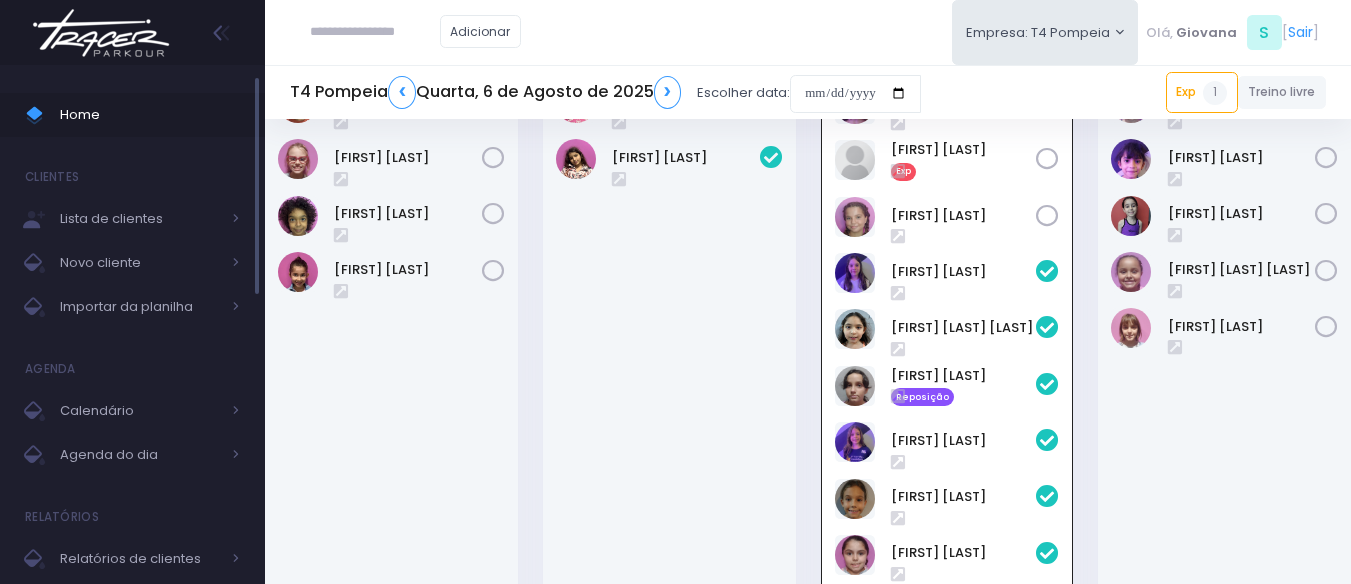 click on "Home" at bounding box center [150, 115] 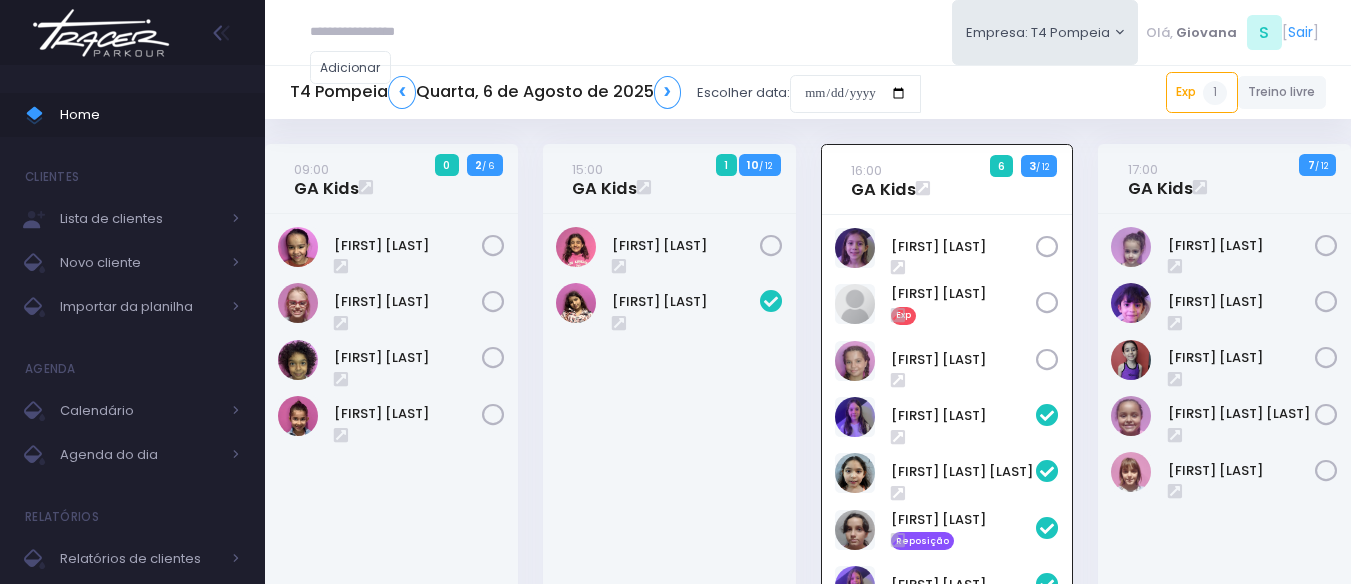 scroll, scrollTop: 144, scrollLeft: 0, axis: vertical 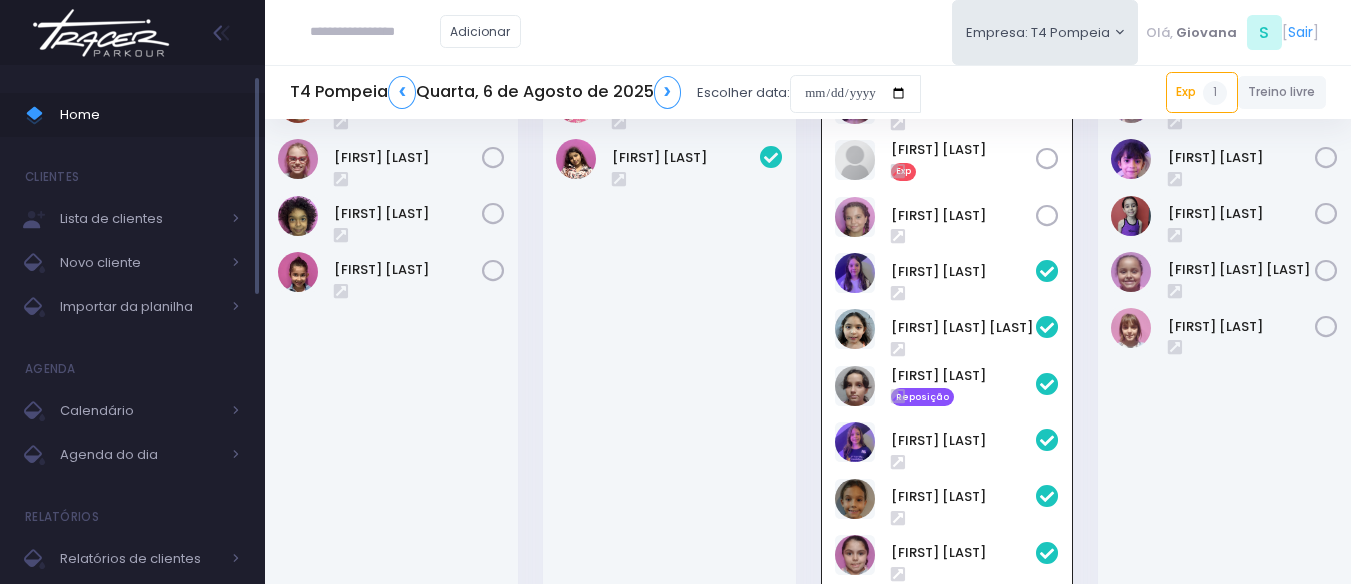 click on "Home" at bounding box center [150, 115] 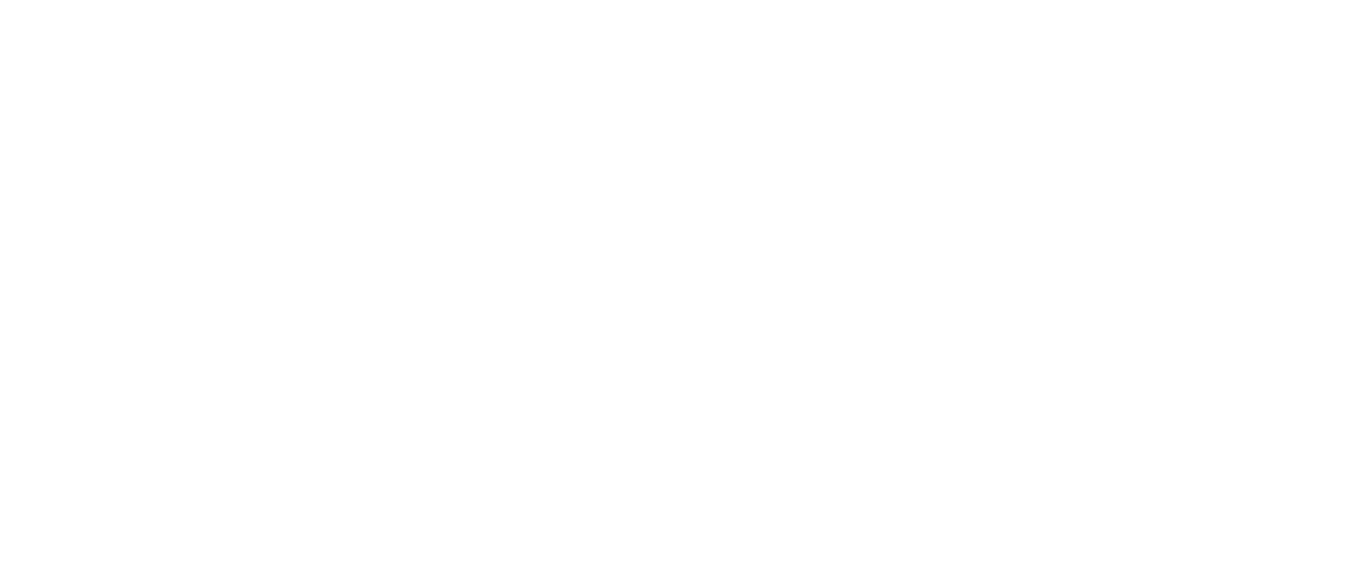 scroll, scrollTop: 144, scrollLeft: 0, axis: vertical 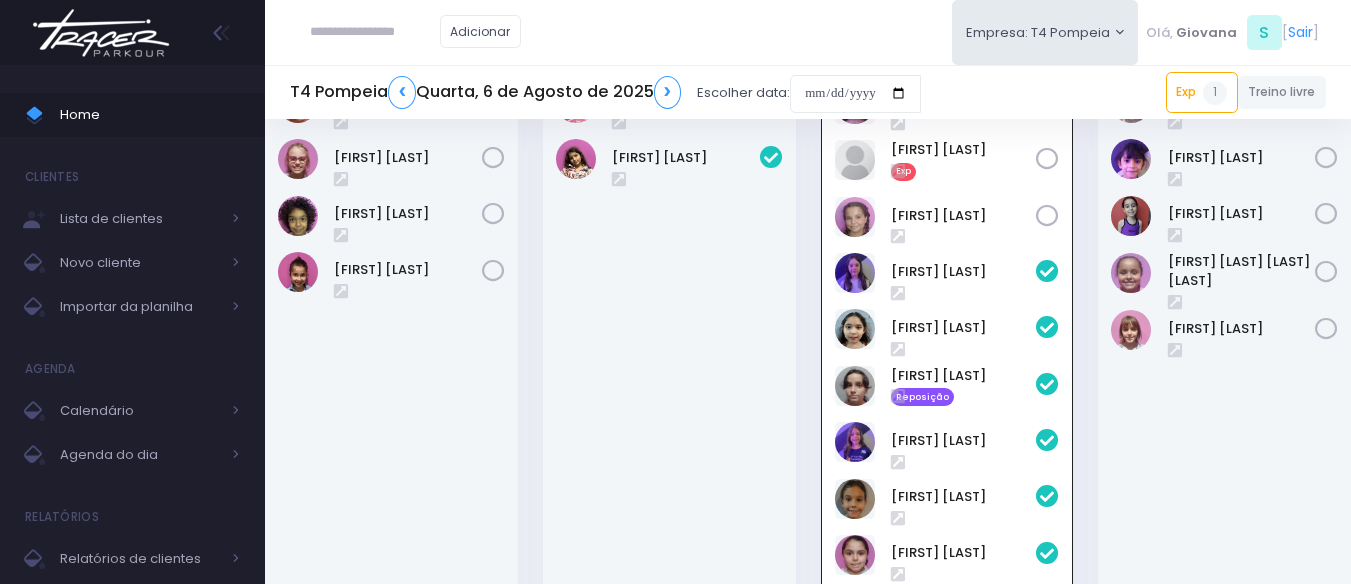 click at bounding box center [375, 32] 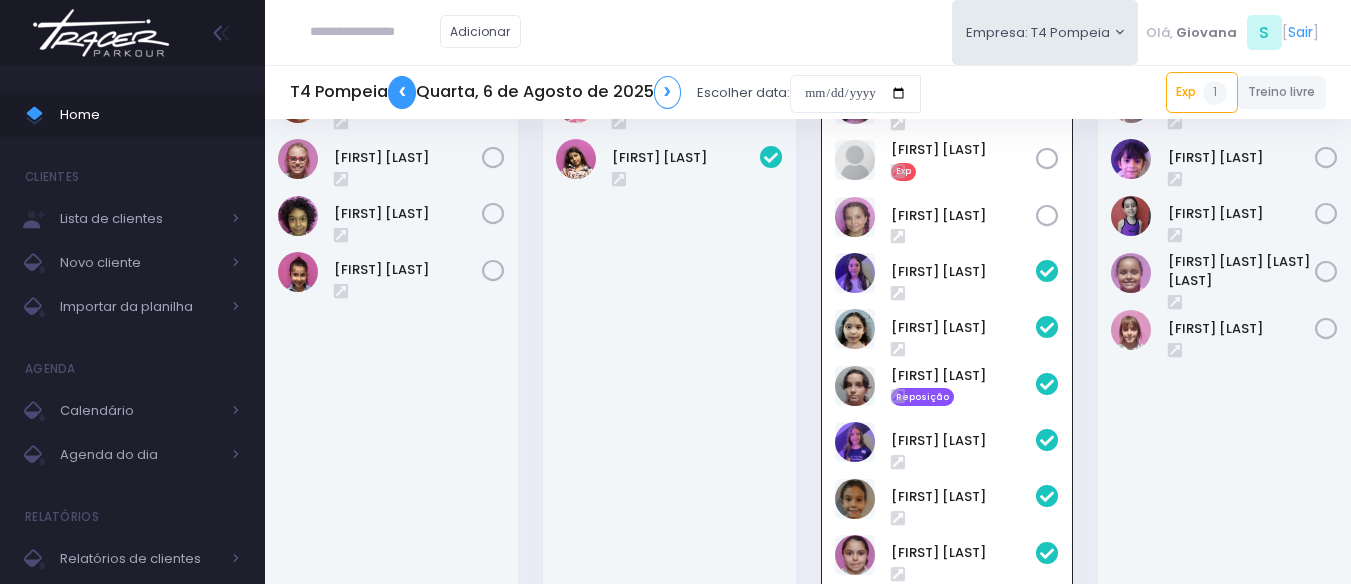 click on "❮" at bounding box center (402, 92) 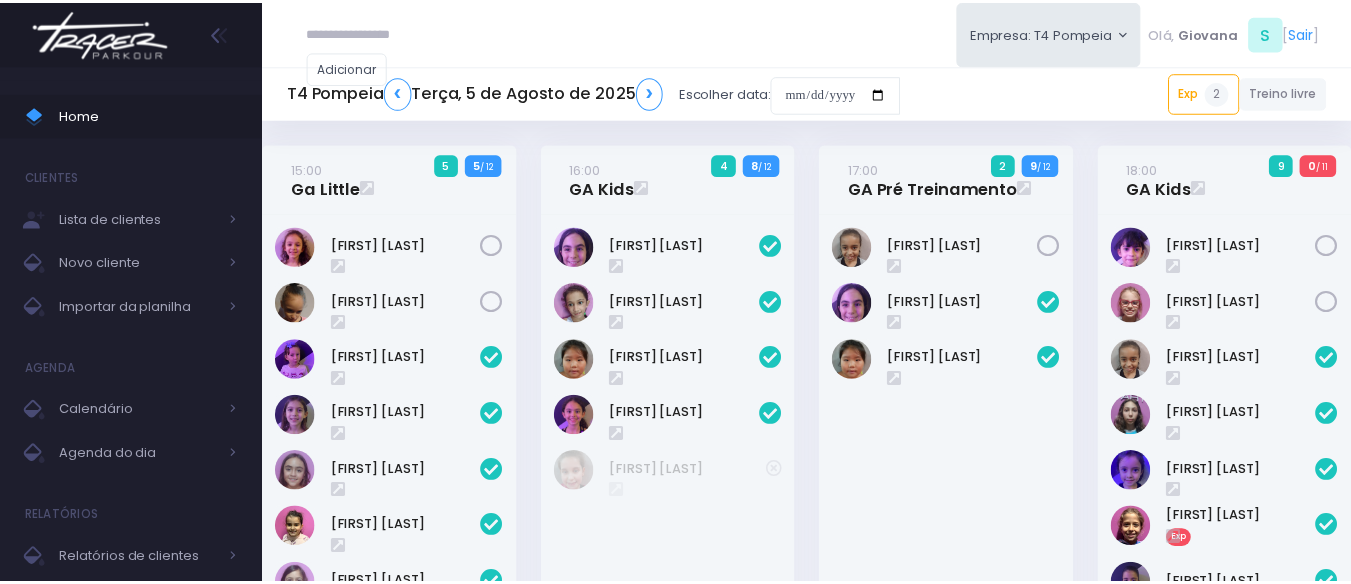 scroll, scrollTop: 0, scrollLeft: 0, axis: both 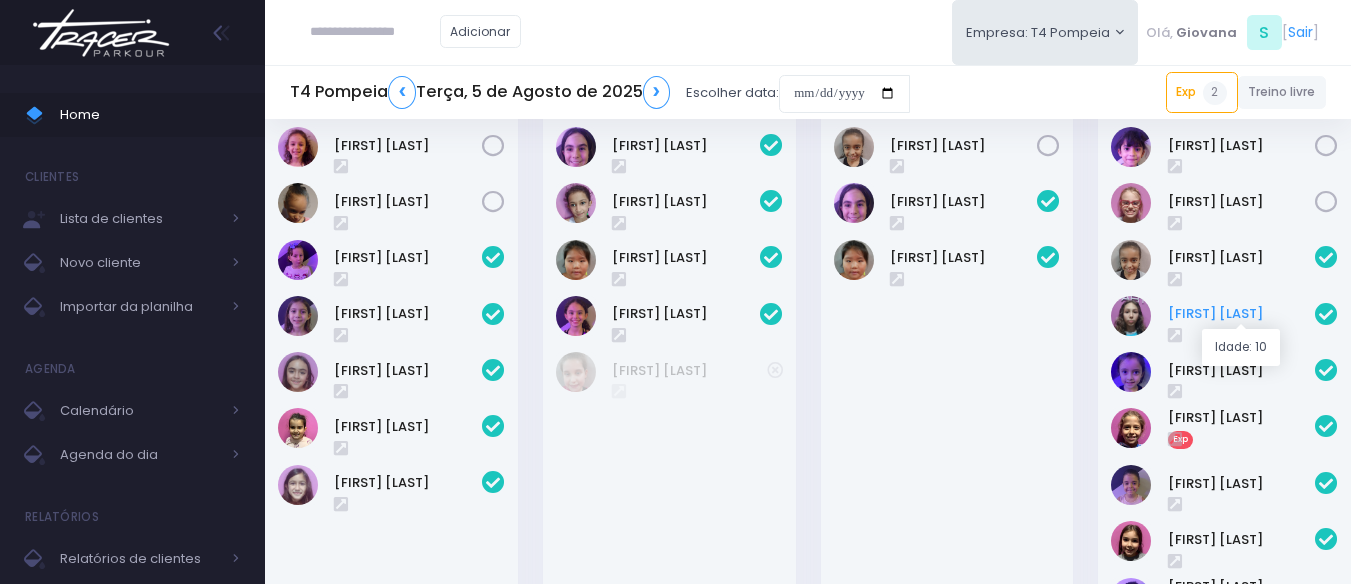 click on "[FIRST] [LAST]" at bounding box center [1242, 314] 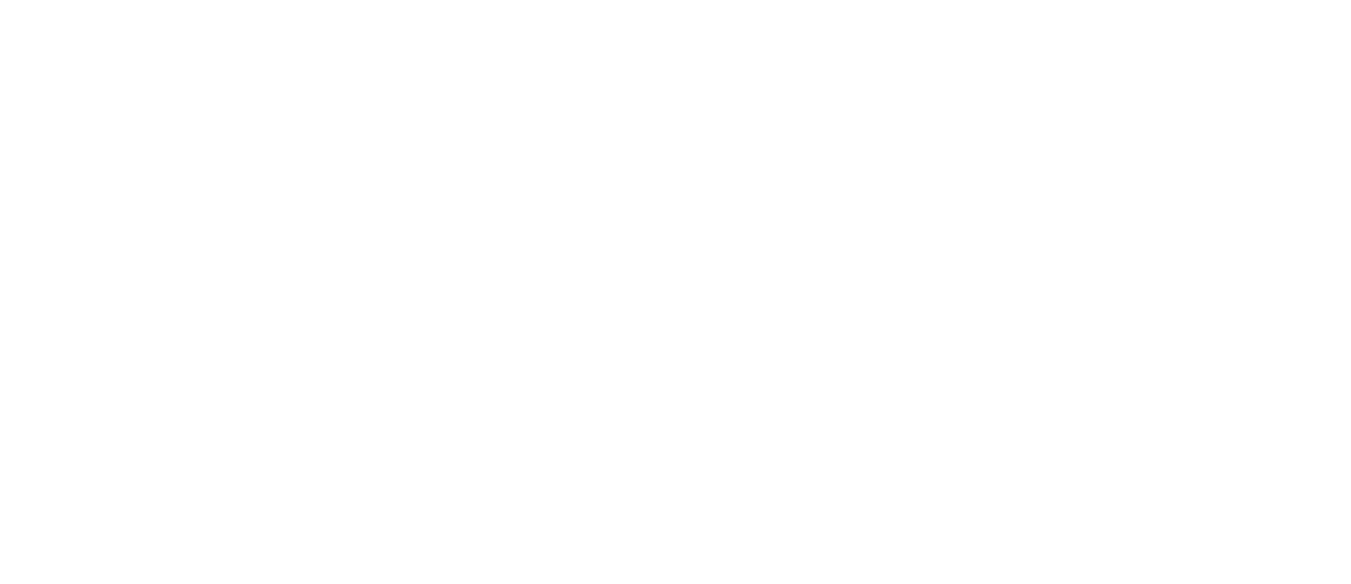 scroll, scrollTop: 0, scrollLeft: 0, axis: both 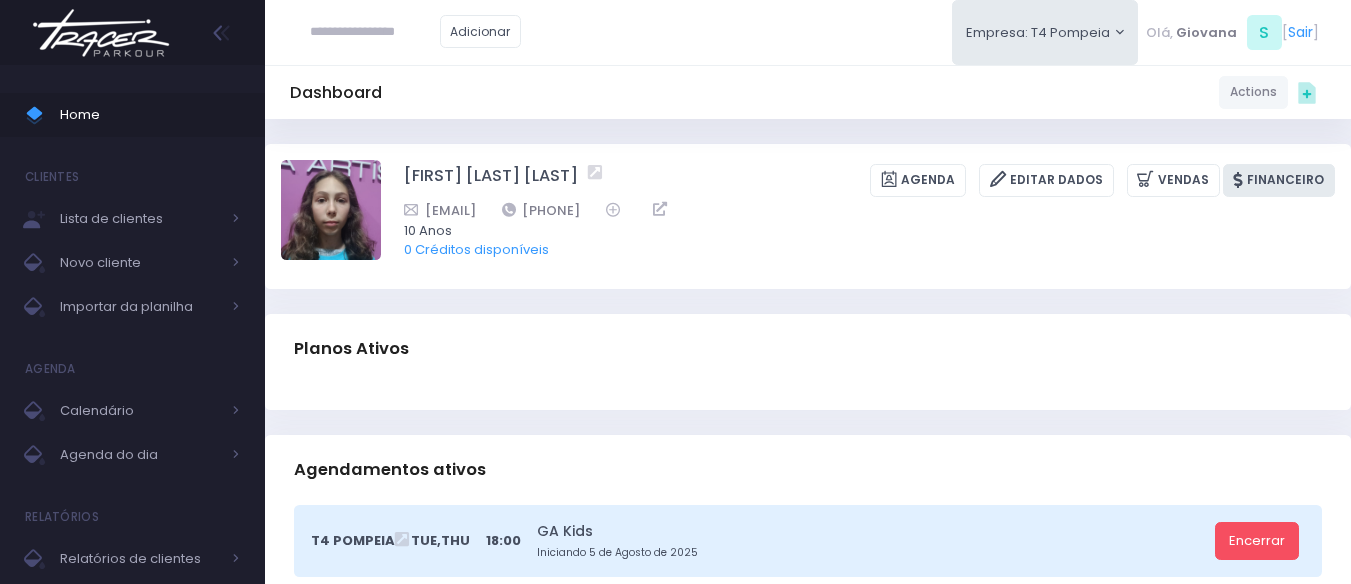 click on "Financeiro" at bounding box center [1279, 180] 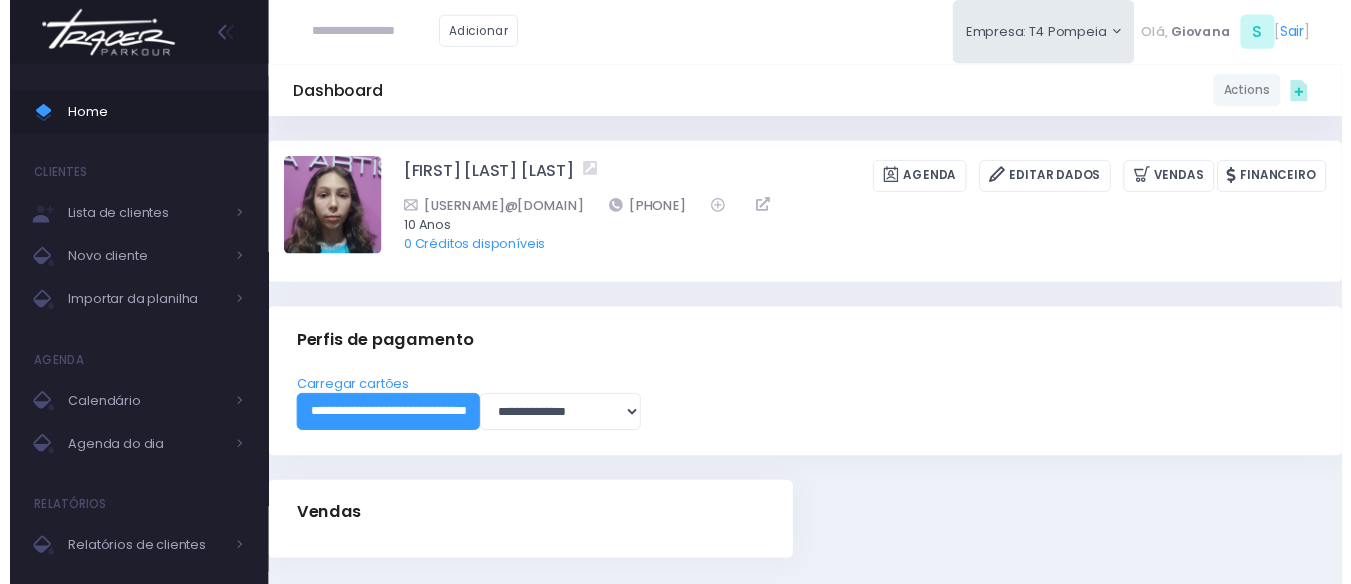 scroll, scrollTop: 0, scrollLeft: 0, axis: both 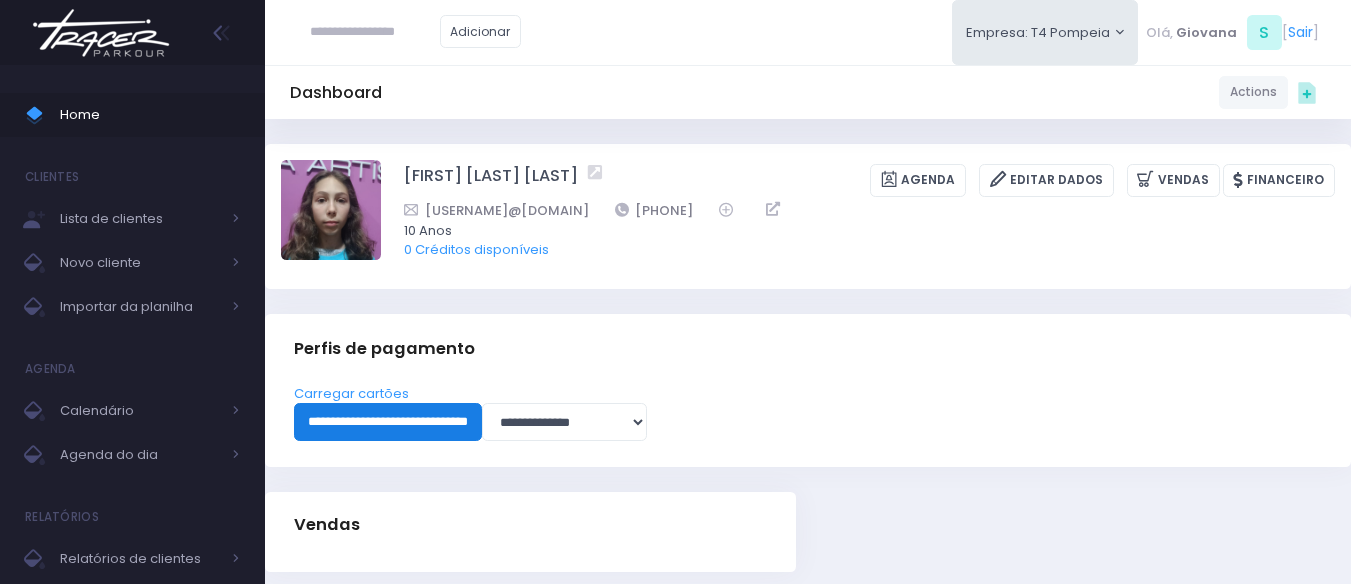 click on "**********" at bounding box center (388, 422) 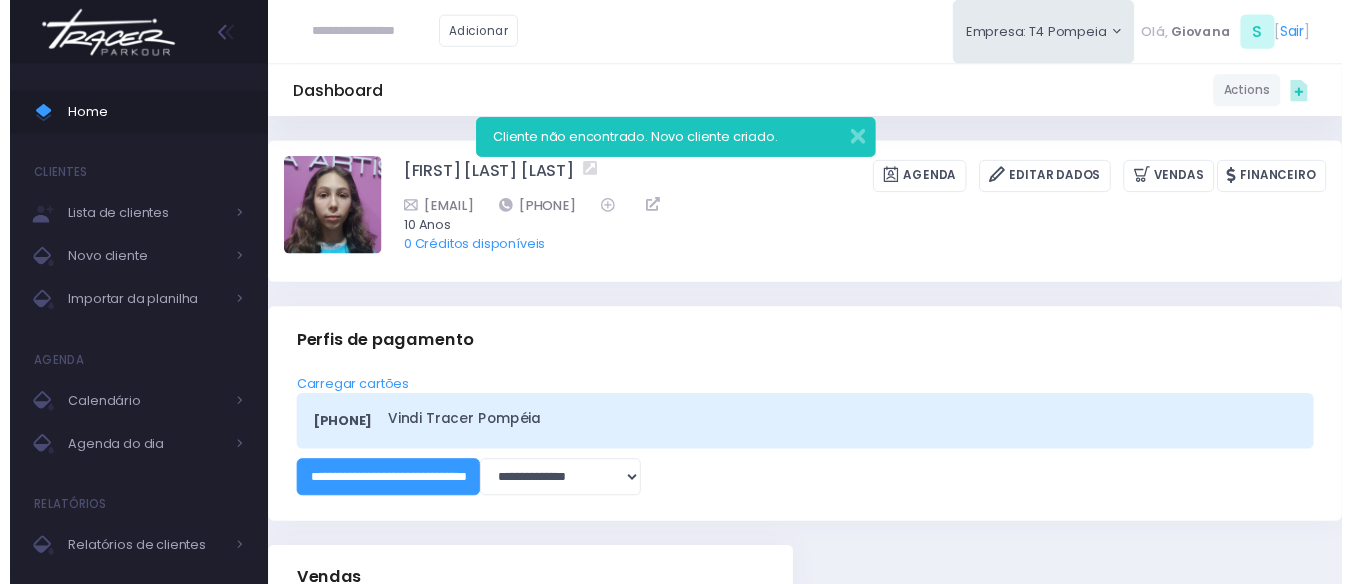 scroll, scrollTop: 0, scrollLeft: 0, axis: both 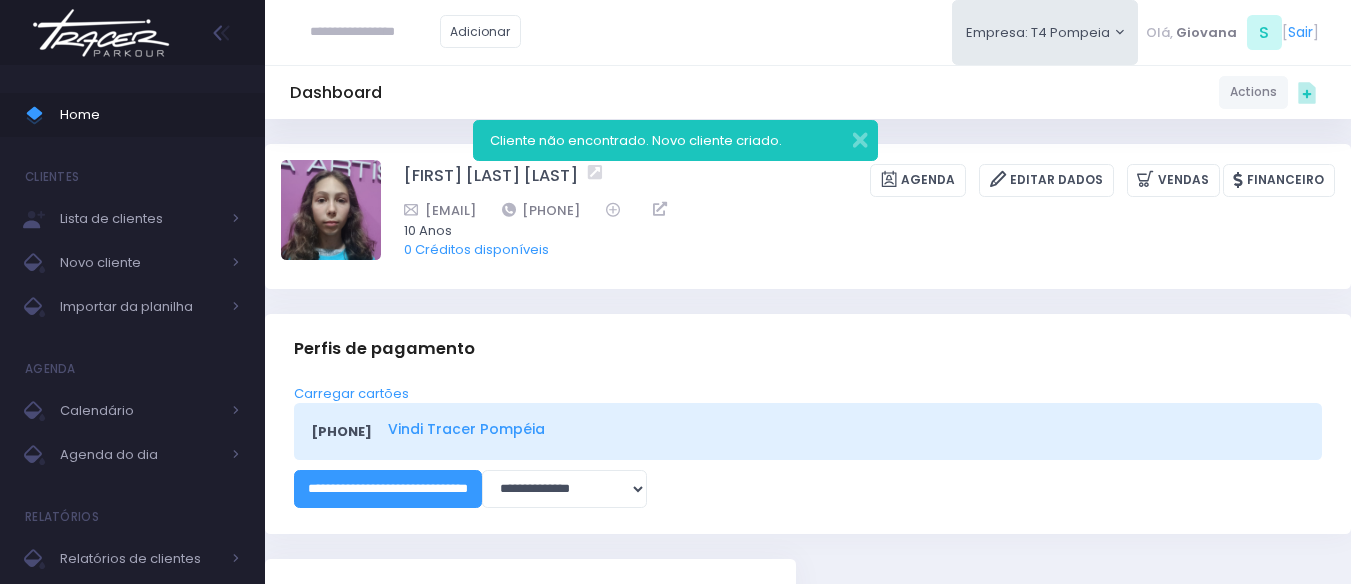click on "Vindi Tracer Pompéia" at bounding box center (843, 429) 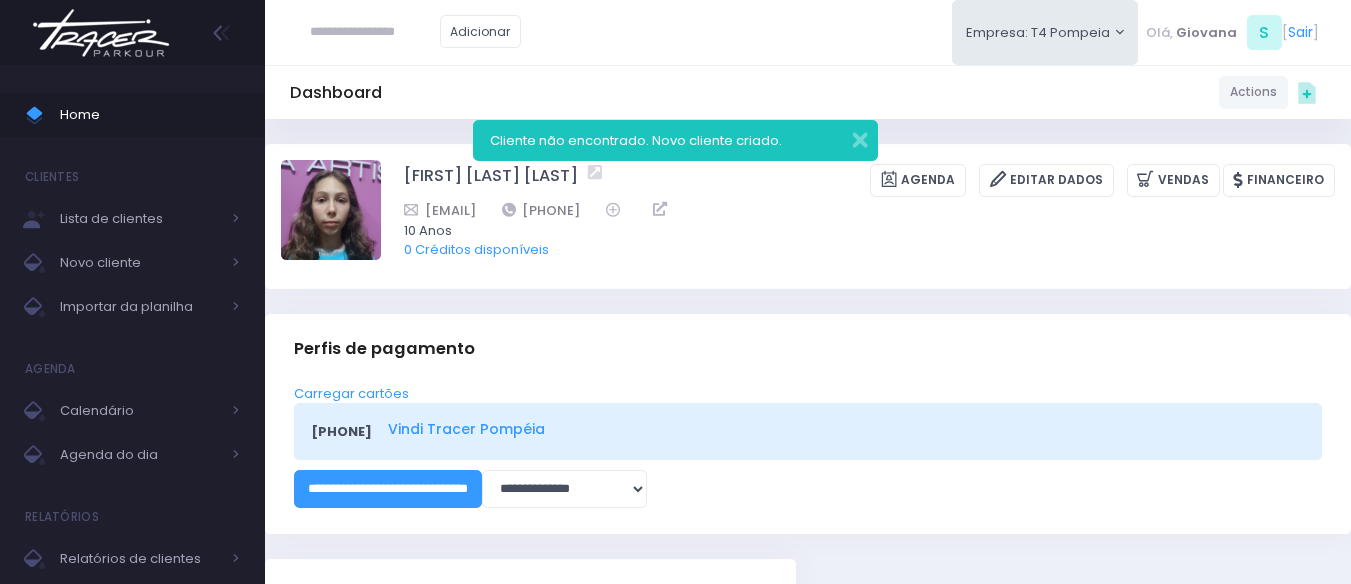 click on "Vindi Tracer Pompéia" at bounding box center [843, 429] 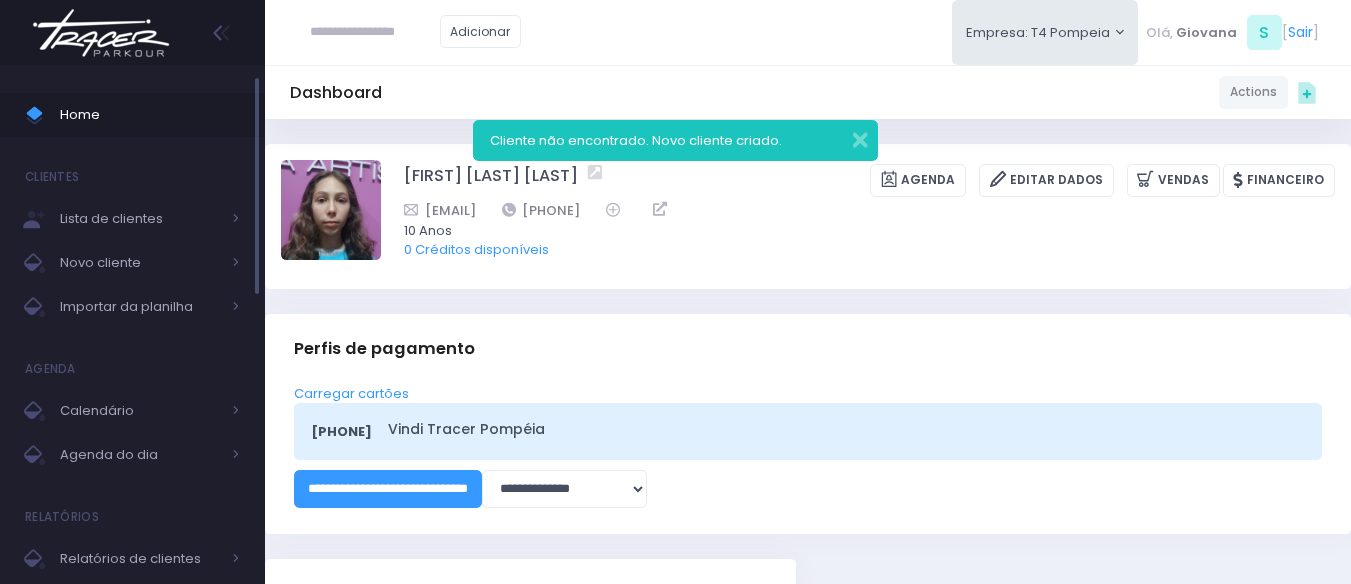 click on "Home" at bounding box center (132, 115) 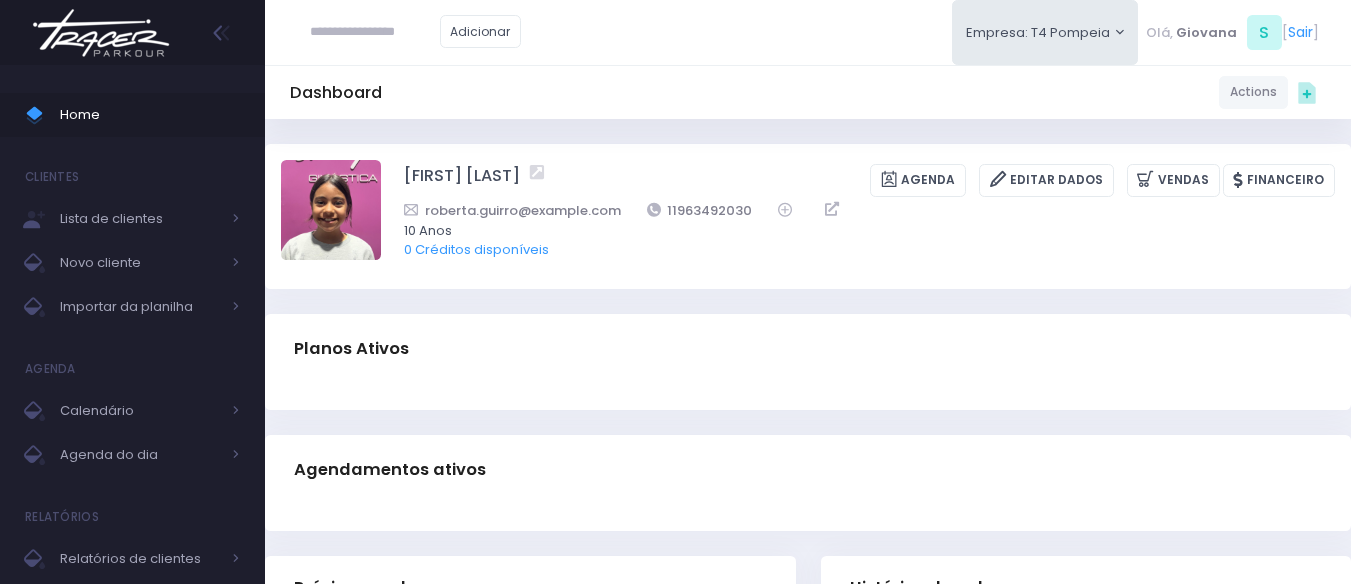 scroll, scrollTop: 0, scrollLeft: 0, axis: both 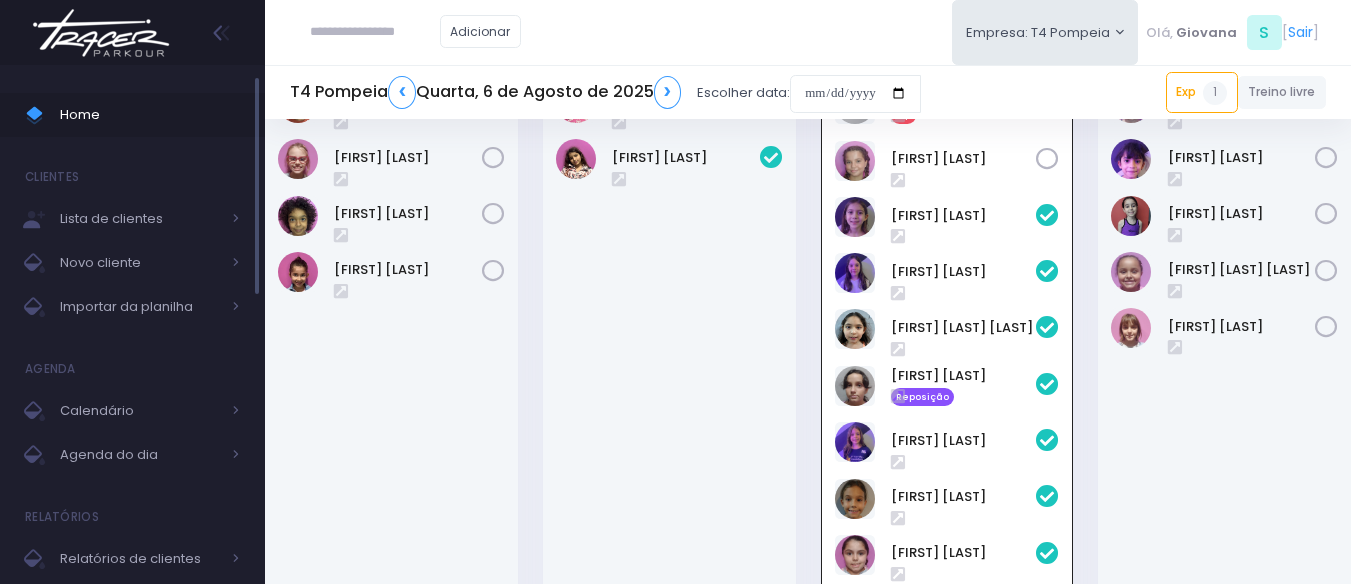click on "Home" at bounding box center [132, 115] 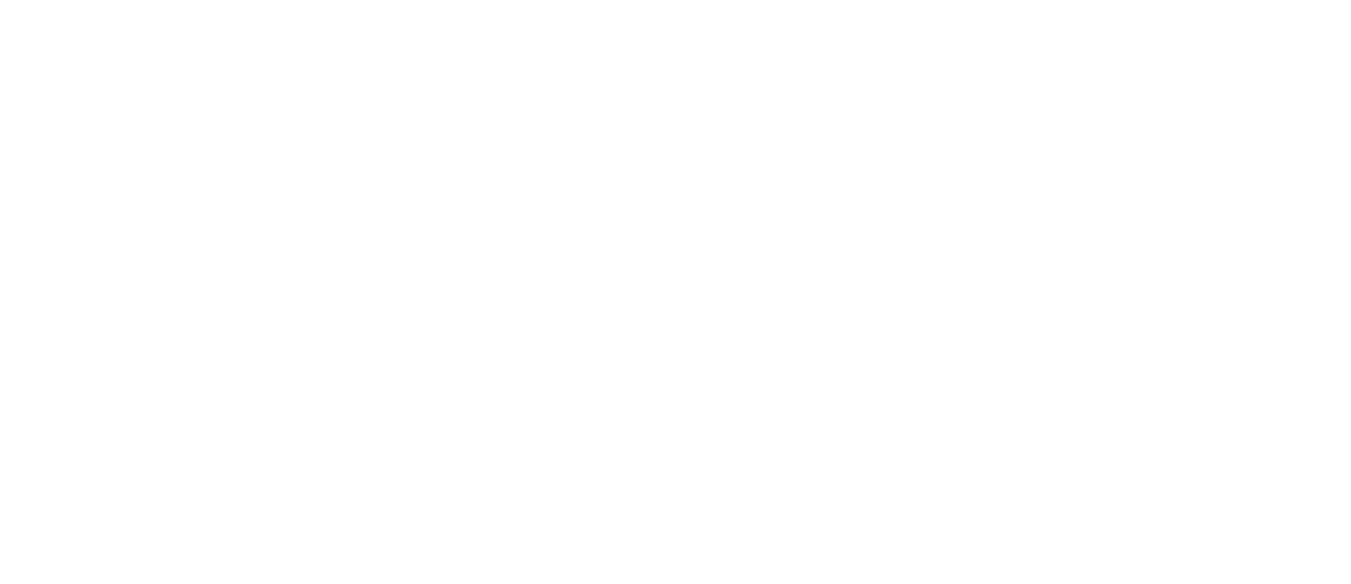 scroll, scrollTop: 144, scrollLeft: 0, axis: vertical 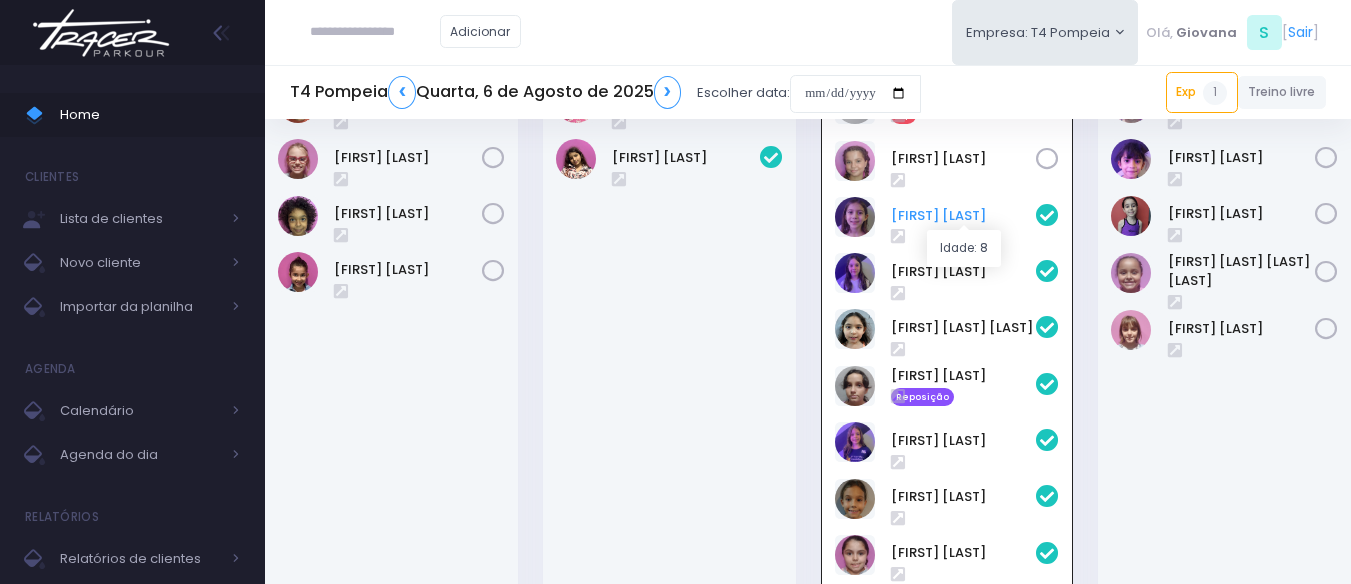click on "[FIRST] [LAST]" at bounding box center [964, 216] 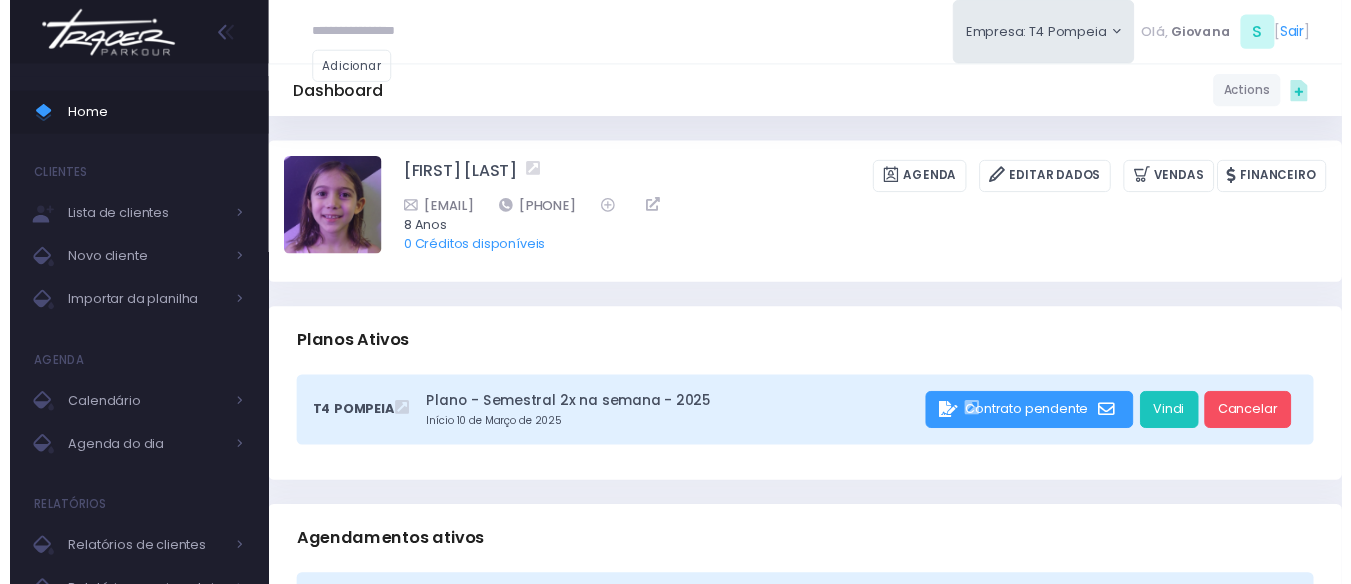 scroll, scrollTop: 0, scrollLeft: 0, axis: both 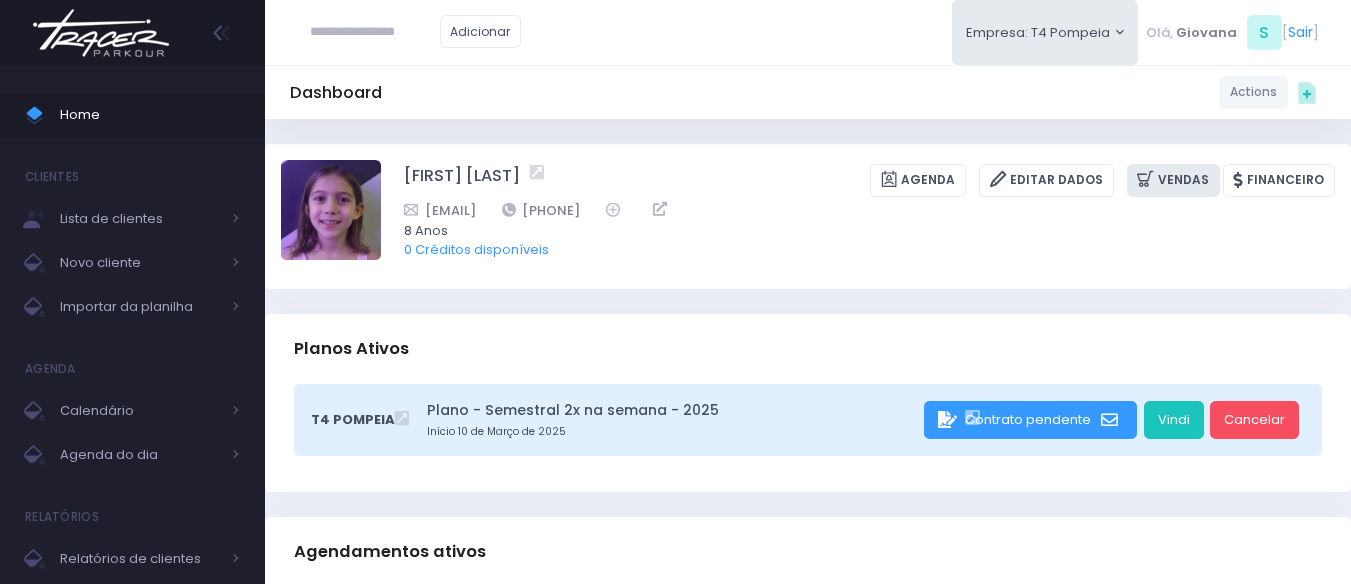 click on "Vendas" at bounding box center [1173, 180] 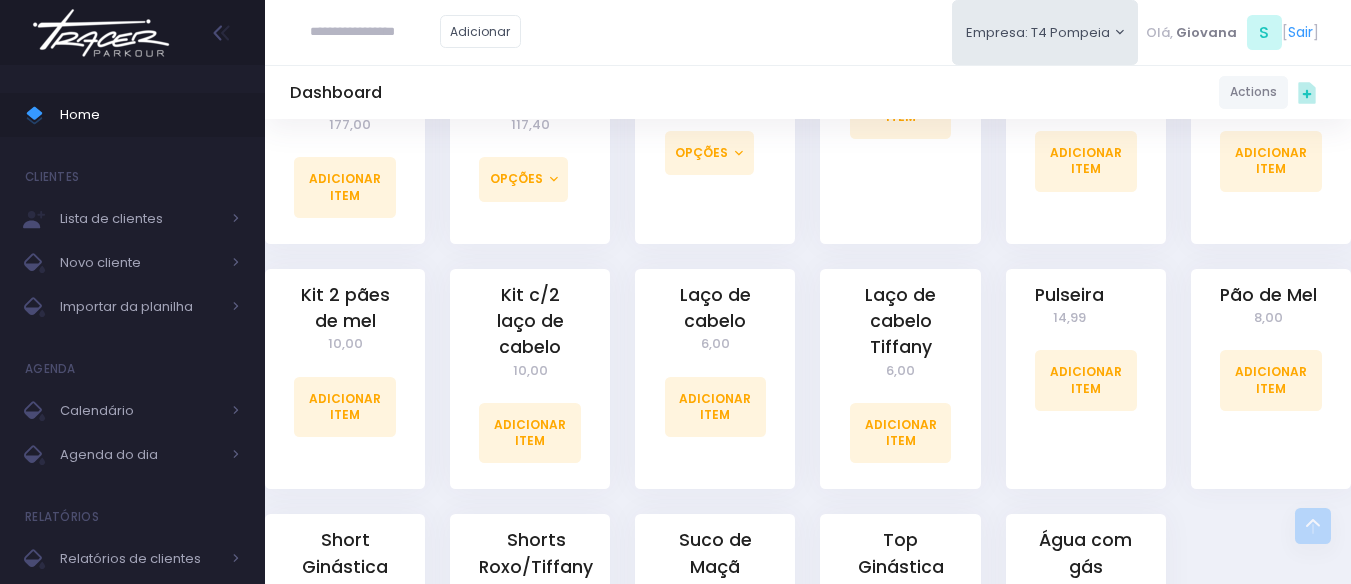 scroll, scrollTop: 1300, scrollLeft: 0, axis: vertical 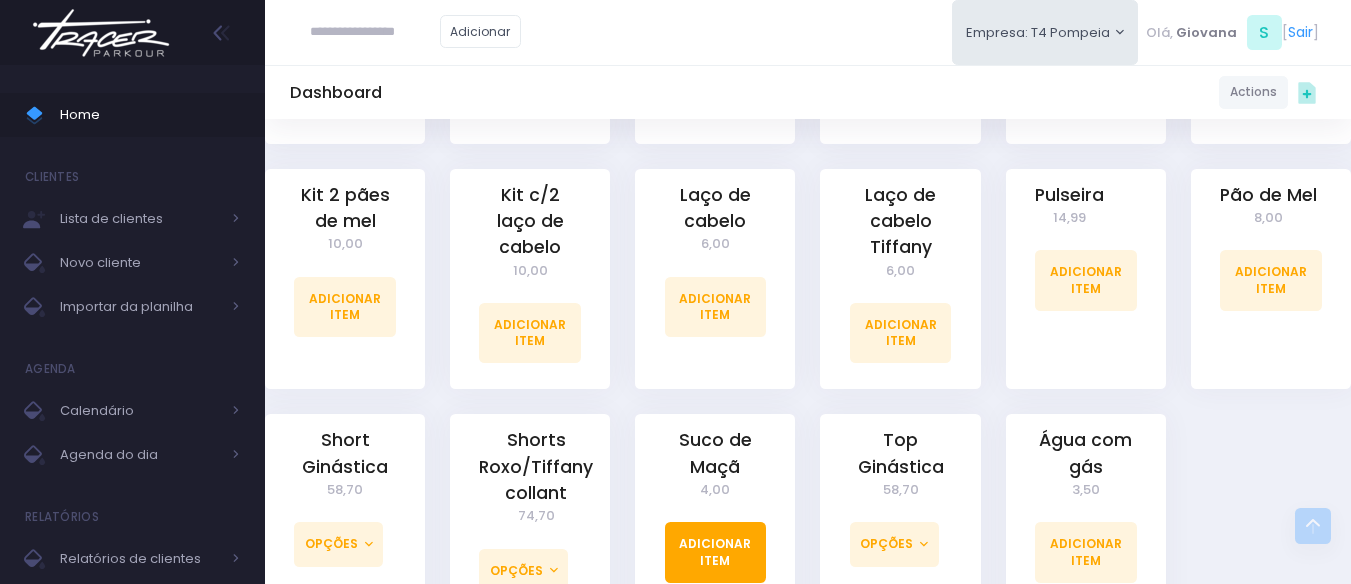 click on "Adicionar Item" at bounding box center [716, 552] 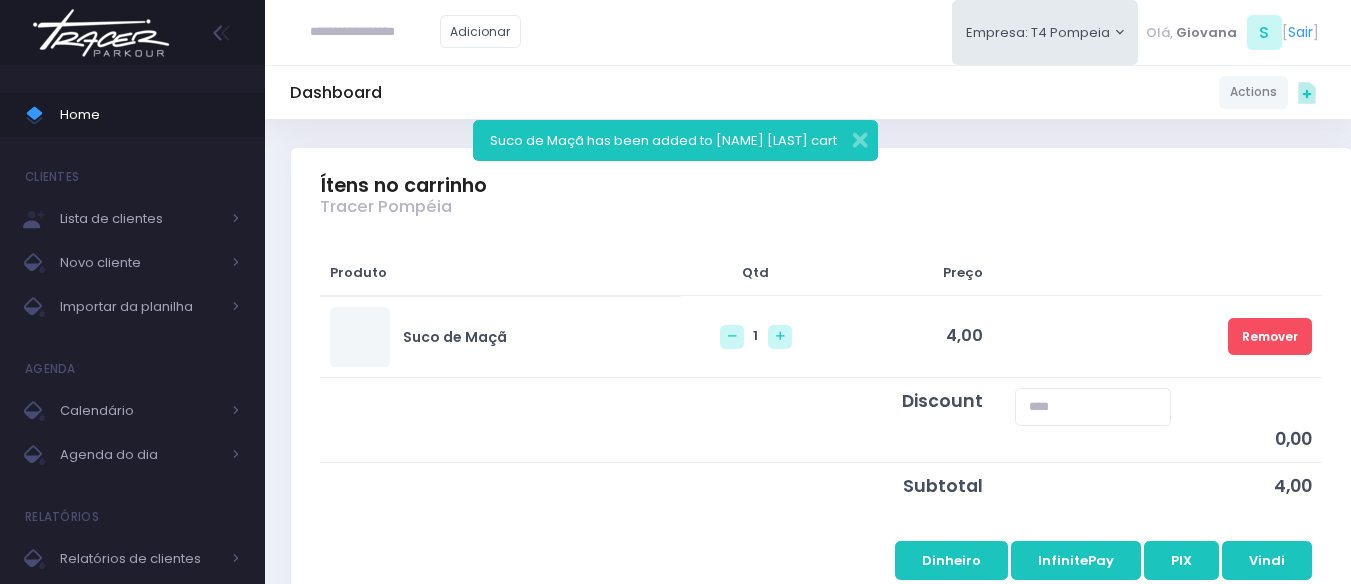 scroll, scrollTop: 400, scrollLeft: 0, axis: vertical 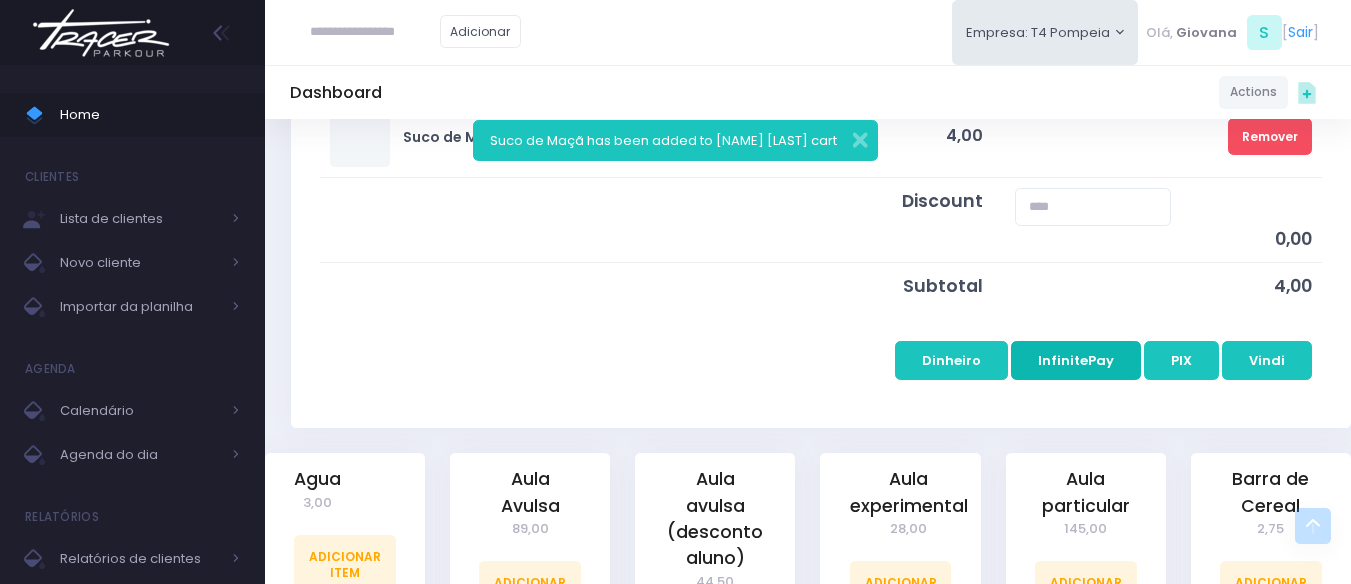 click on "InfinitePay" at bounding box center [1076, 360] 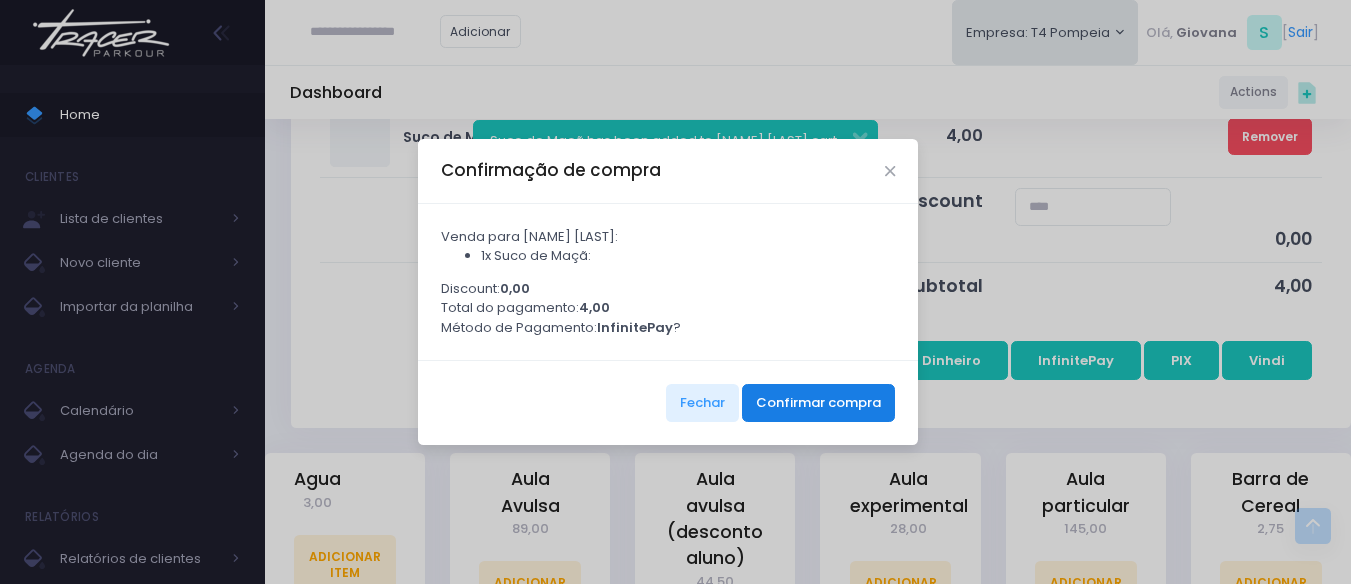 click on "Confirmar compra" at bounding box center [818, 403] 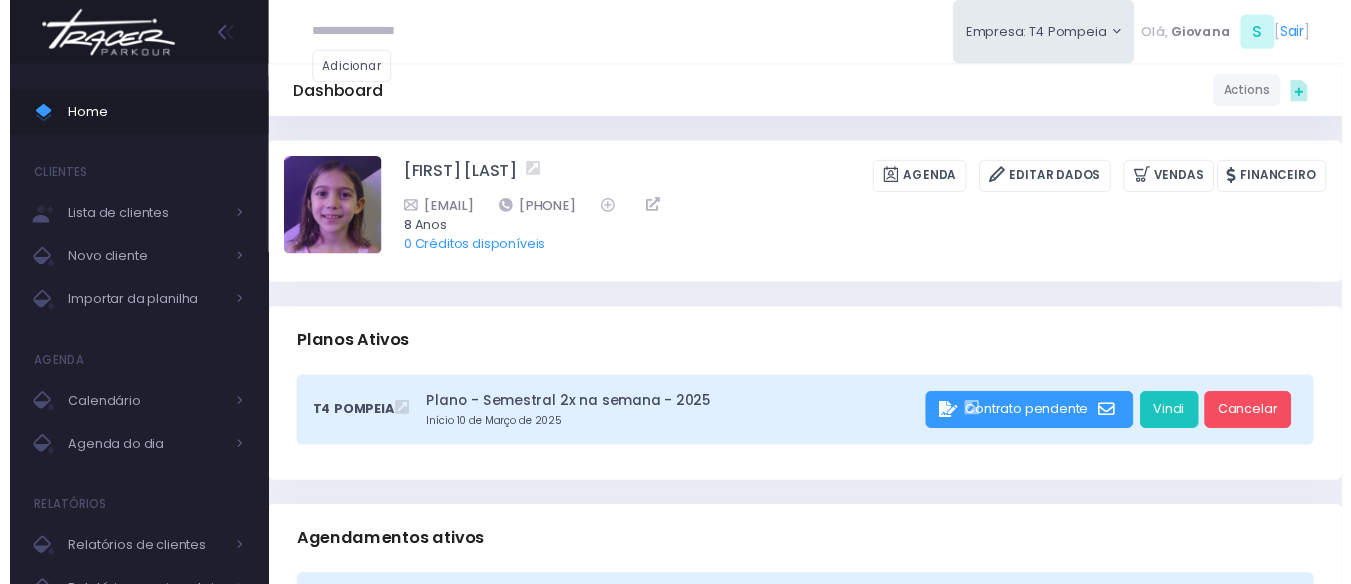 scroll, scrollTop: 0, scrollLeft: 0, axis: both 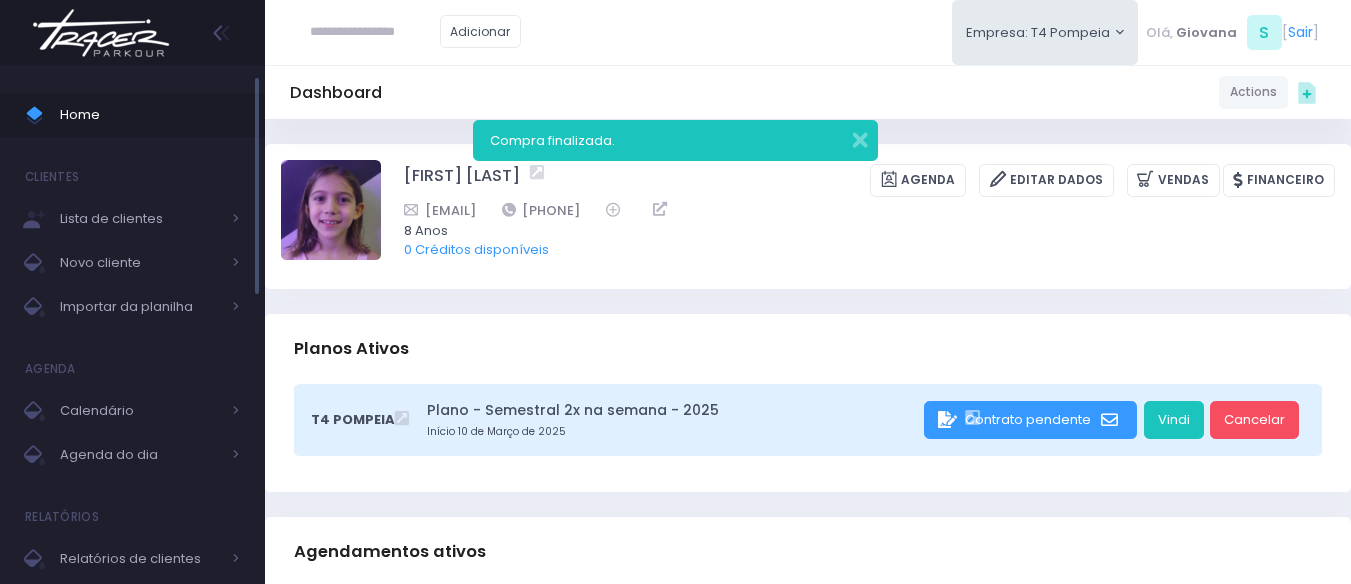 click on "Home" at bounding box center (150, 115) 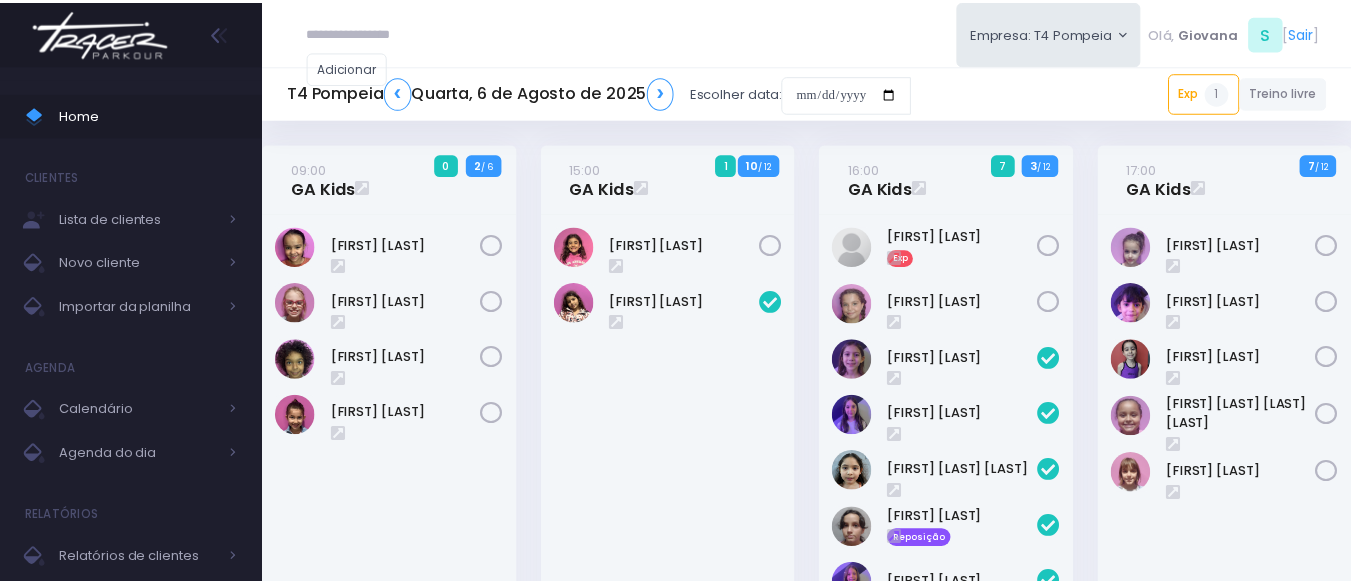 scroll, scrollTop: 0, scrollLeft: 0, axis: both 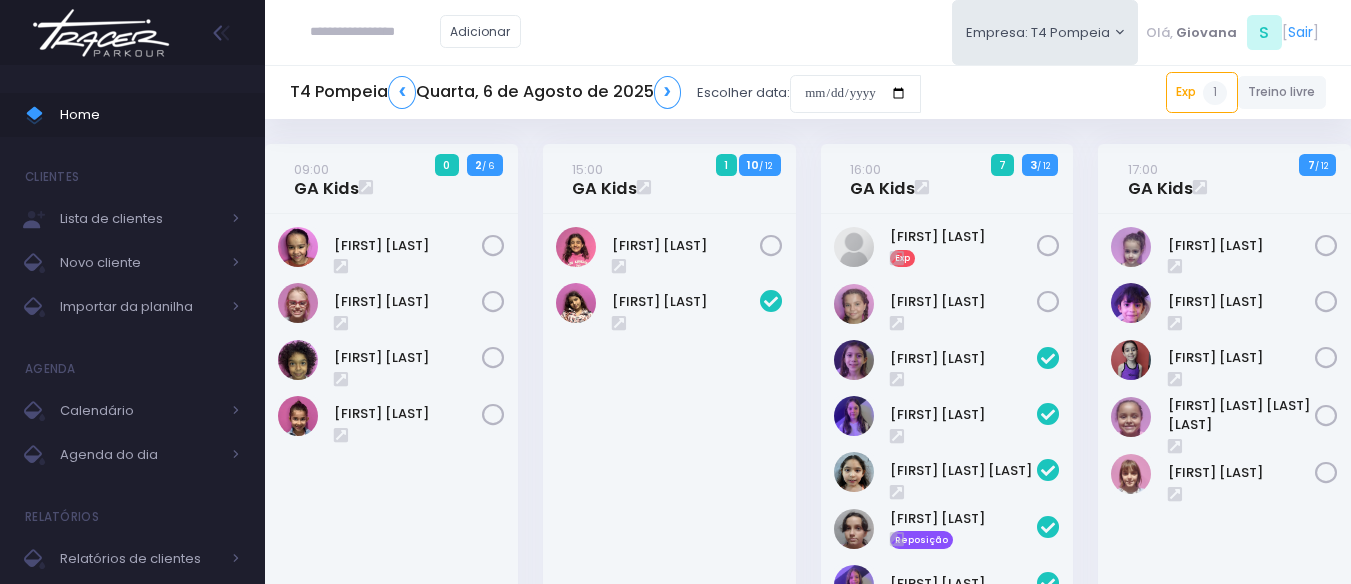 click at bounding box center [375, 32] 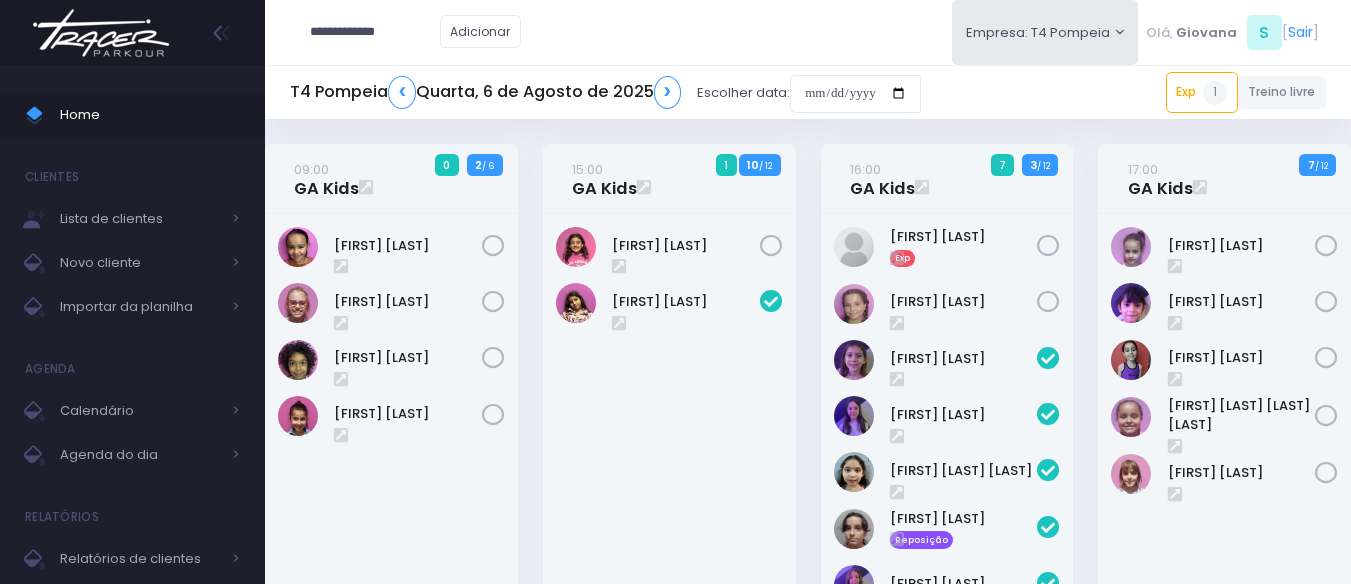 click on "**********" at bounding box center (375, 32) 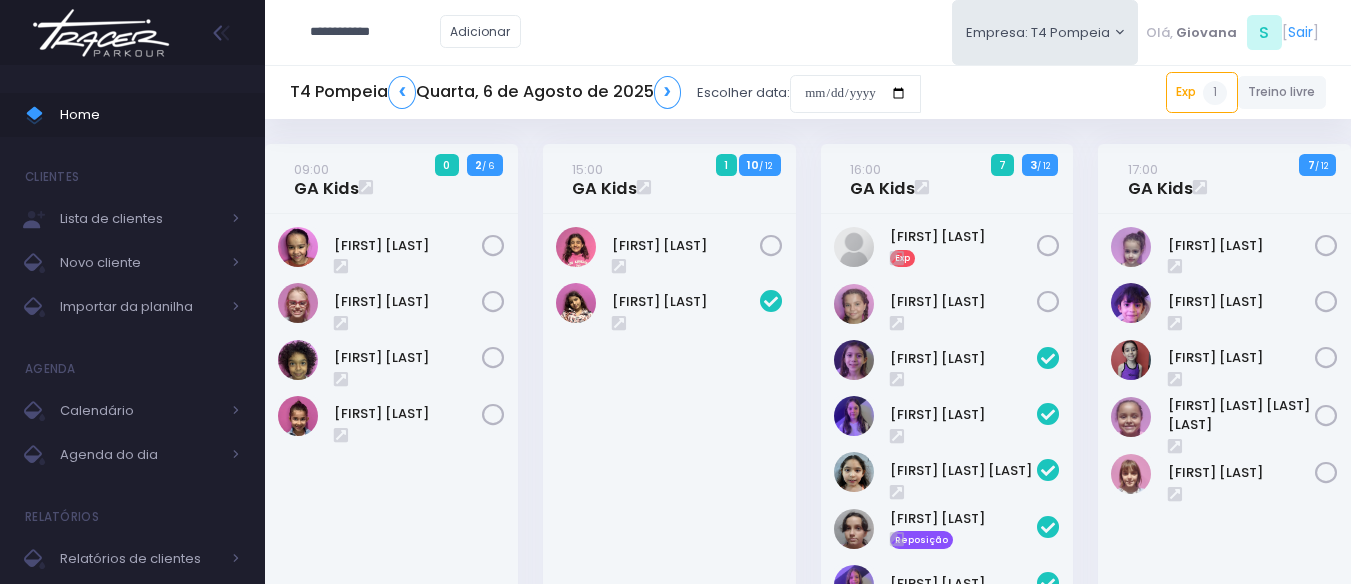 type on "**********" 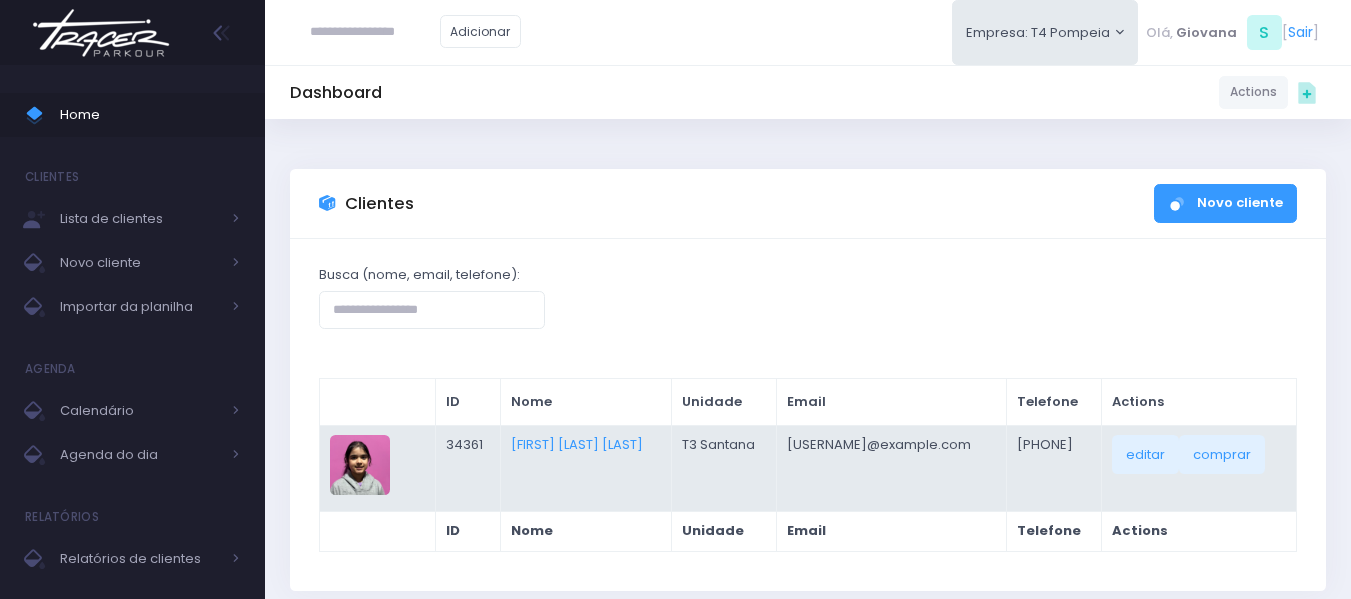 scroll, scrollTop: 0, scrollLeft: 0, axis: both 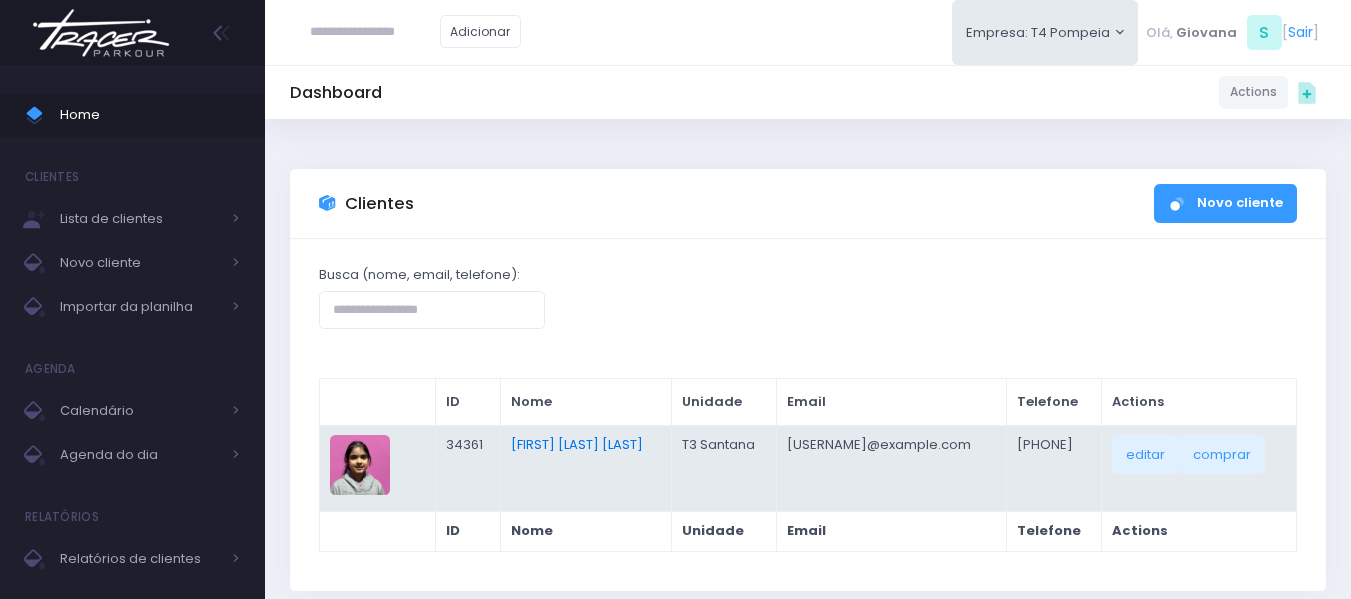 click on "[FIRST] [LAST] [LAST]" at bounding box center (577, 444) 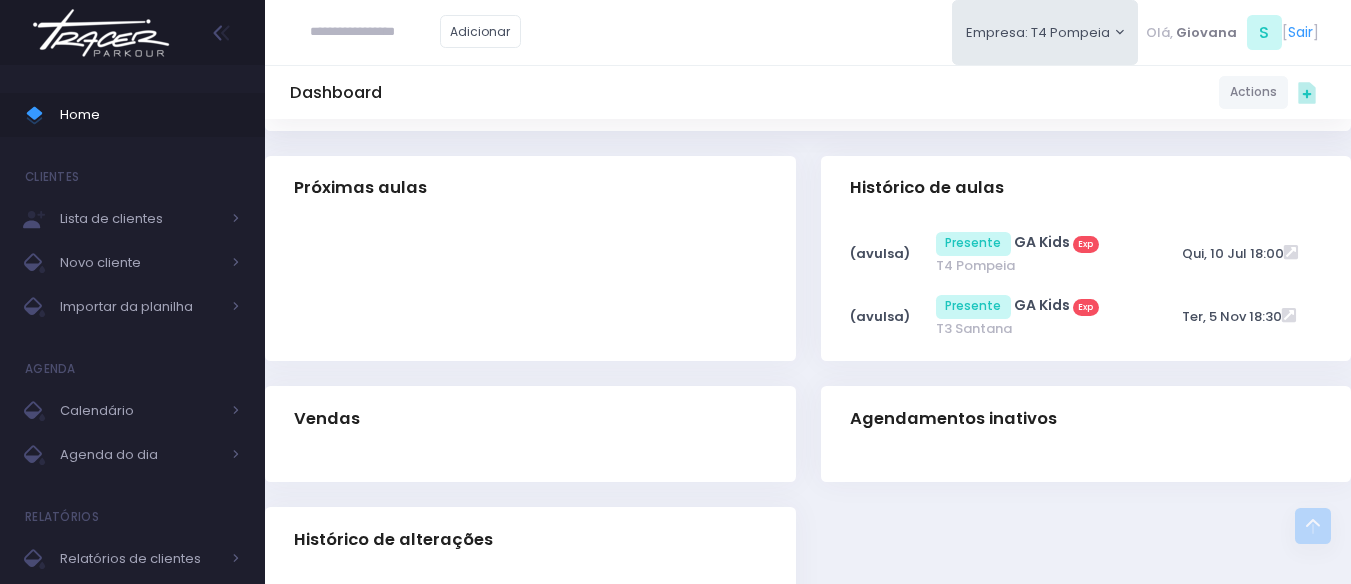scroll, scrollTop: 0, scrollLeft: 0, axis: both 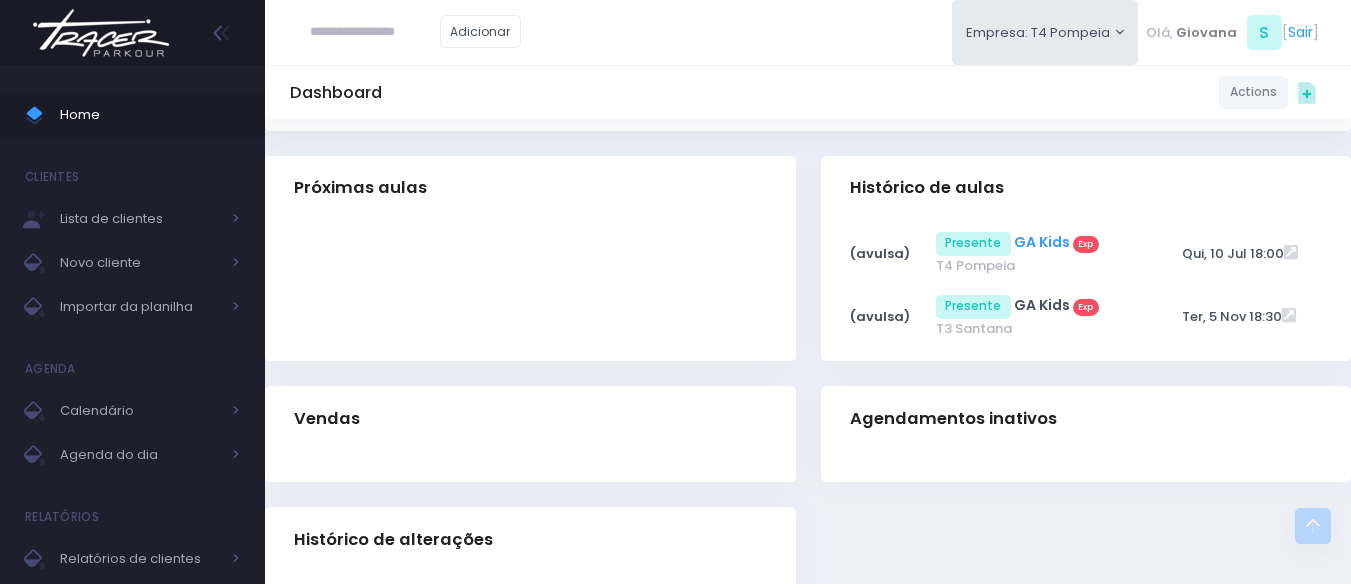 click on "GA Kids" at bounding box center [1042, 242] 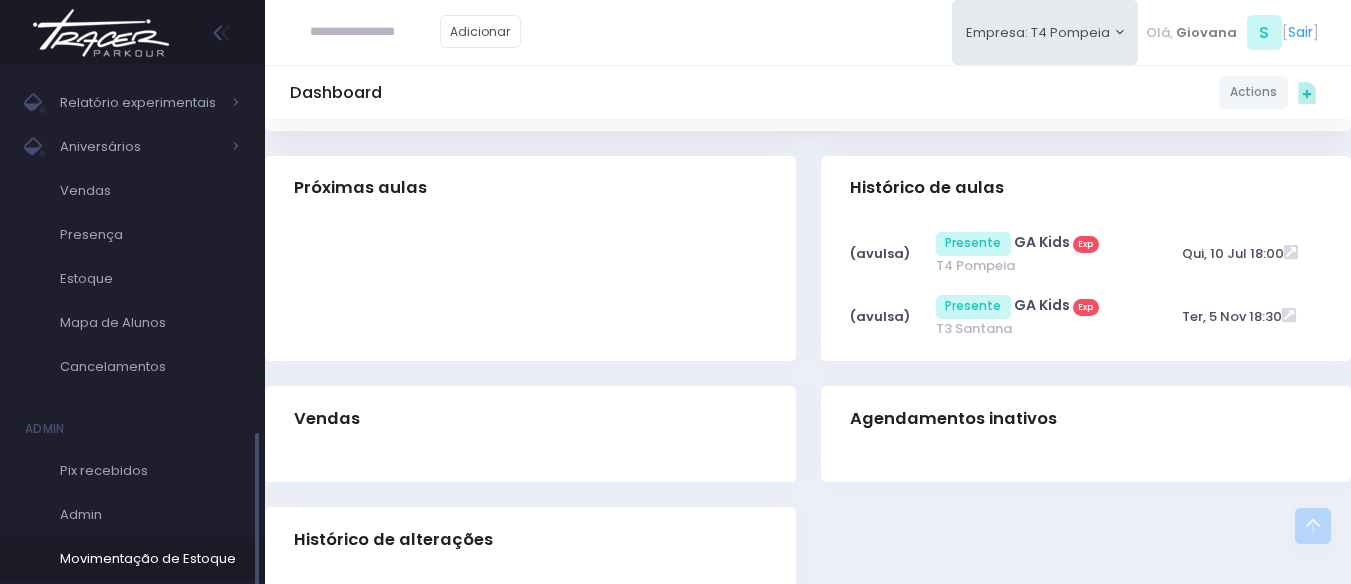 scroll, scrollTop: 686, scrollLeft: 0, axis: vertical 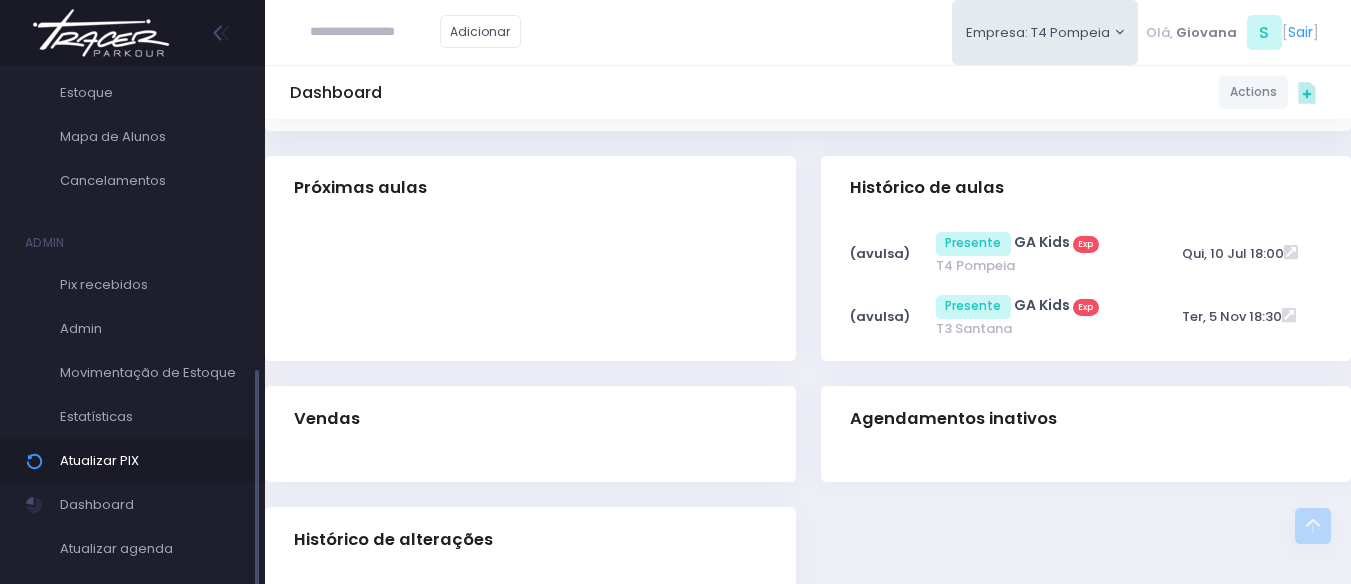 click on "Atualizar PIX" at bounding box center (150, 461) 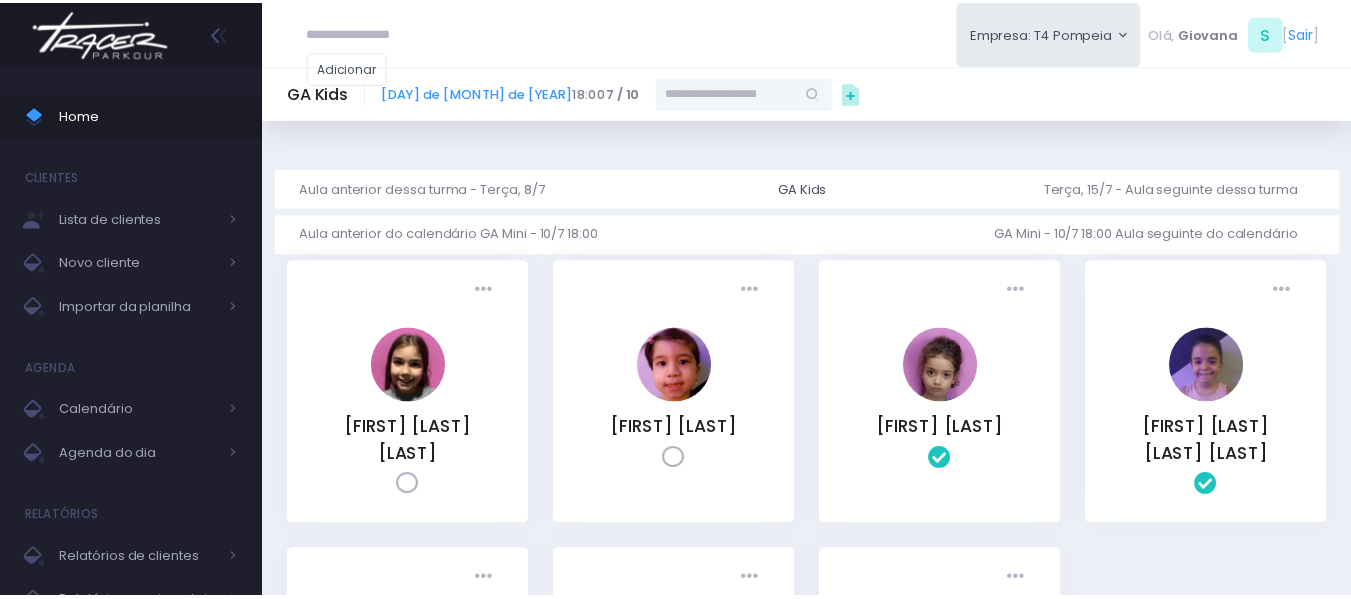 scroll, scrollTop: 0, scrollLeft: 0, axis: both 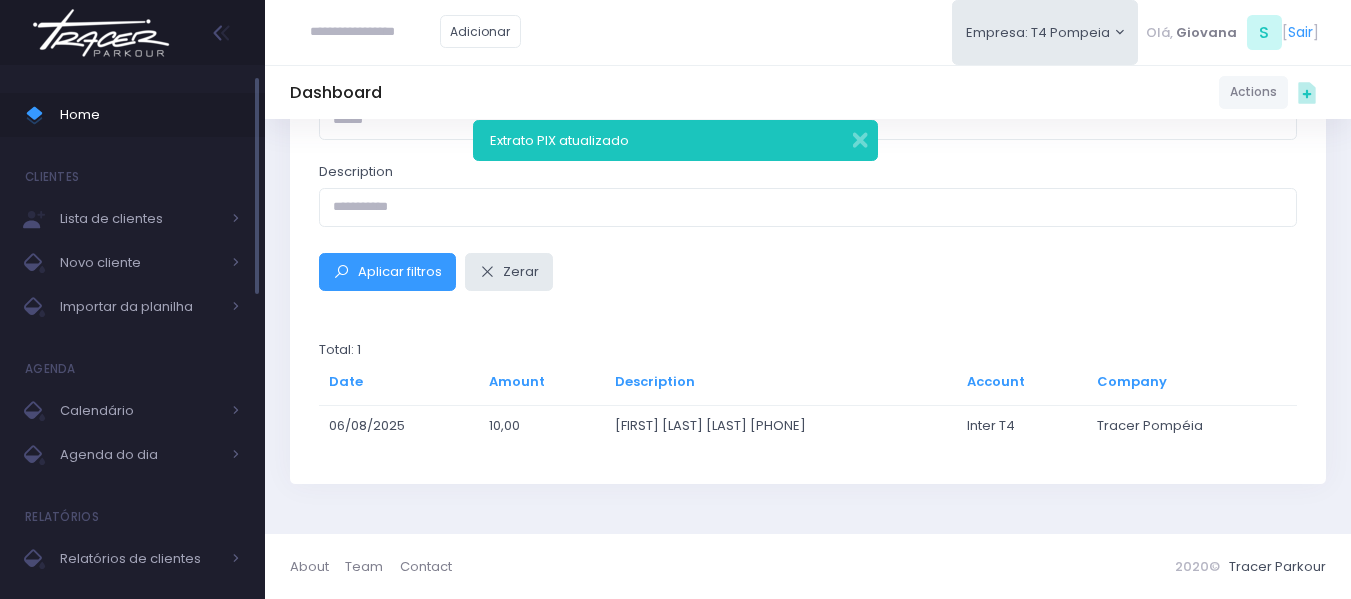 click on "Home" at bounding box center (150, 115) 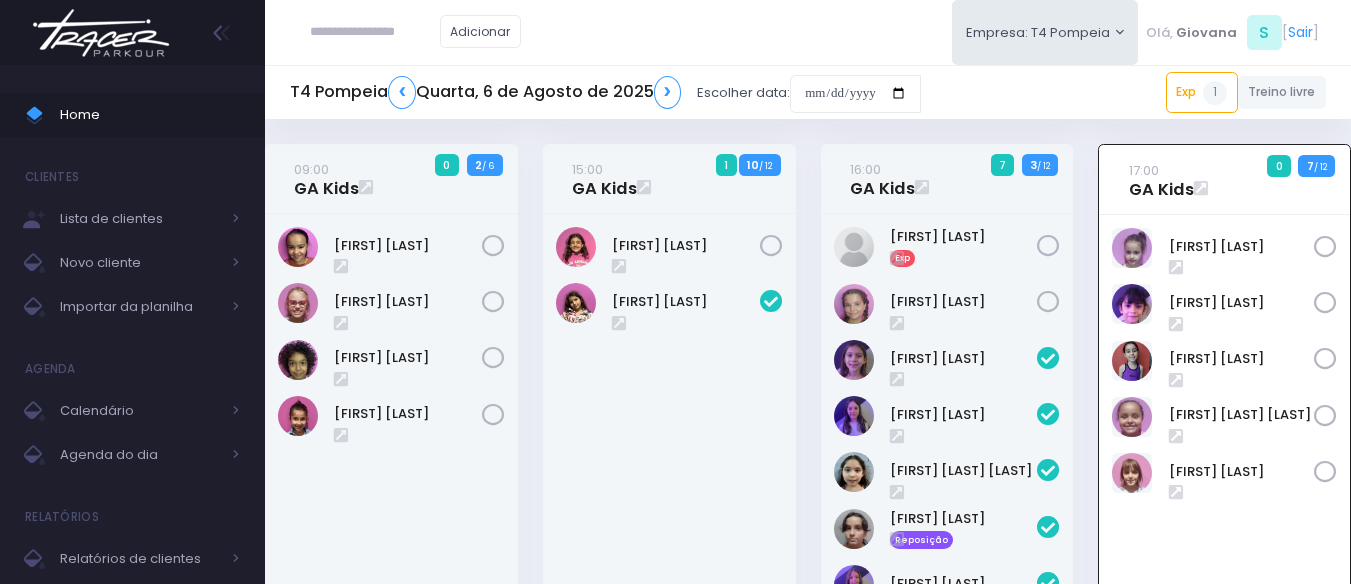 scroll, scrollTop: 144, scrollLeft: 0, axis: vertical 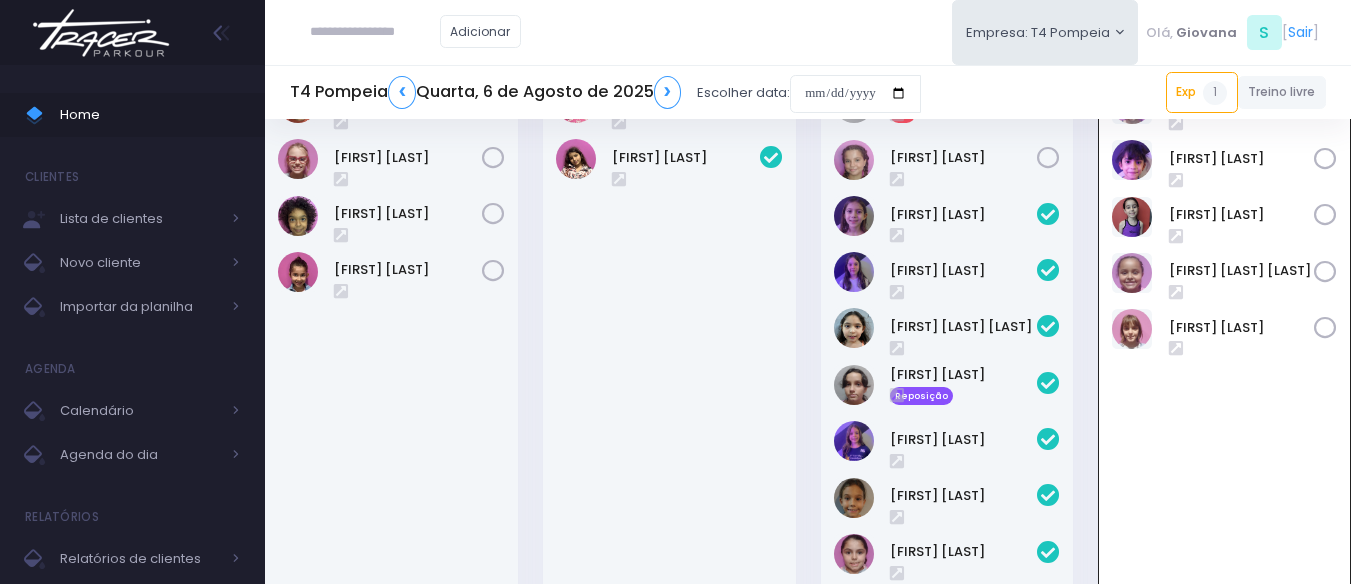 paste on "**********" 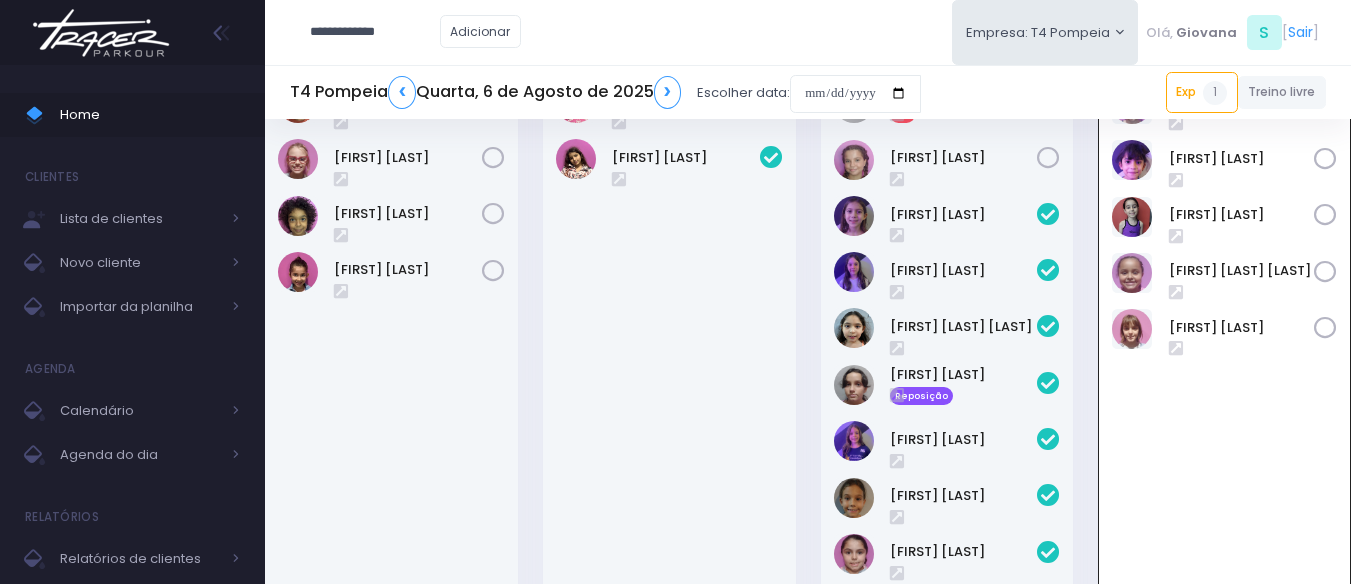 click on "**********" at bounding box center [375, 32] 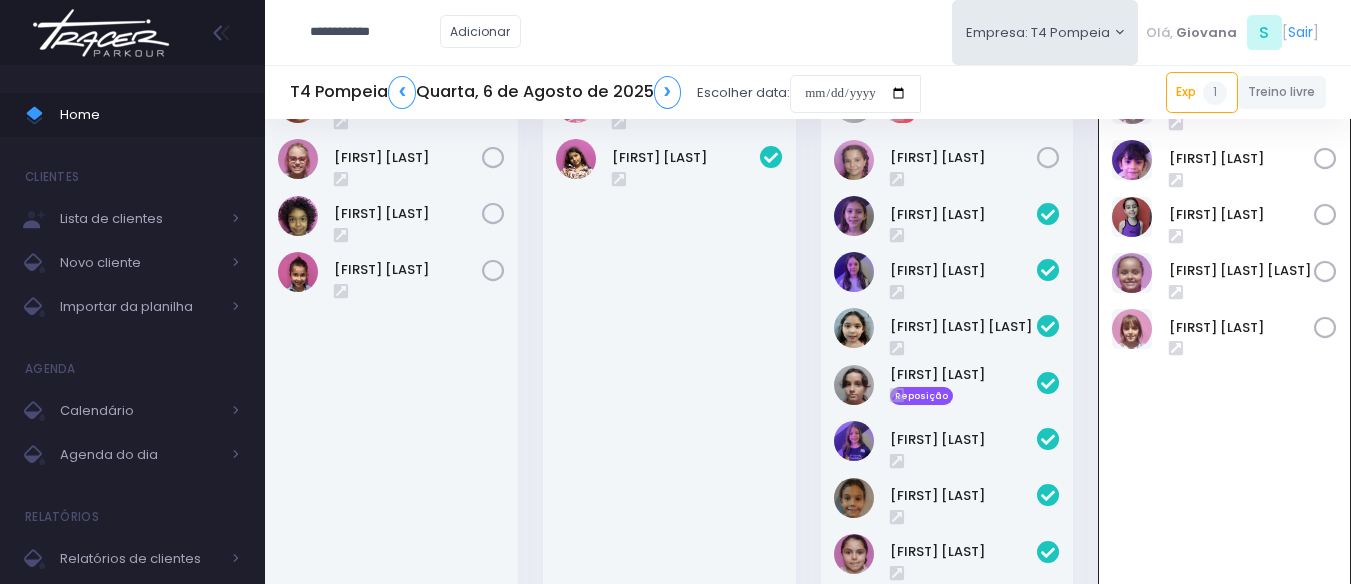 type on "**********" 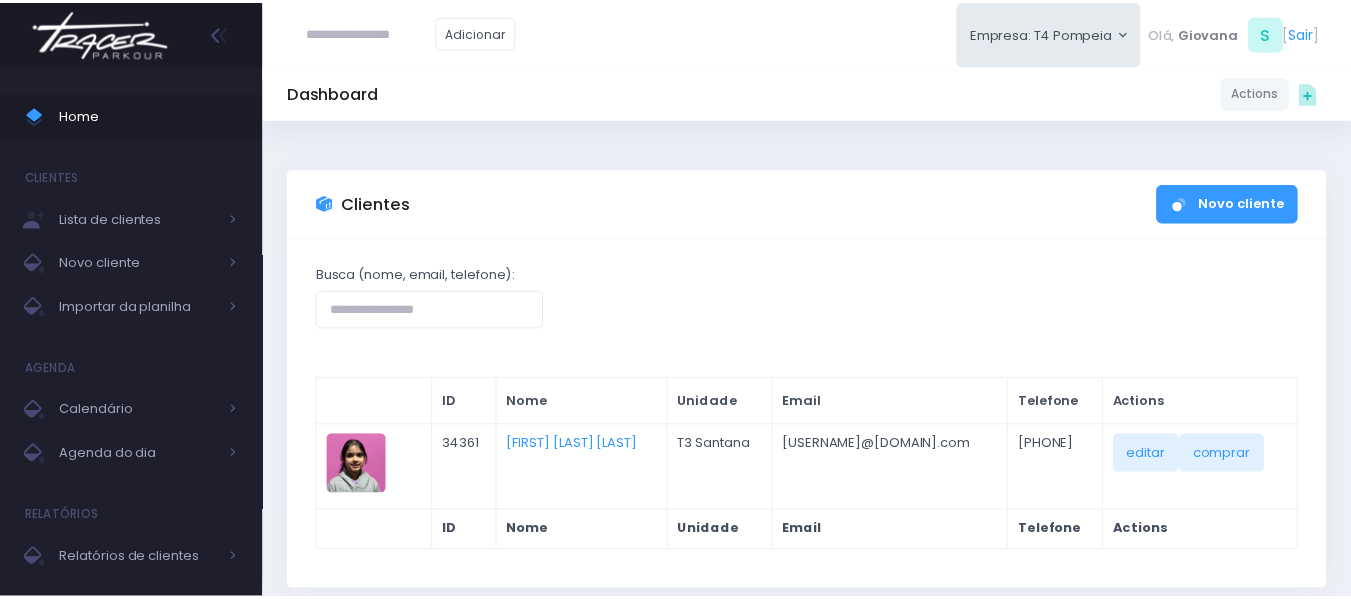 scroll, scrollTop: 0, scrollLeft: 0, axis: both 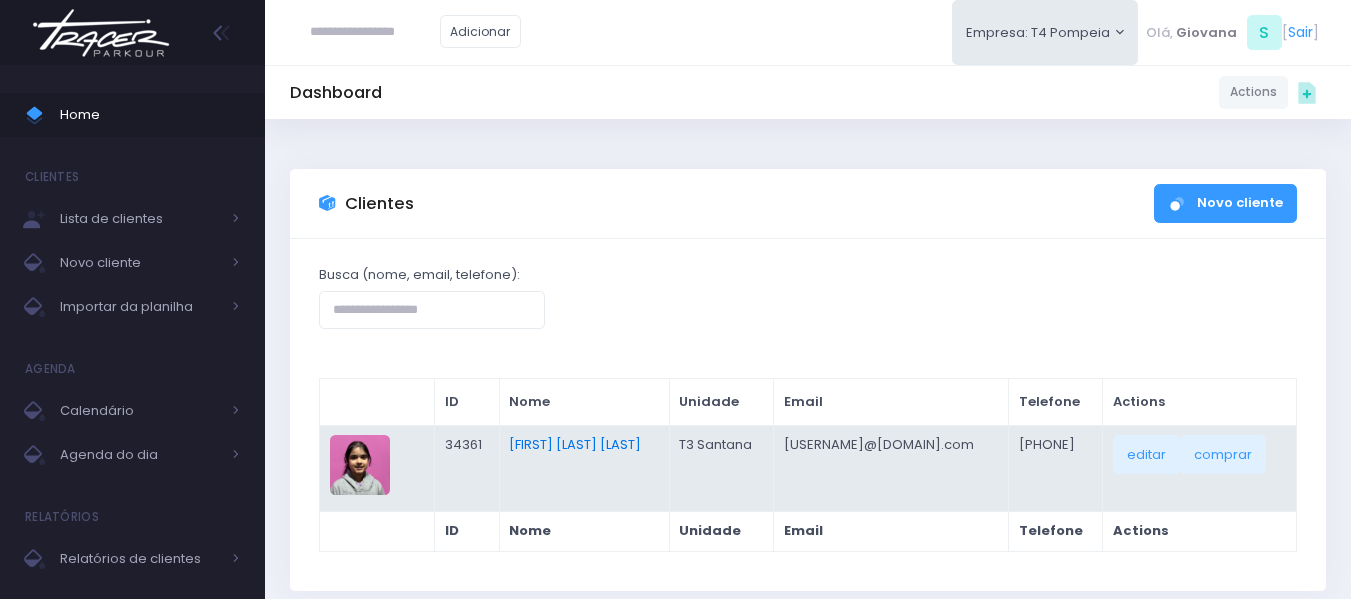 click on "Yasmin Lima Lopes" at bounding box center [575, 444] 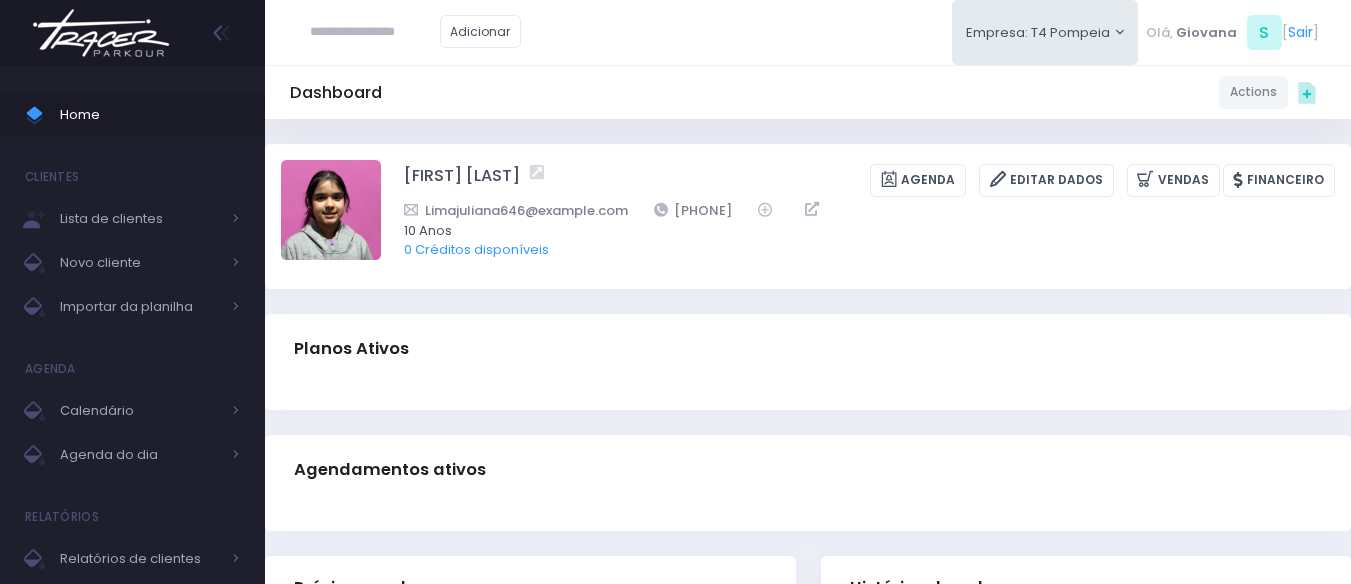 scroll, scrollTop: 500, scrollLeft: 0, axis: vertical 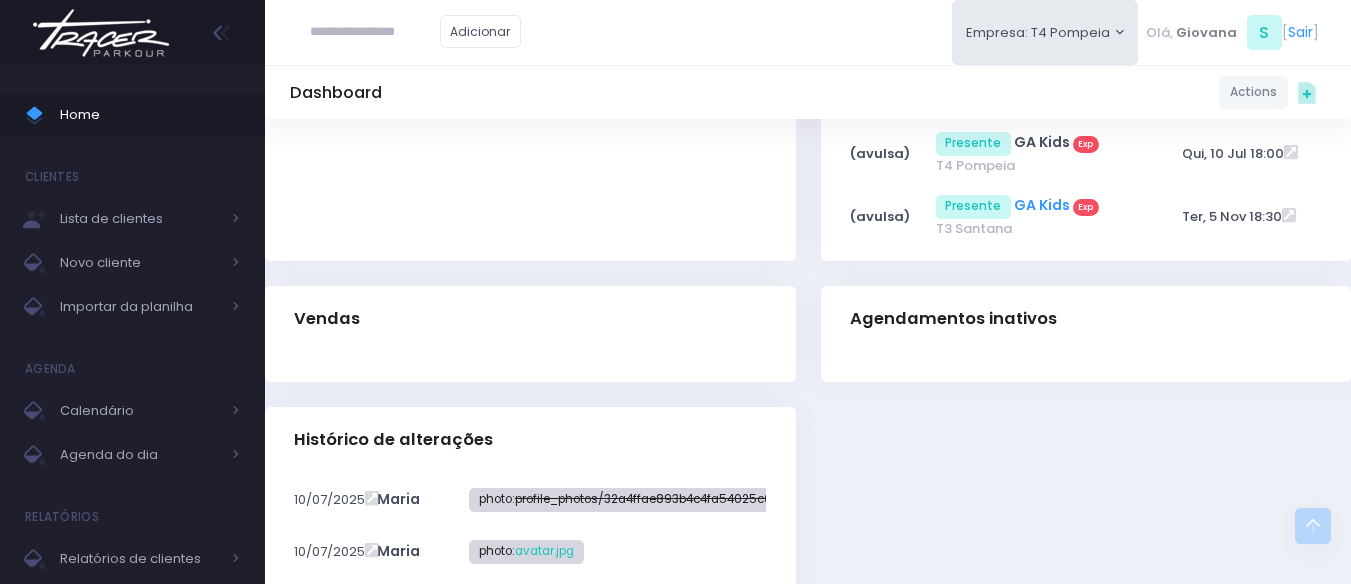 click on "GA Kids" at bounding box center (1042, 205) 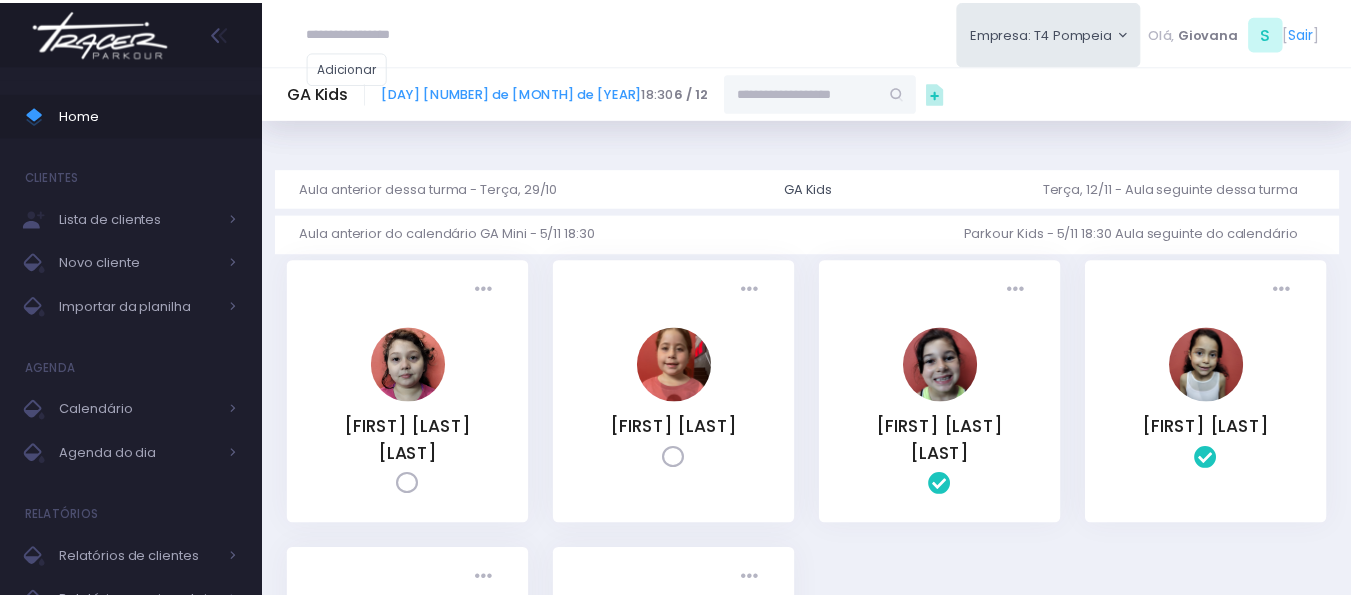 scroll, scrollTop: 0, scrollLeft: 0, axis: both 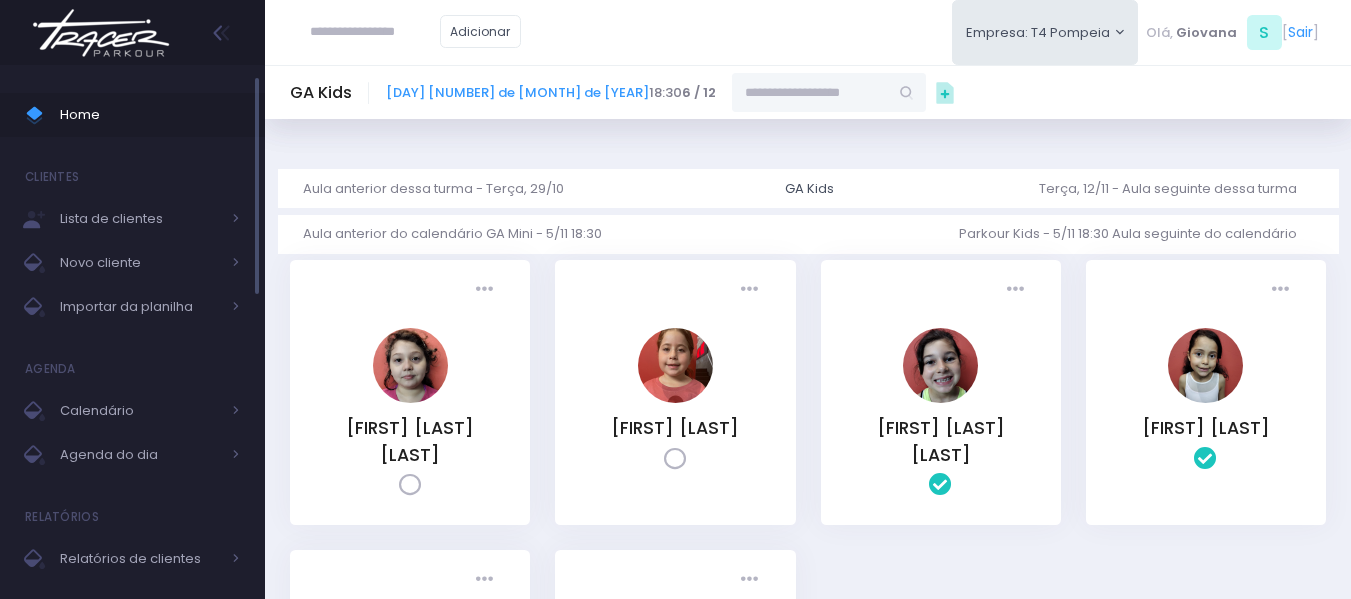 click on "Home" at bounding box center (150, 115) 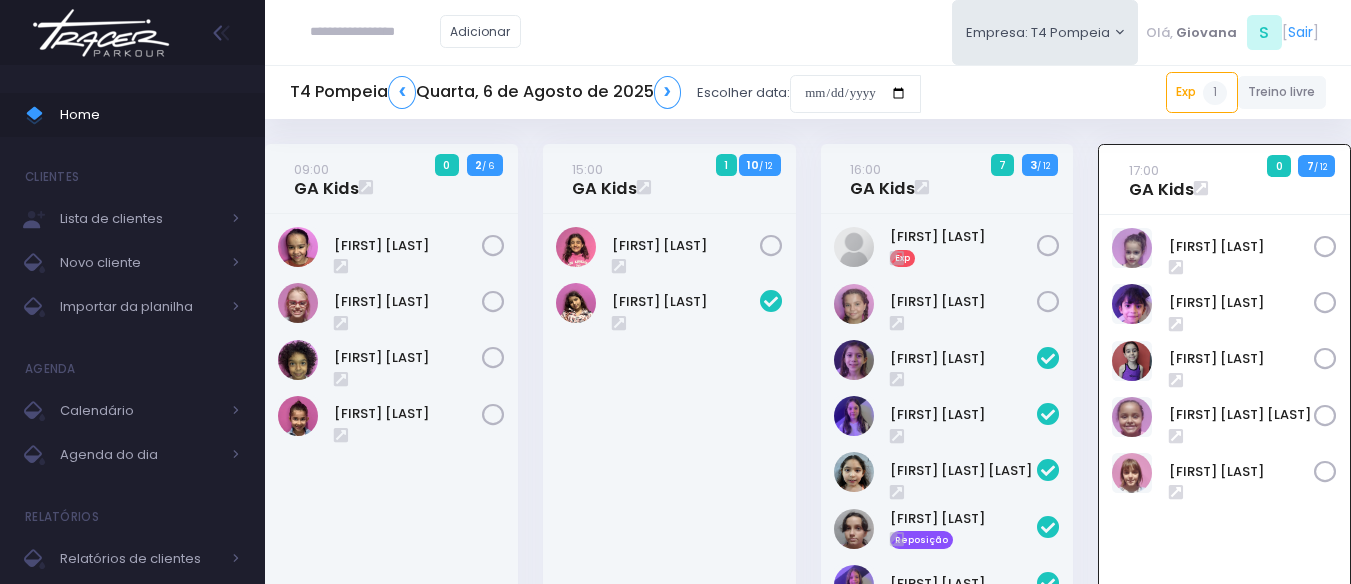 scroll, scrollTop: 144, scrollLeft: 0, axis: vertical 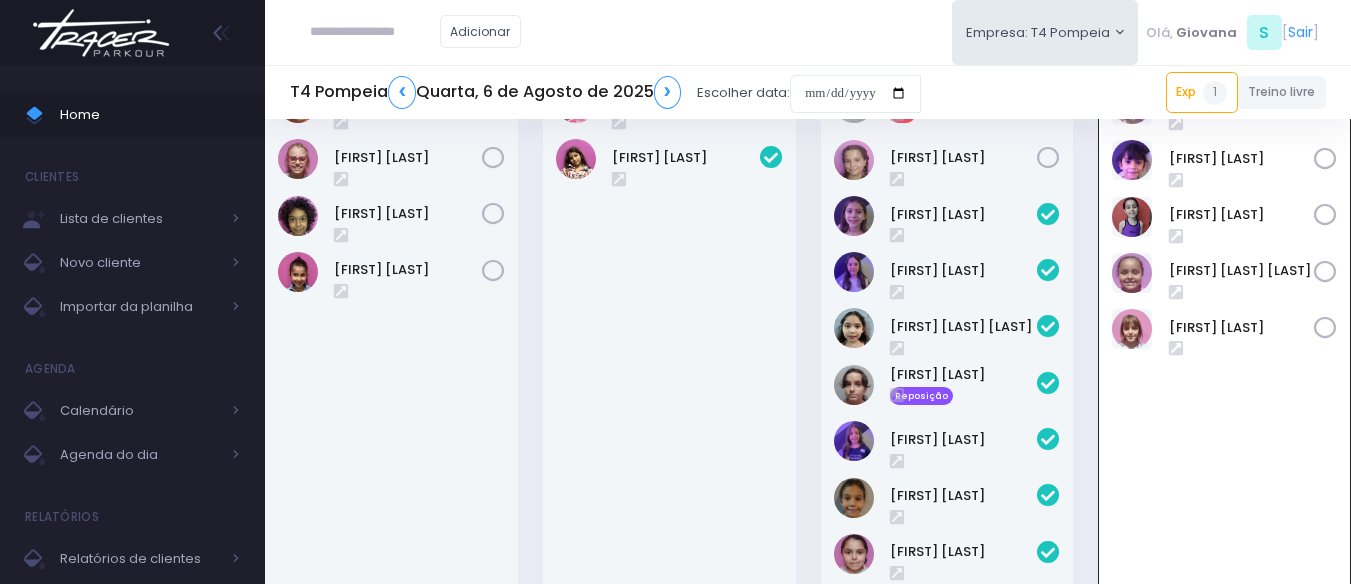 click at bounding box center [375, 32] 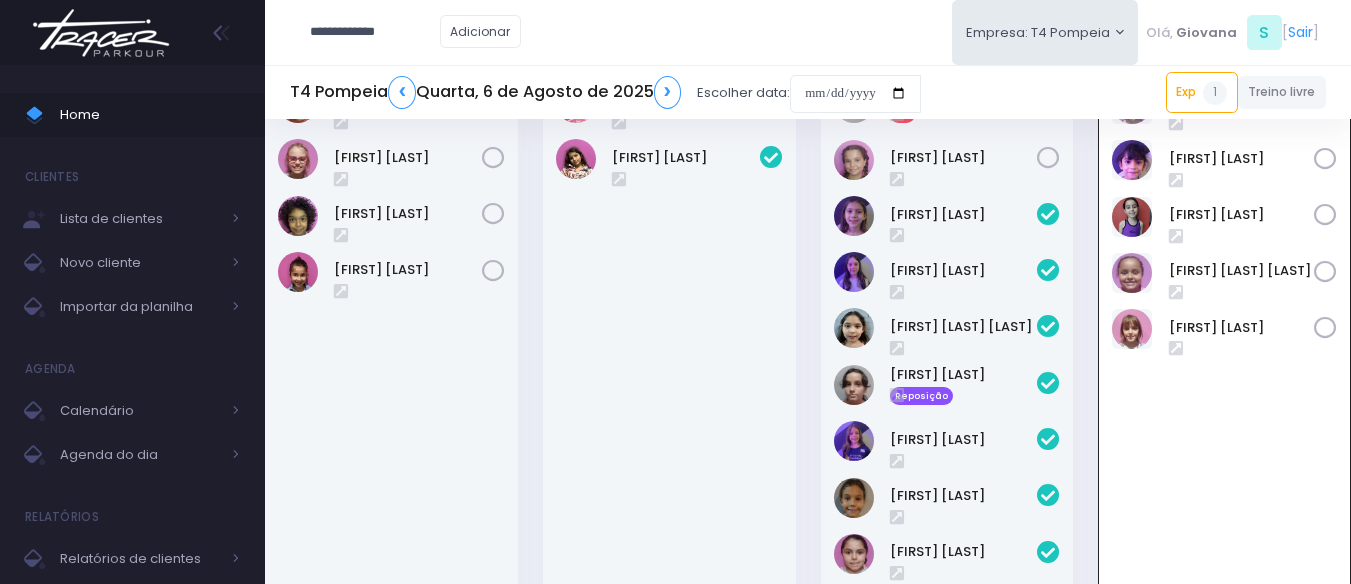 type on "**********" 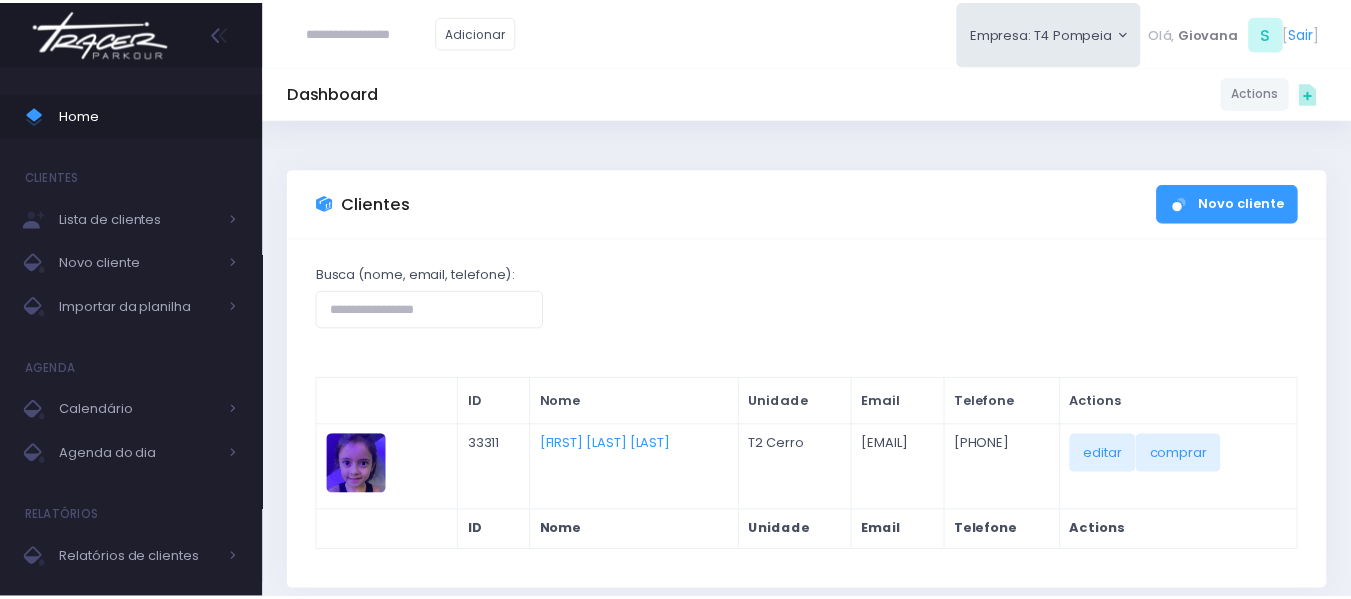 scroll, scrollTop: 0, scrollLeft: 0, axis: both 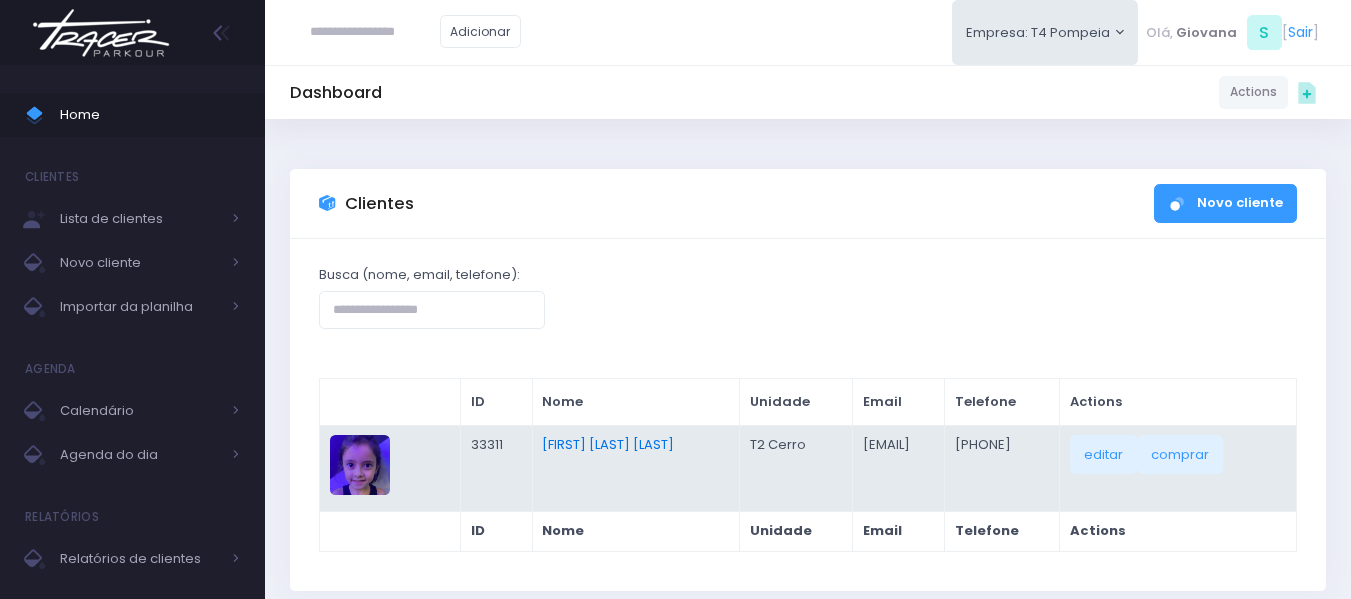 click on "[FIRST] [LAST]" at bounding box center [608, 444] 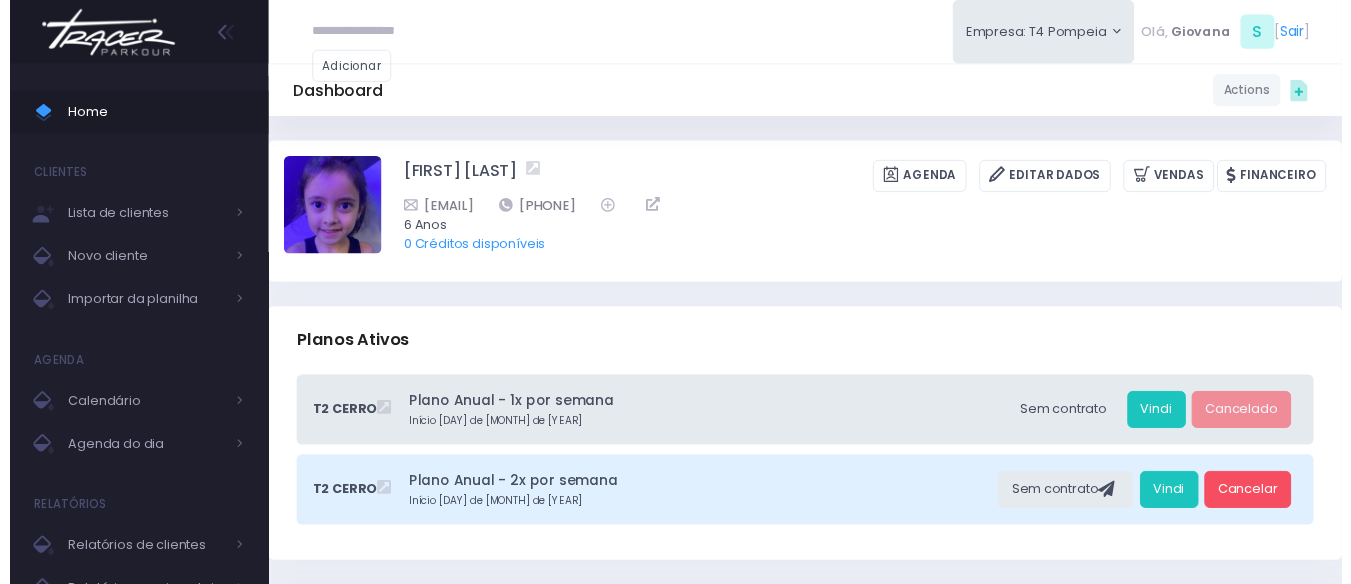 scroll, scrollTop: 0, scrollLeft: 0, axis: both 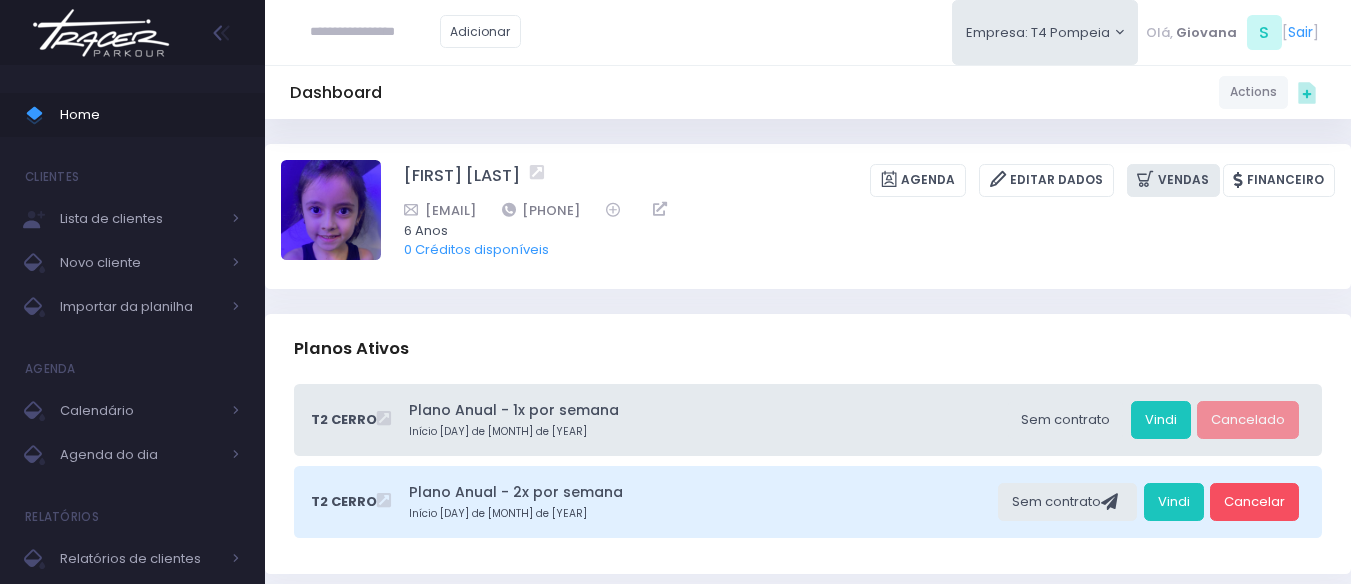 click on "Vendas" at bounding box center (1173, 180) 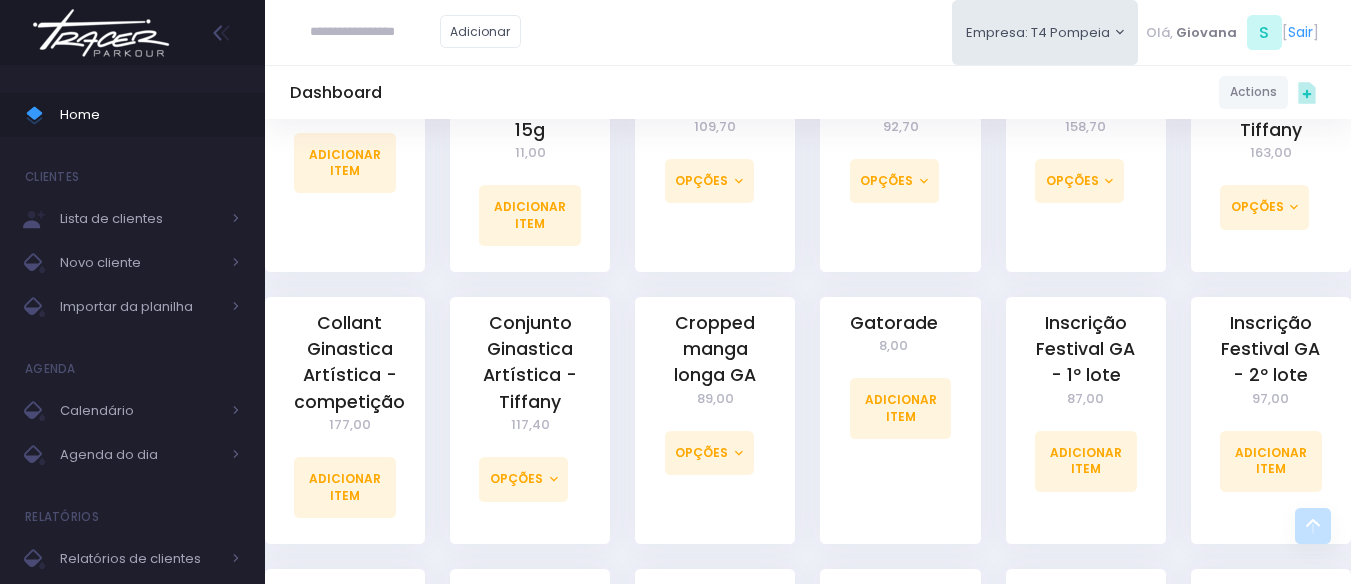 scroll, scrollTop: 1100, scrollLeft: 0, axis: vertical 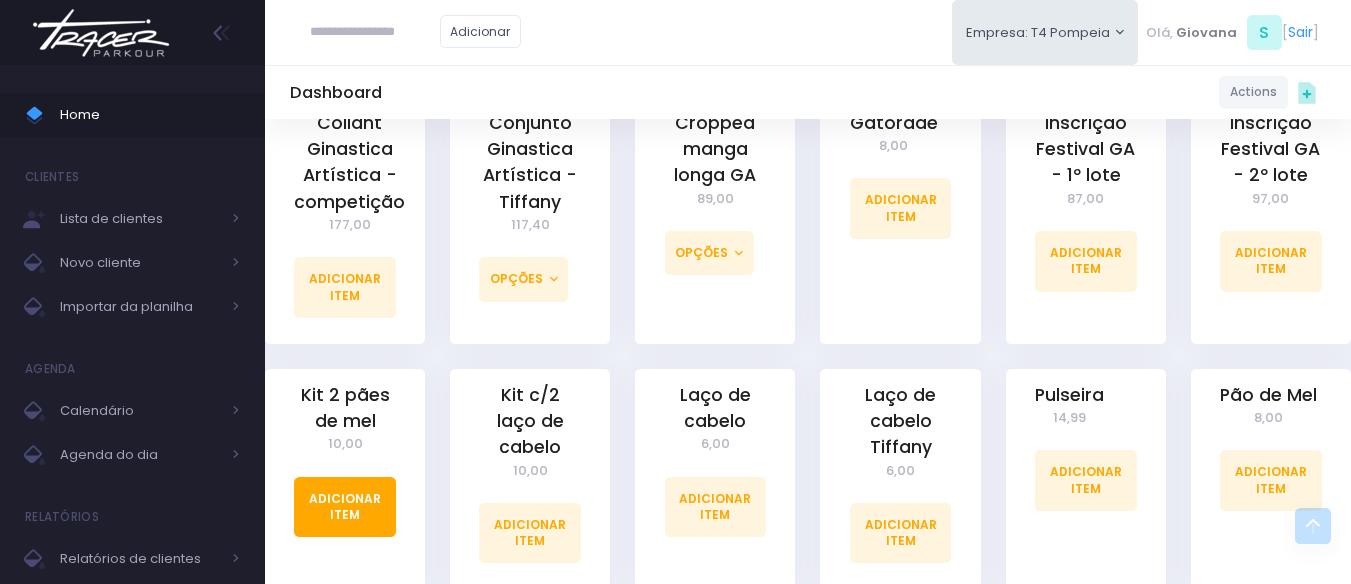 click on "Adicionar Item" at bounding box center [345, 507] 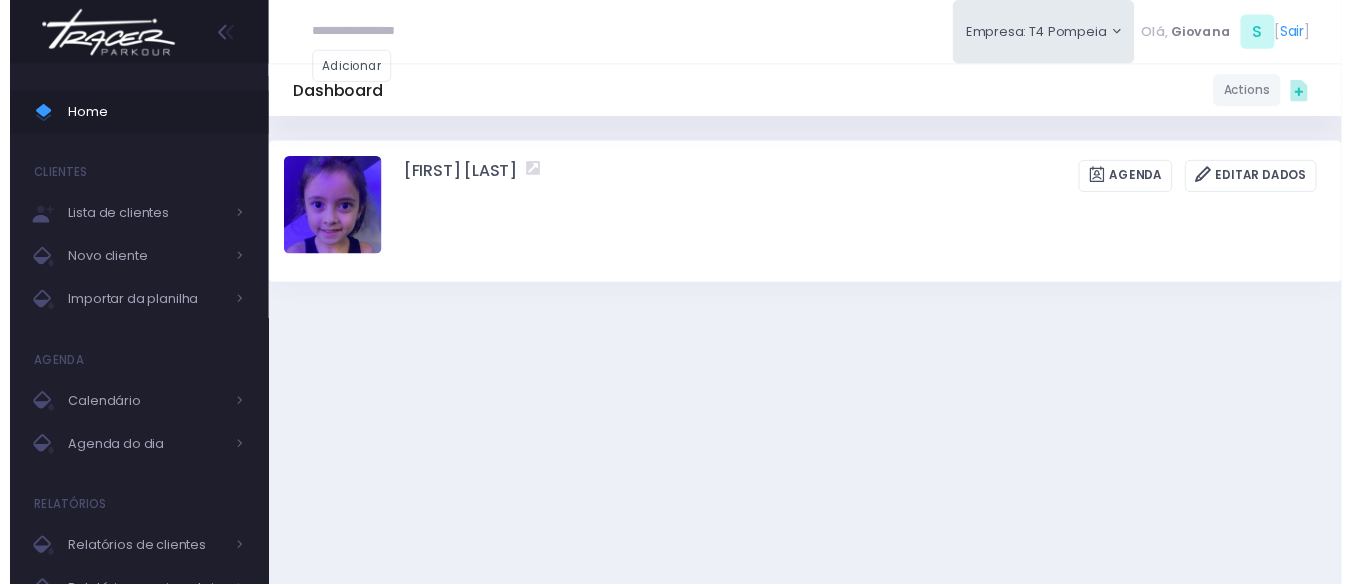 scroll, scrollTop: 0, scrollLeft: 0, axis: both 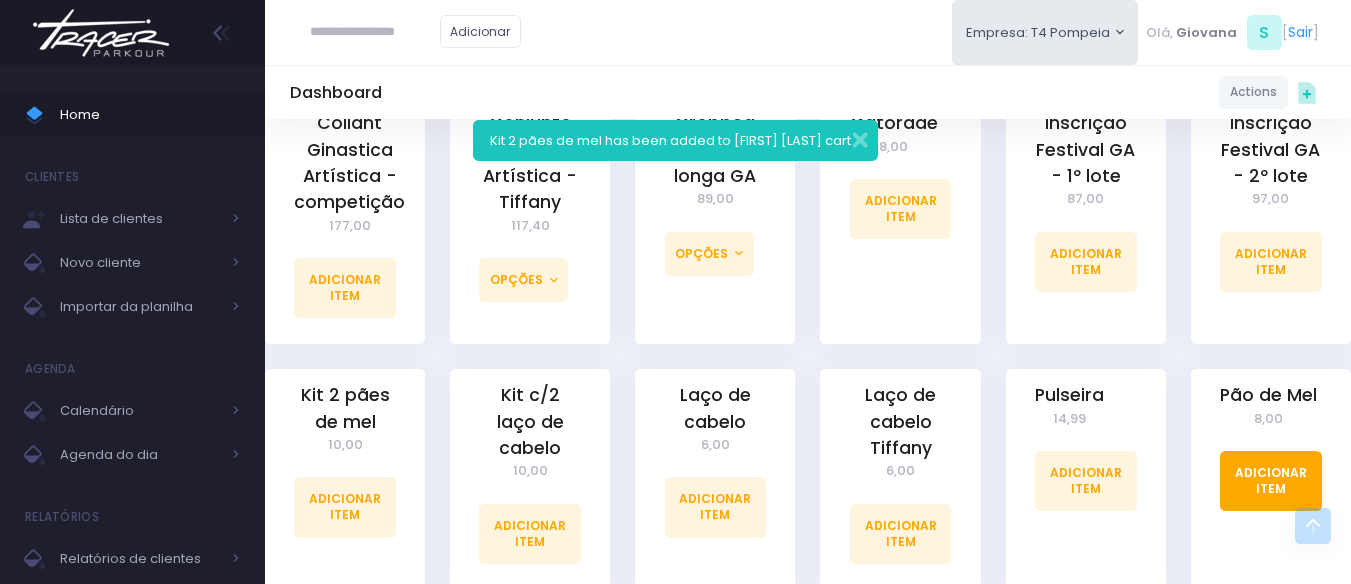click on "Adicionar Item" at bounding box center (1271, 481) 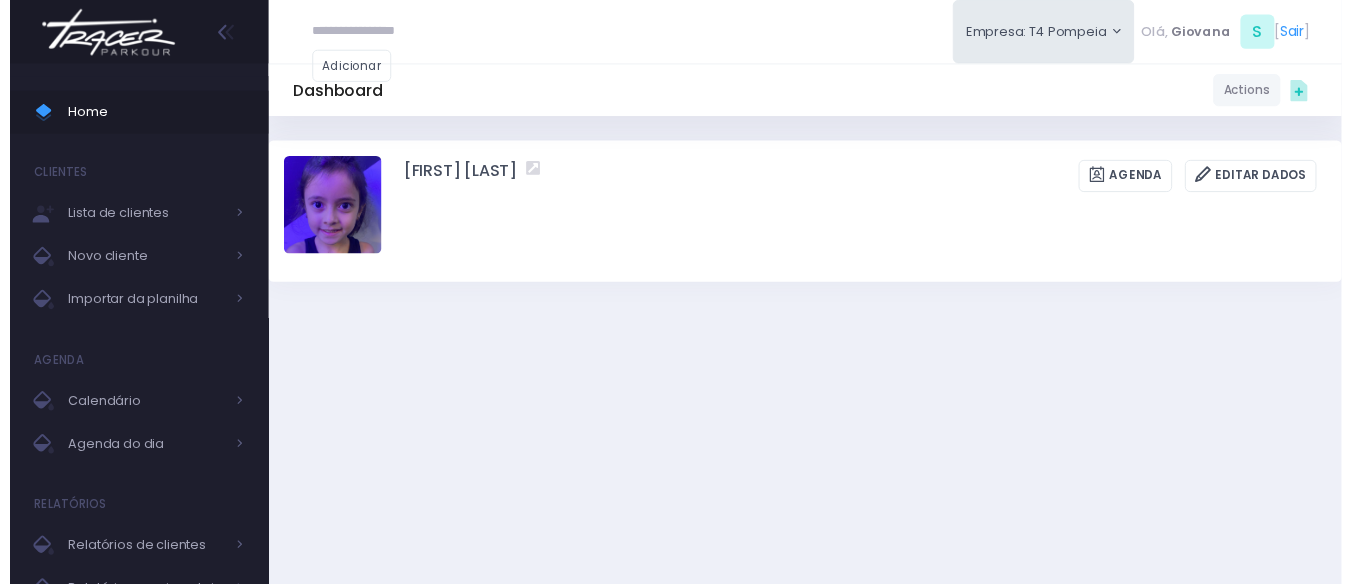 scroll, scrollTop: 0, scrollLeft: 0, axis: both 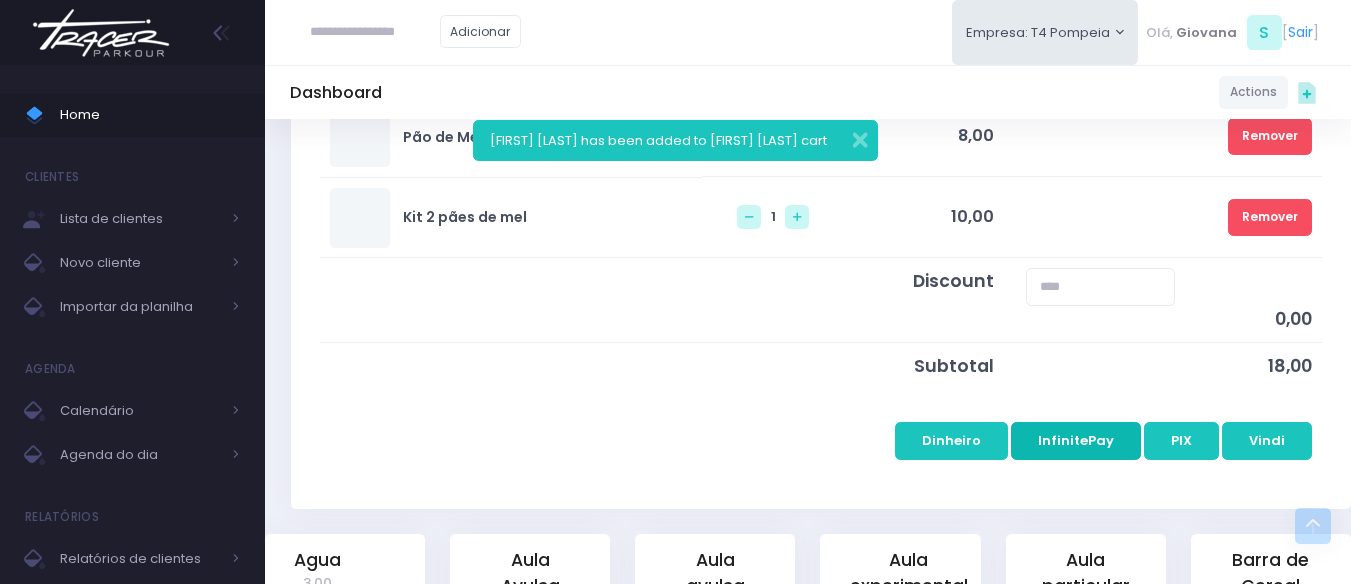 click on "InfinitePay" at bounding box center [1076, 441] 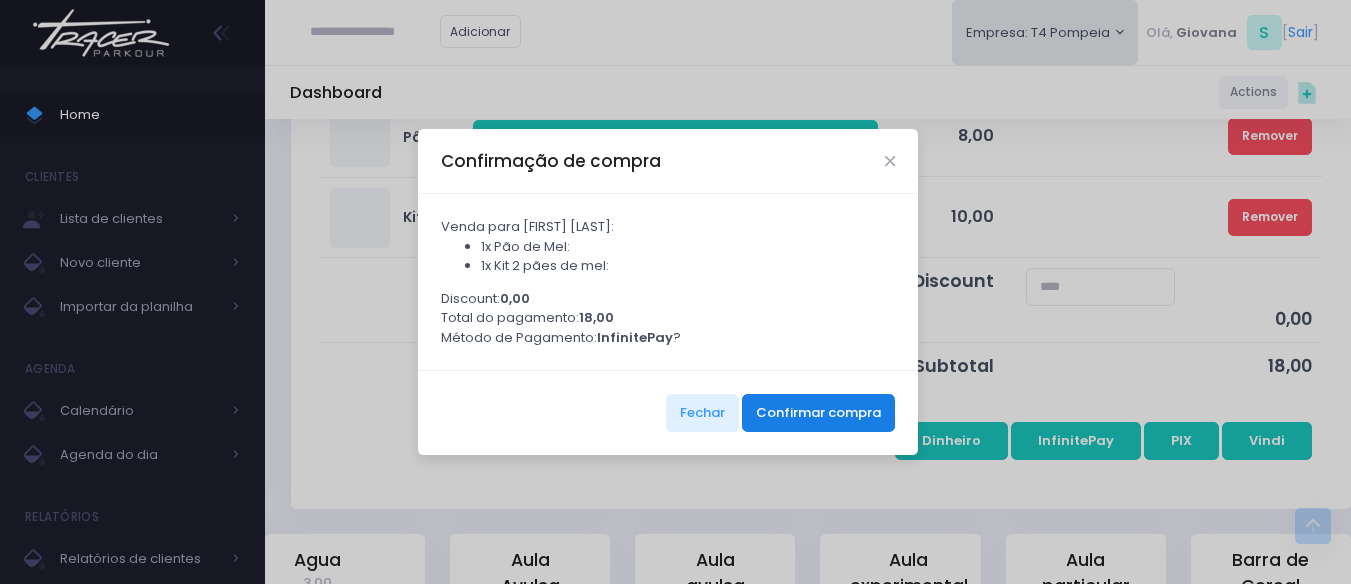 click on "Confirmar compra" at bounding box center [818, 413] 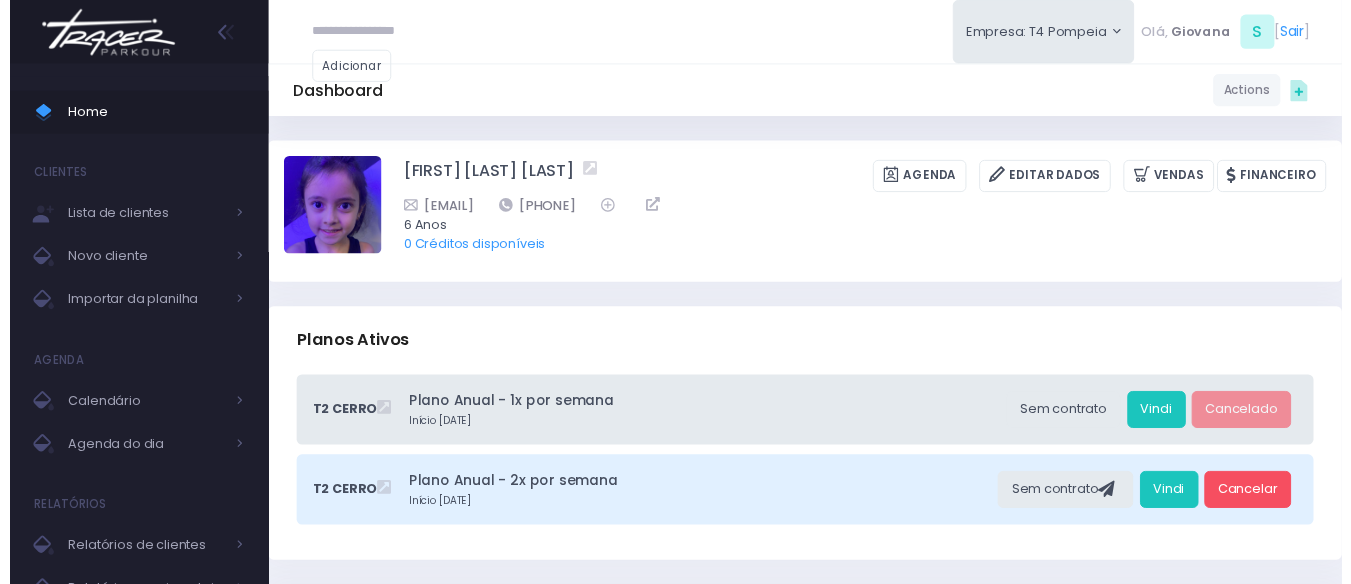scroll, scrollTop: 0, scrollLeft: 0, axis: both 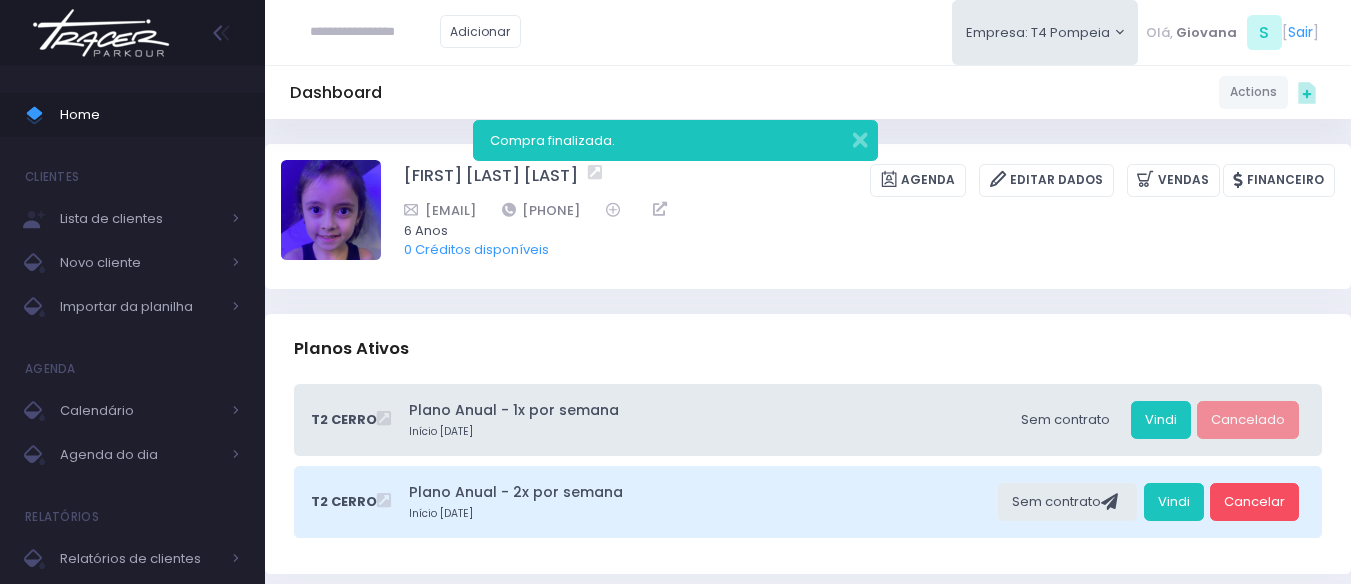 click at bounding box center [375, 32] 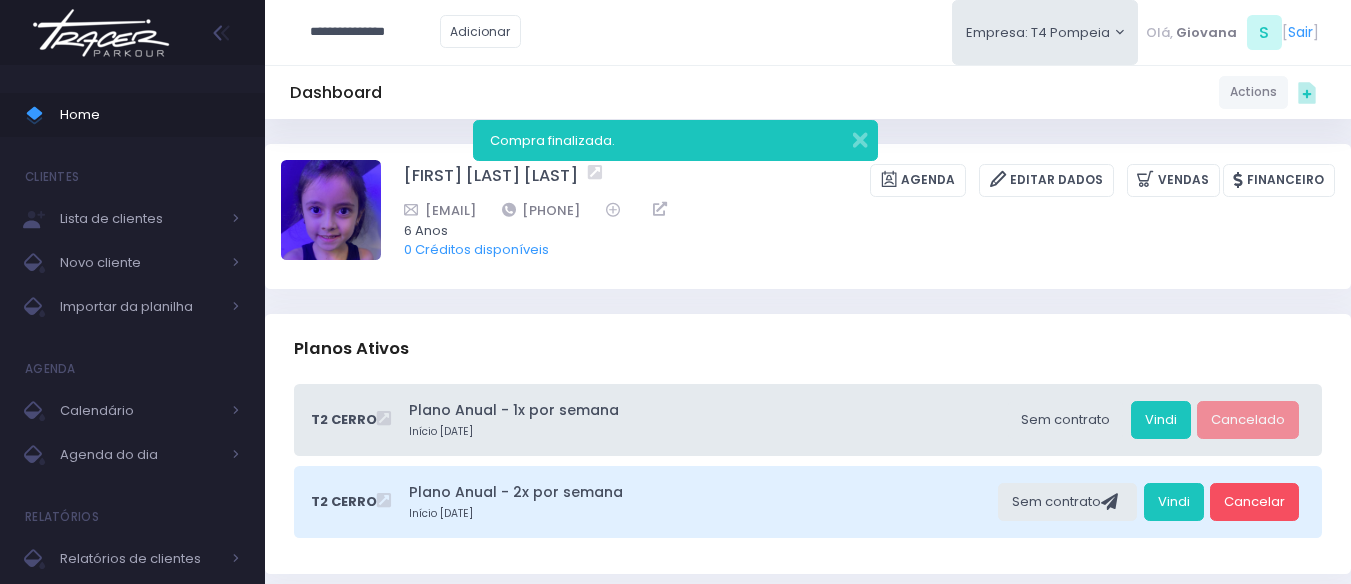 type on "**********" 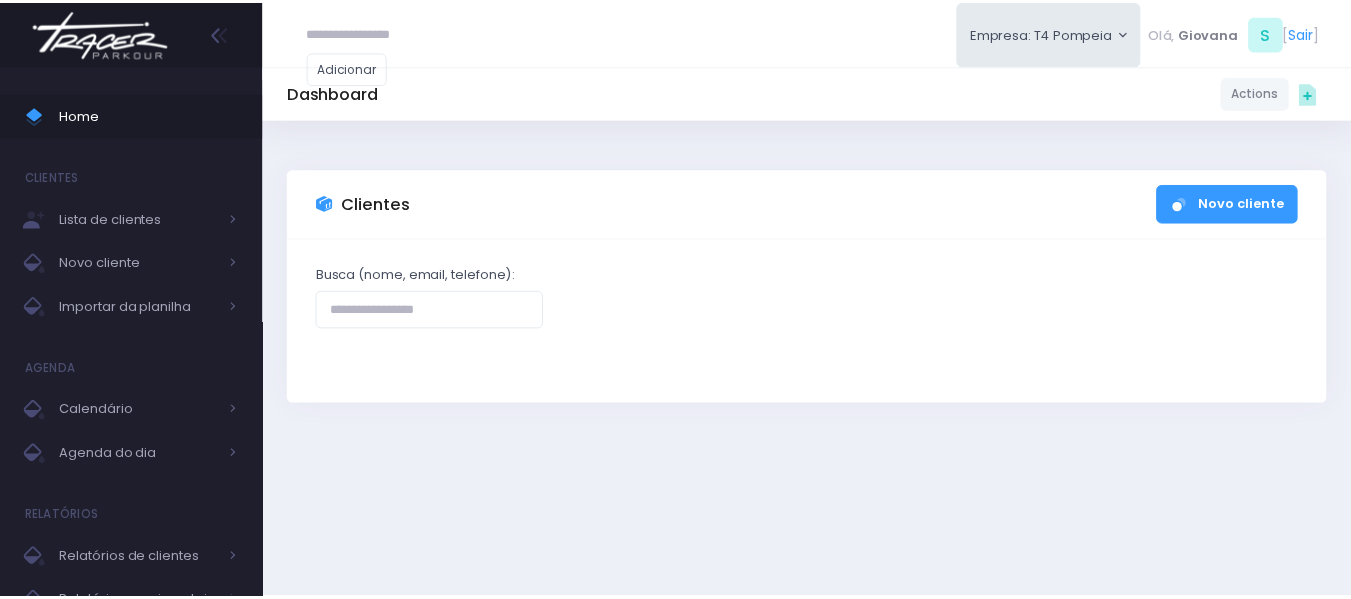 scroll, scrollTop: 0, scrollLeft: 0, axis: both 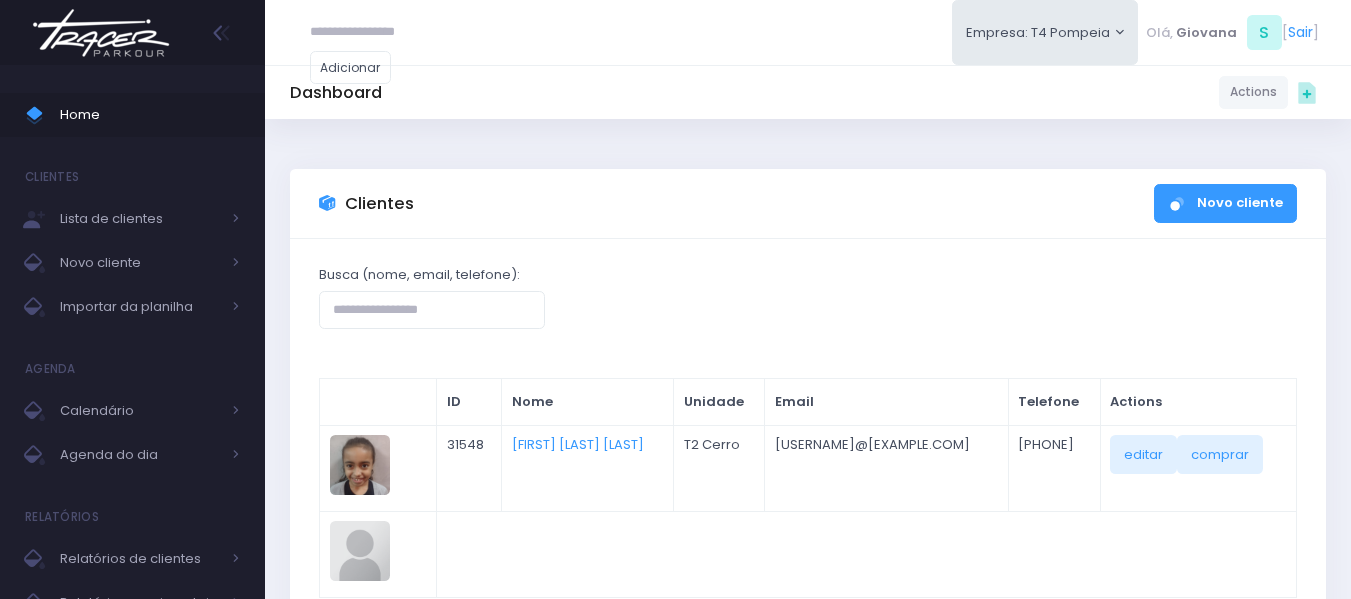 click at bounding box center (375, 32) 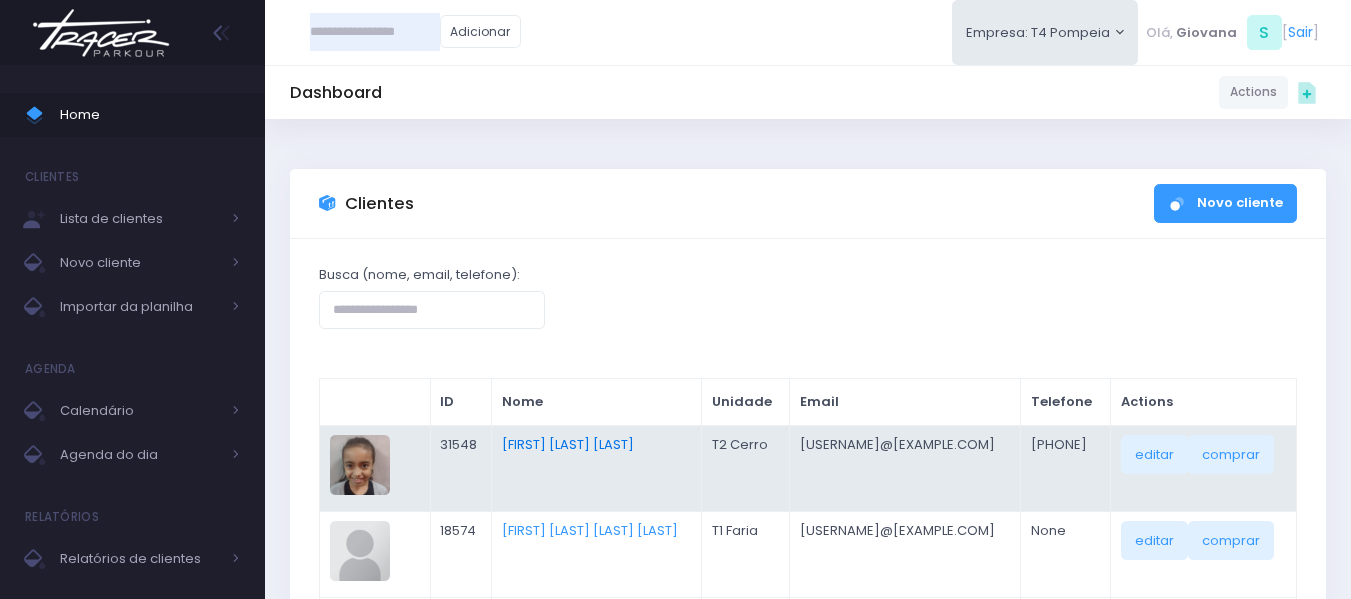 click on "[FIRST] [LAST] [LAST]" at bounding box center (568, 444) 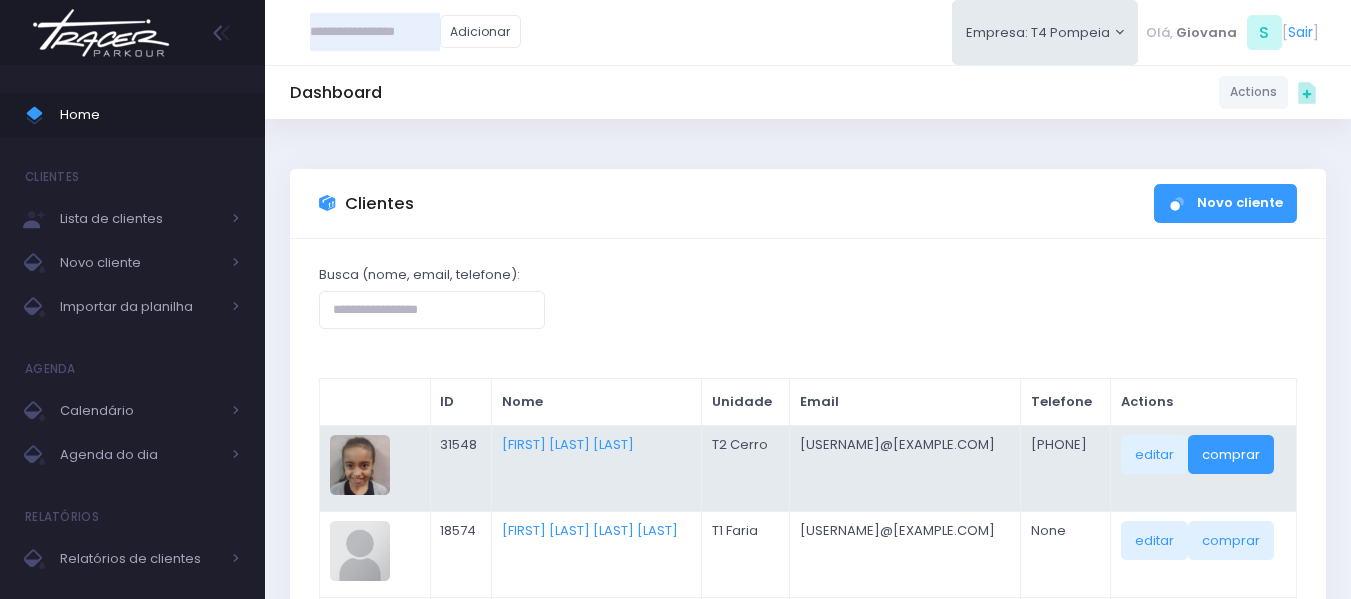 click on "comprar" at bounding box center (1231, 454) 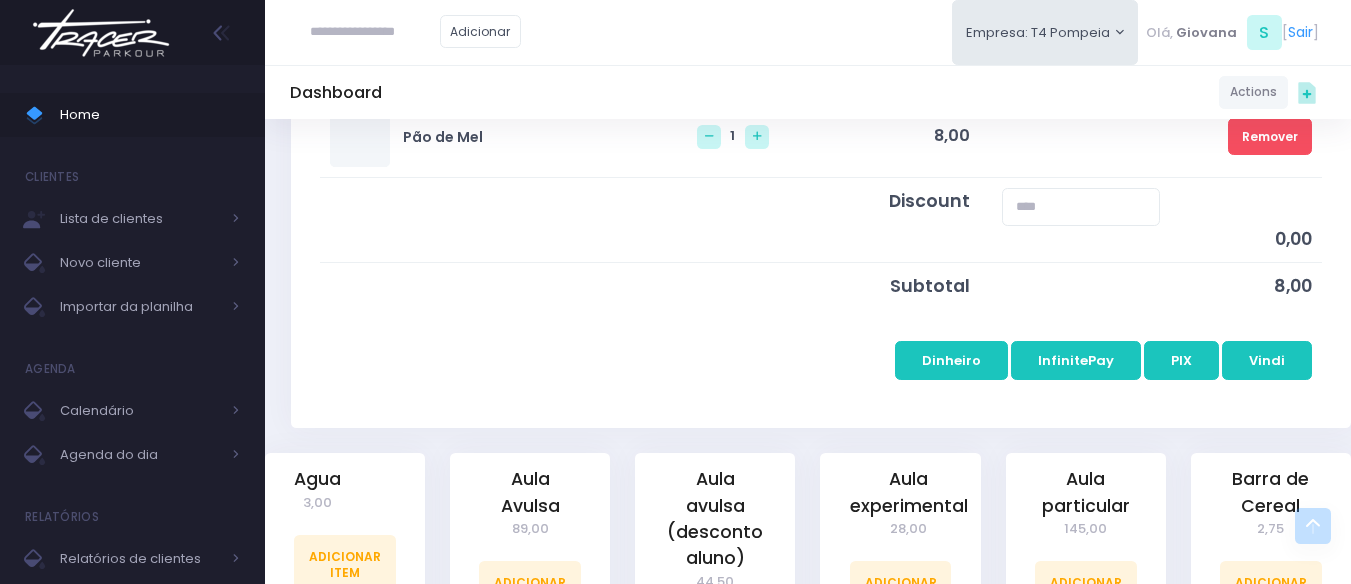 scroll, scrollTop: 200, scrollLeft: 0, axis: vertical 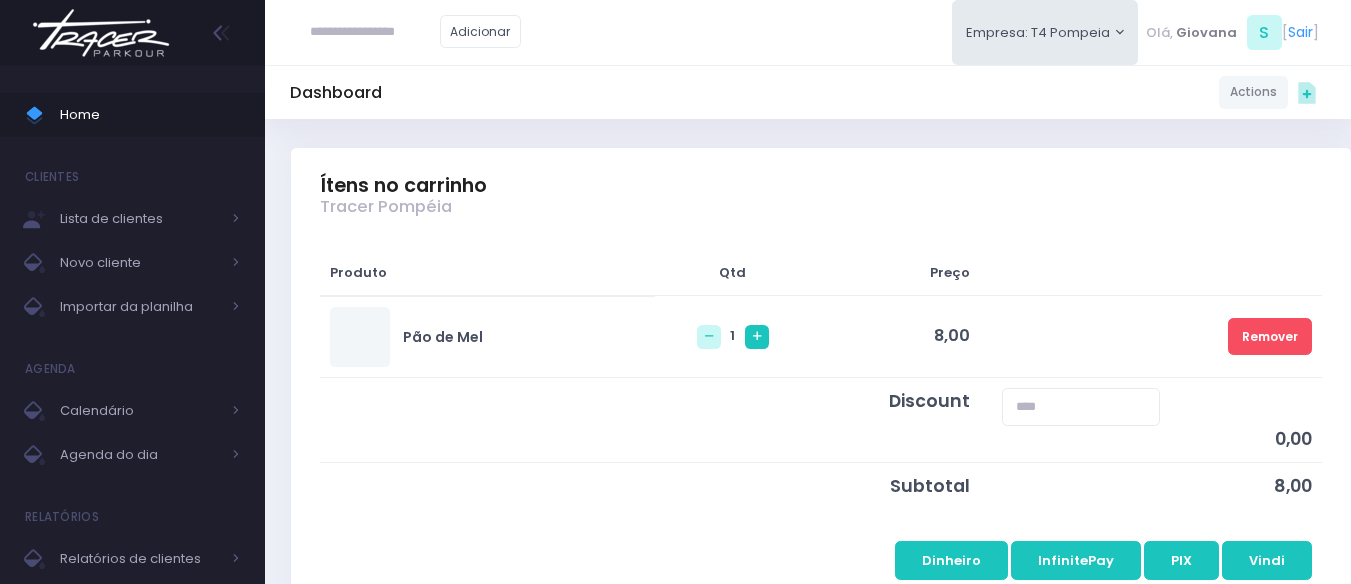 click at bounding box center (757, 337) 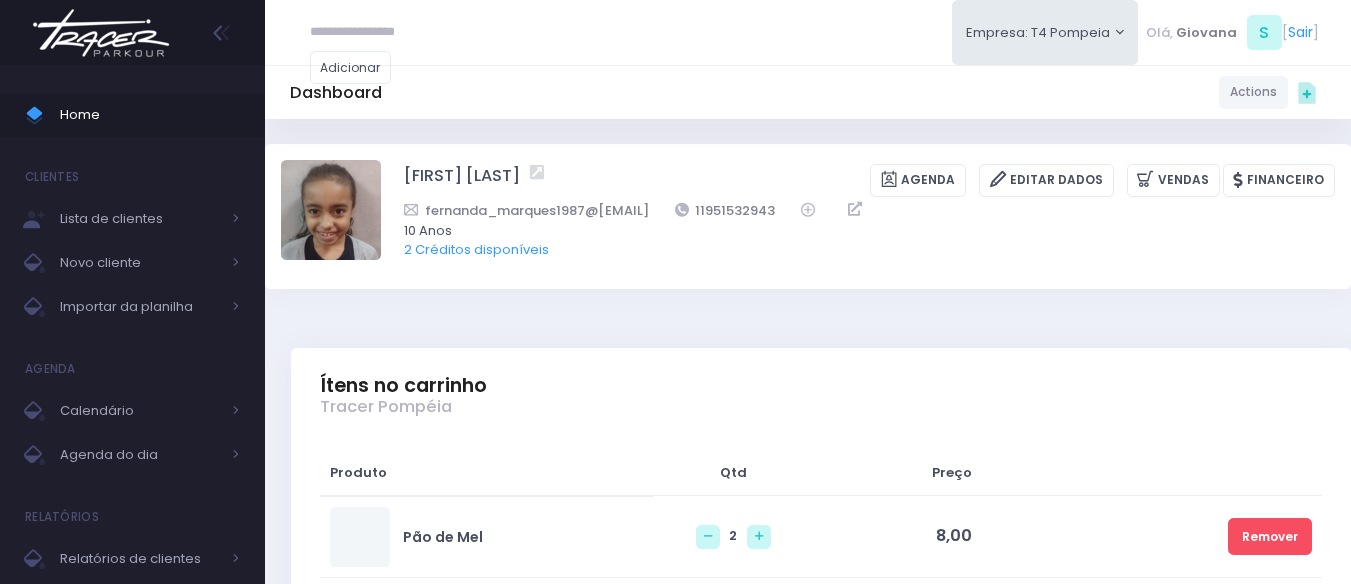 scroll, scrollTop: 400, scrollLeft: 0, axis: vertical 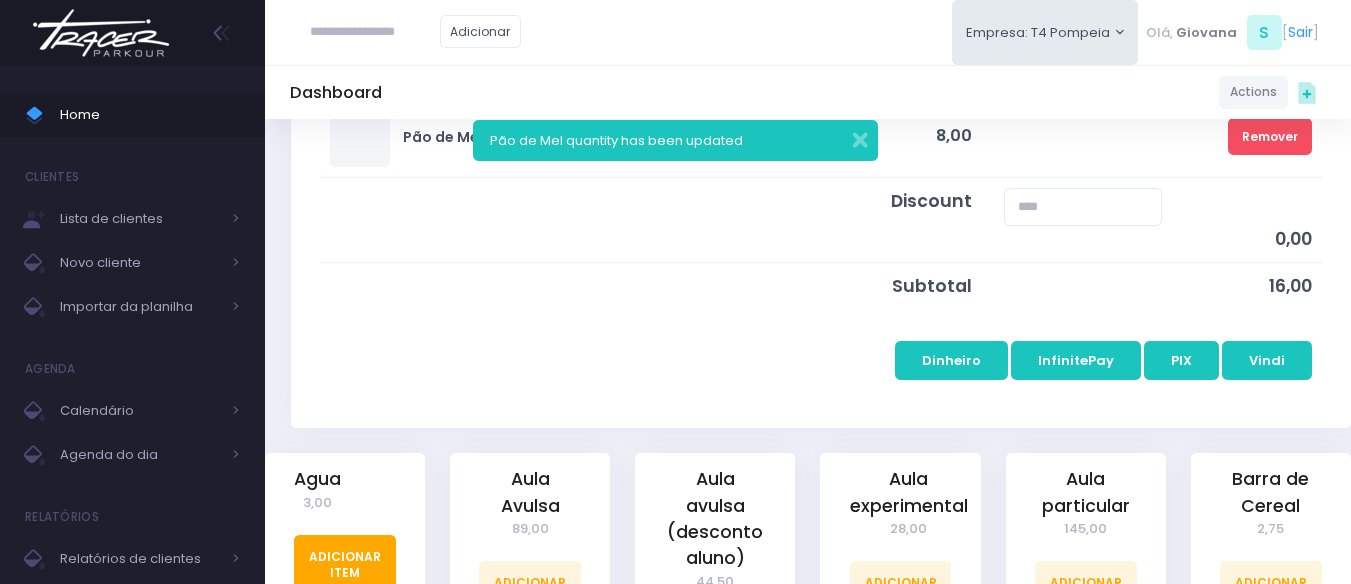 click on "Adicionar Item" at bounding box center (345, 565) 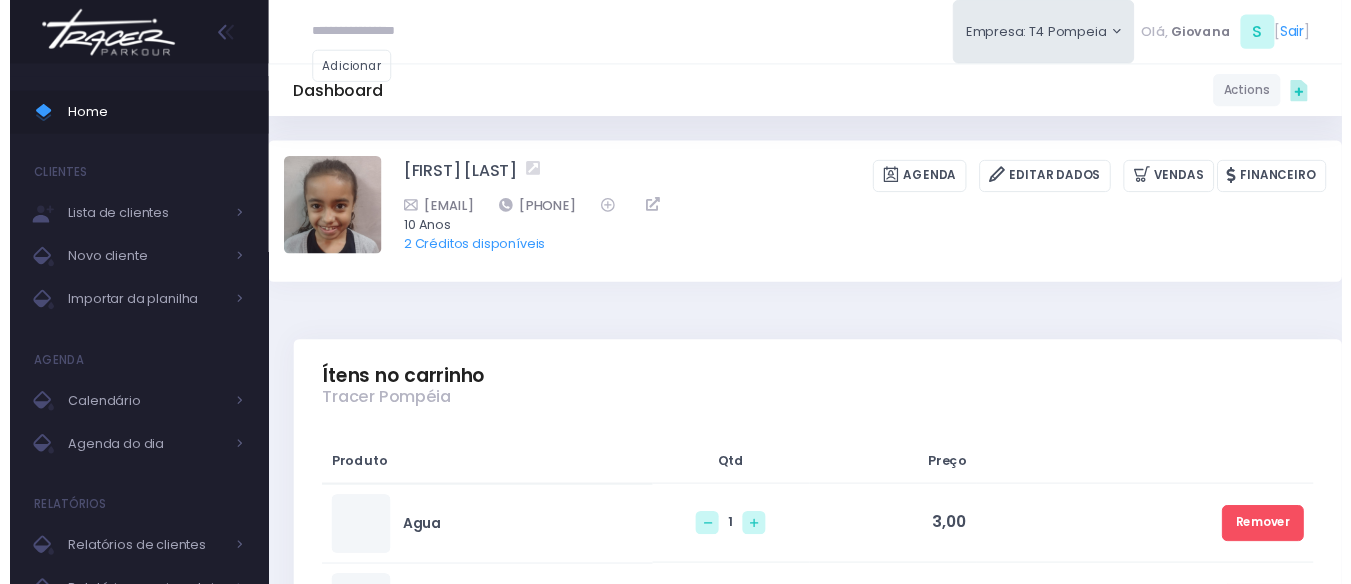 scroll, scrollTop: 0, scrollLeft: 0, axis: both 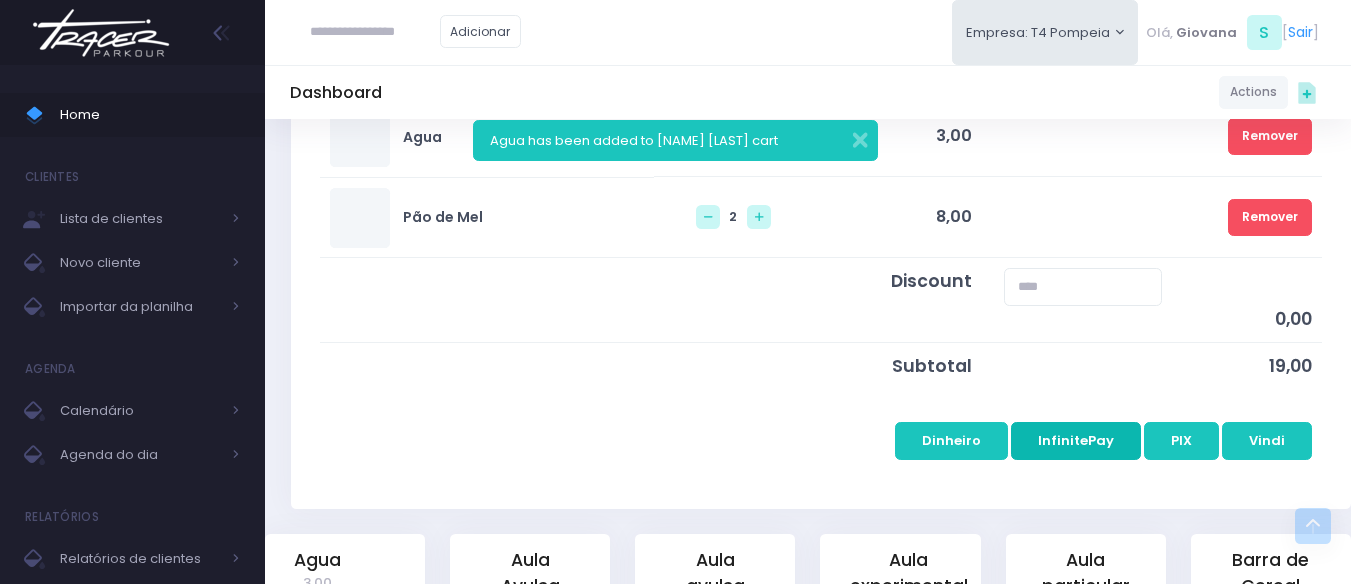 click on "InfinitePay" at bounding box center [1076, 441] 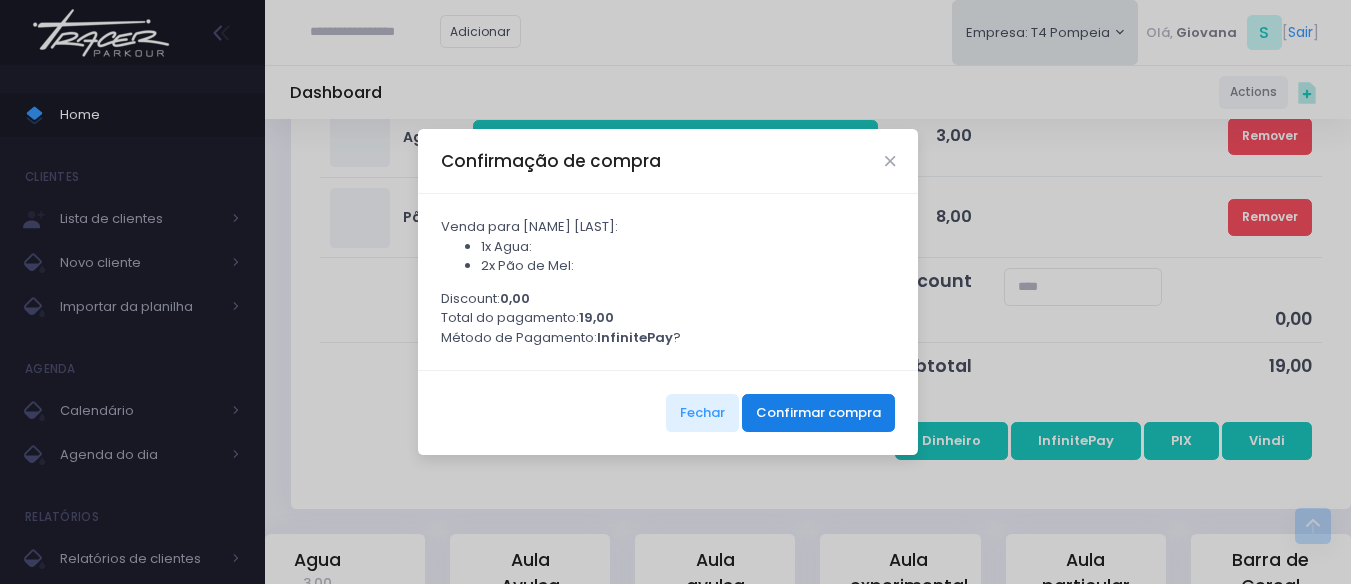 click on "Confirmar compra" at bounding box center (818, 413) 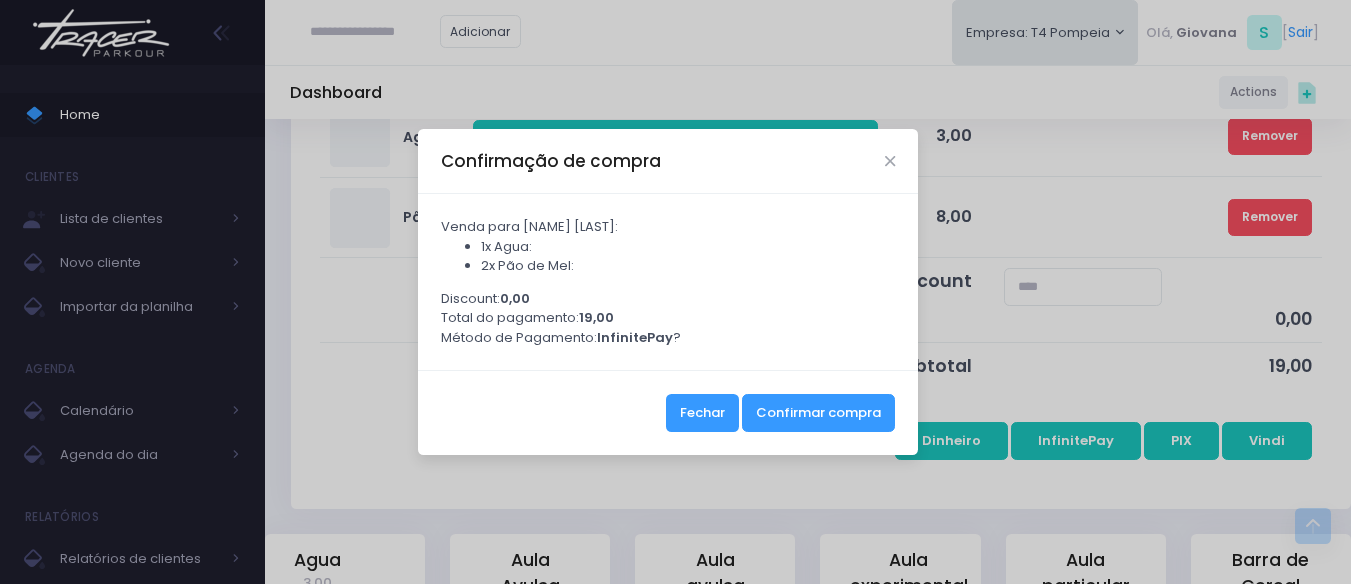 click on "Fechar" at bounding box center (702, 413) 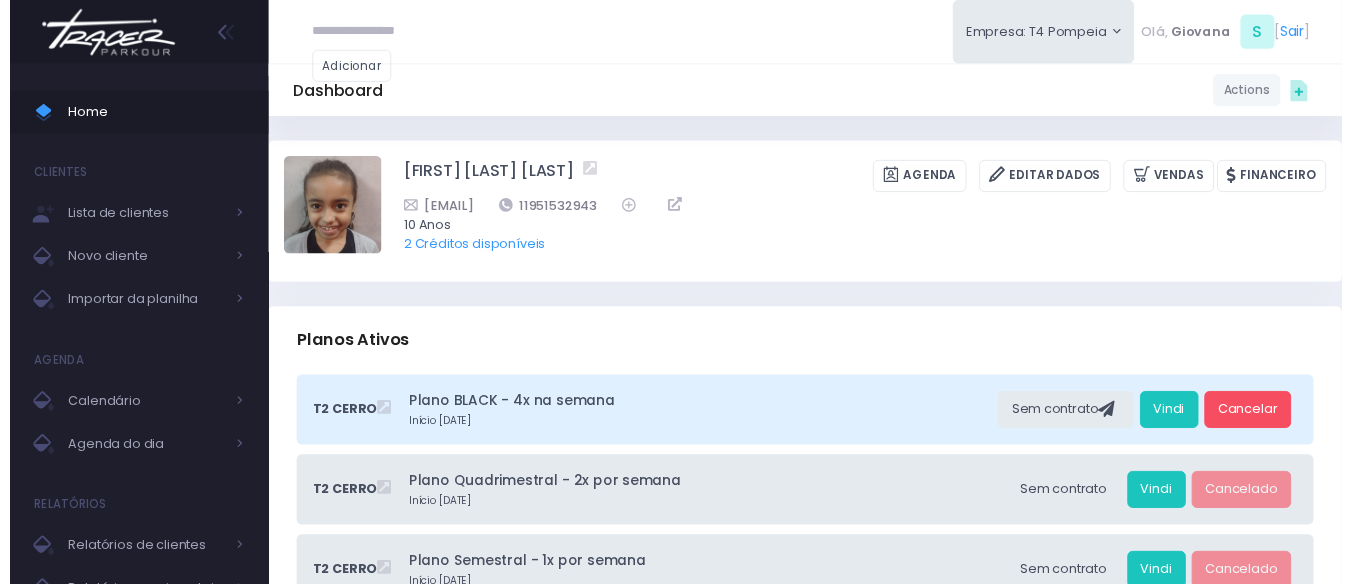 scroll, scrollTop: 0, scrollLeft: 0, axis: both 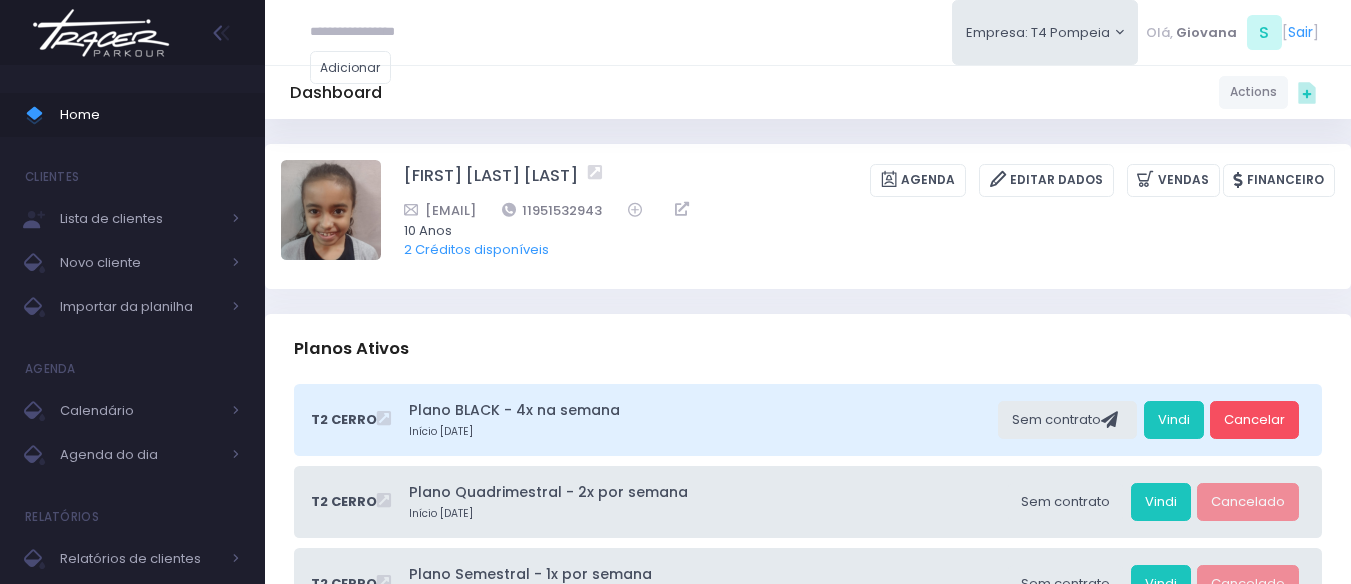 click at bounding box center (375, 32) 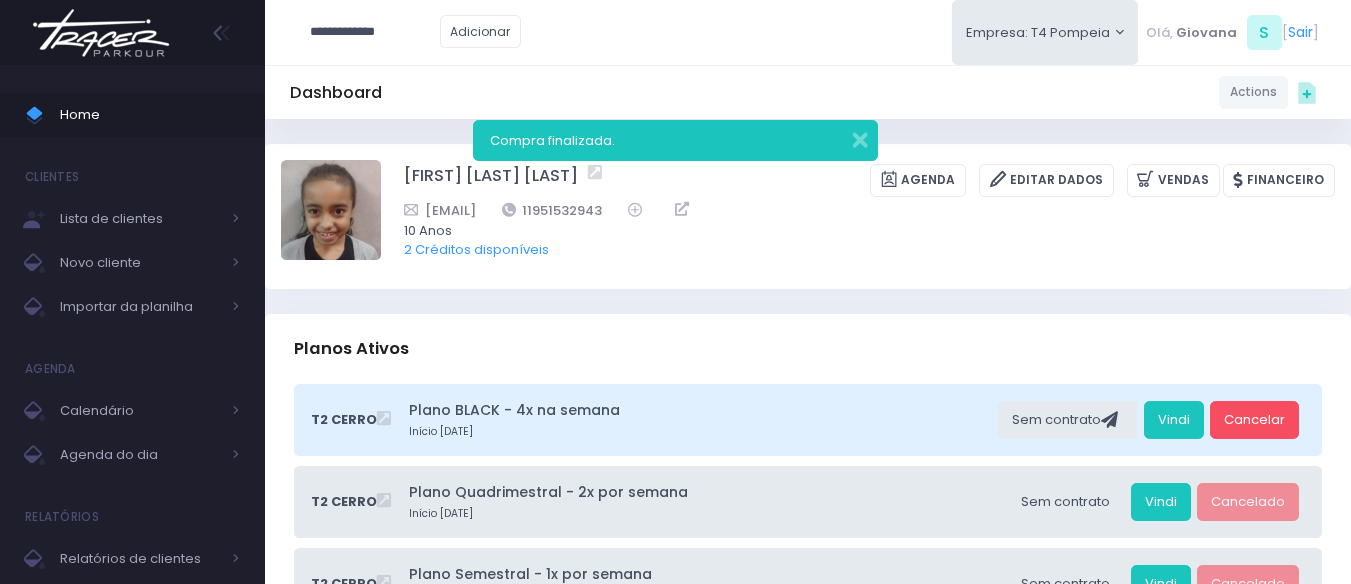 type on "**********" 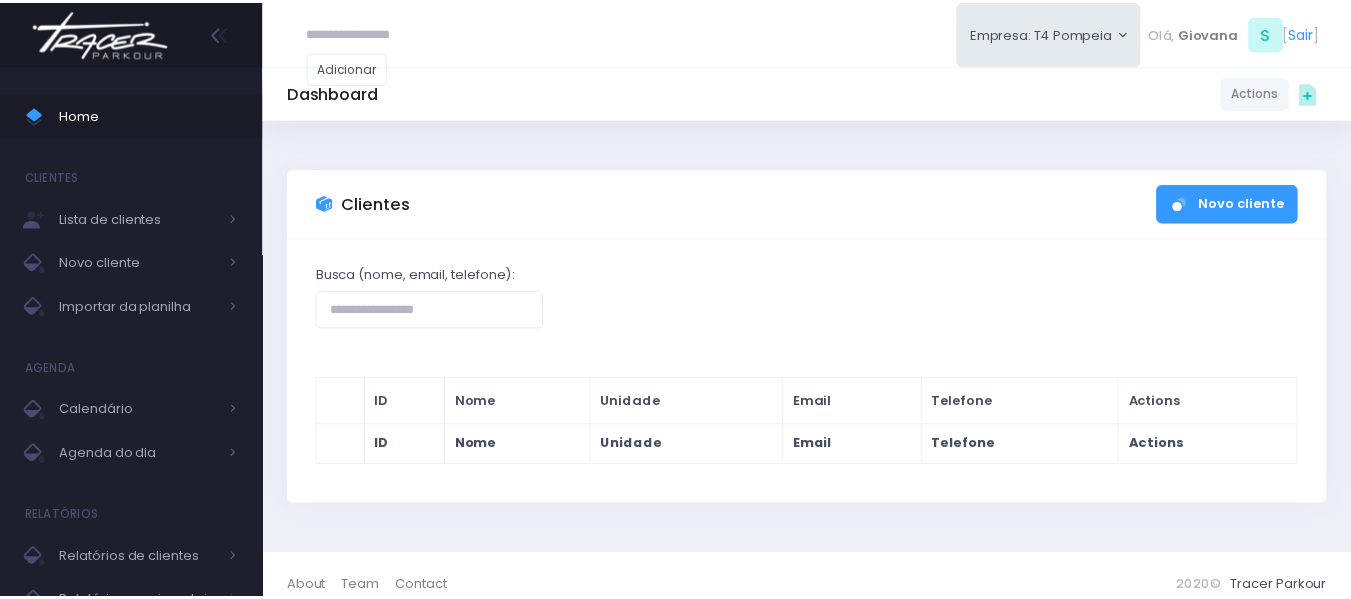 scroll, scrollTop: 0, scrollLeft: 0, axis: both 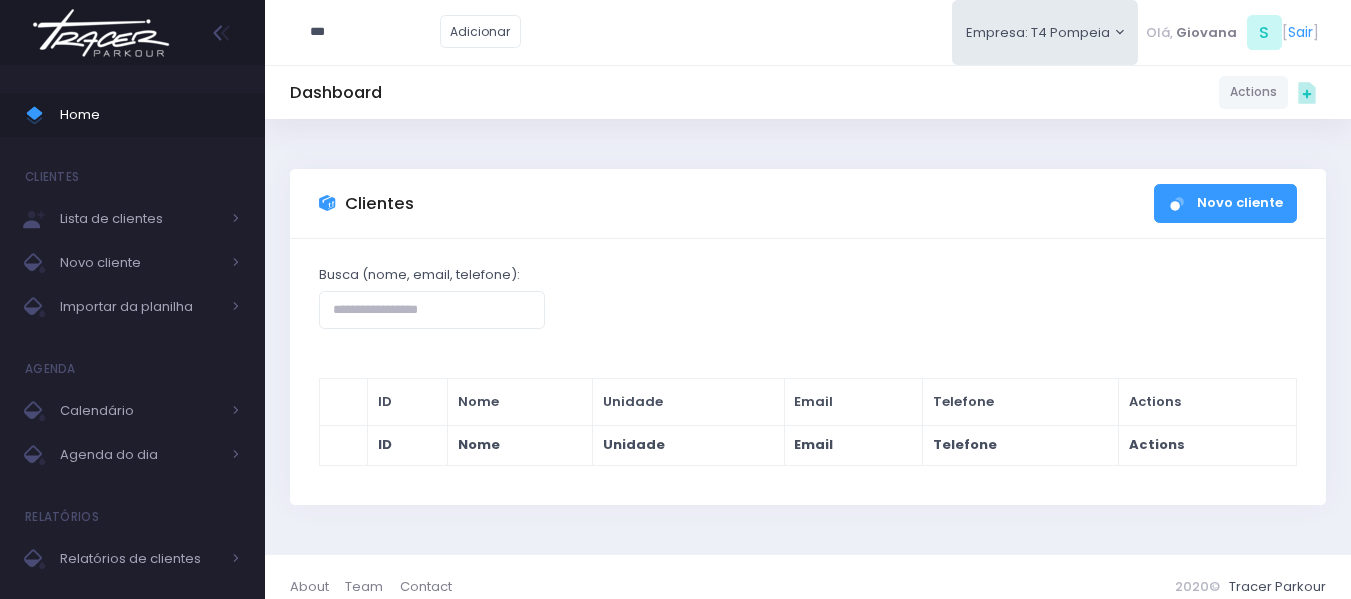 type on "***" 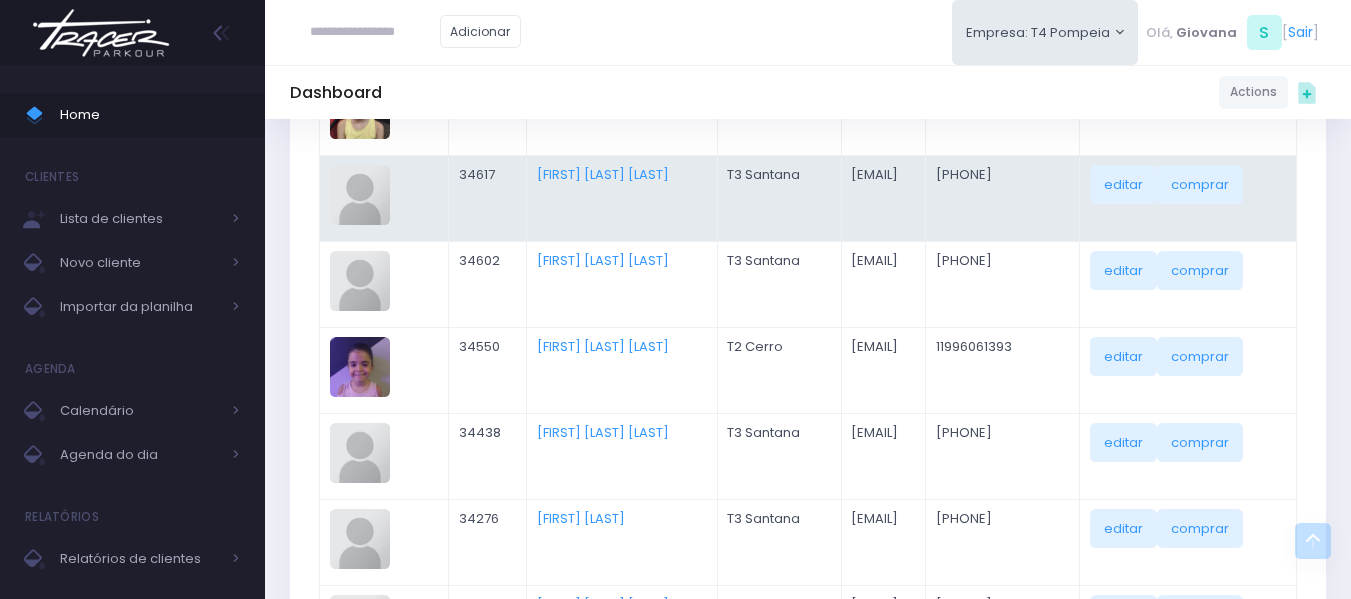 scroll, scrollTop: 900, scrollLeft: 0, axis: vertical 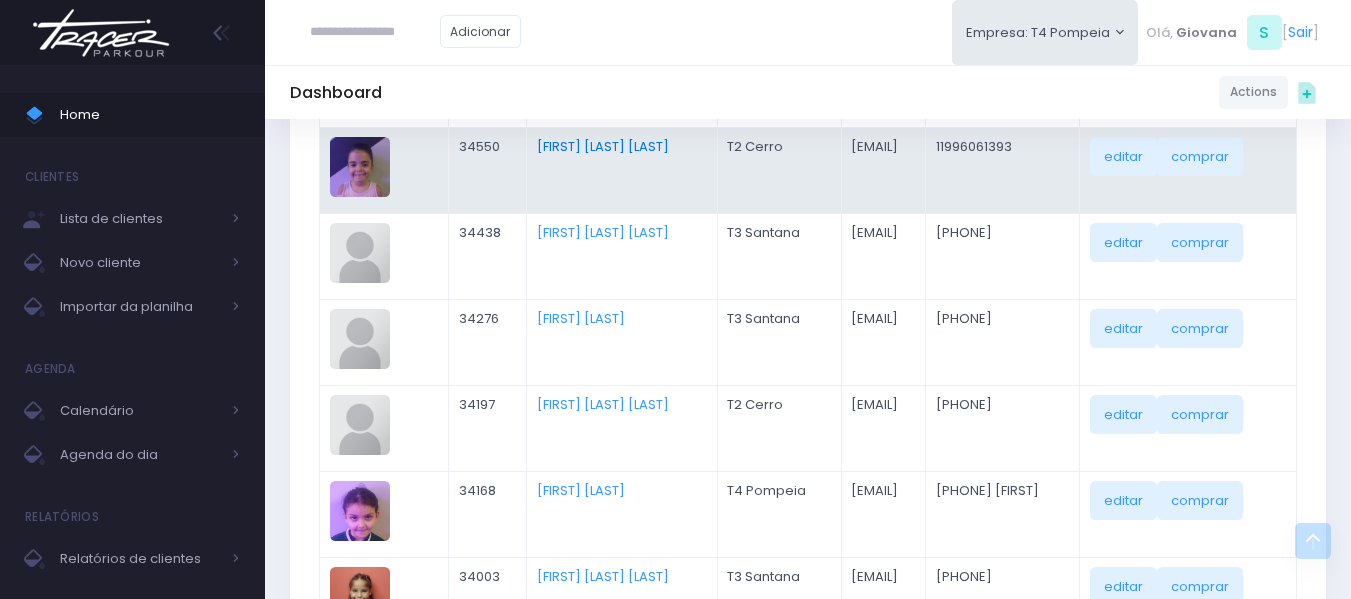 click on "[FIRST] [LAST] [LAST]" at bounding box center (603, 146) 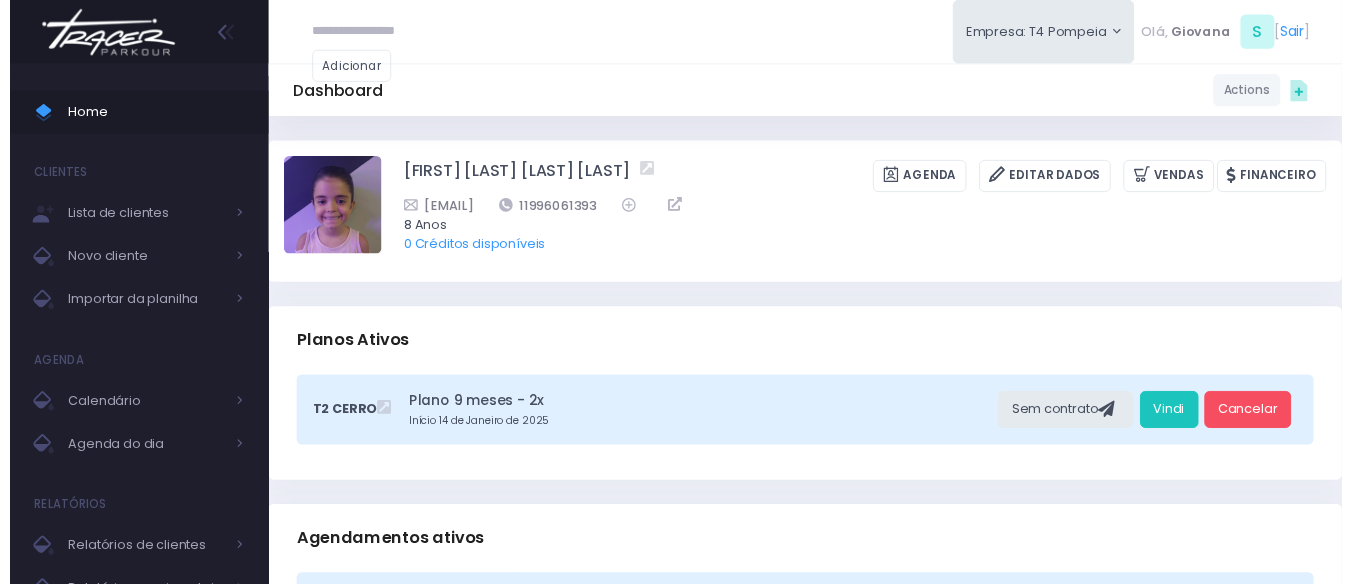 scroll, scrollTop: 0, scrollLeft: 0, axis: both 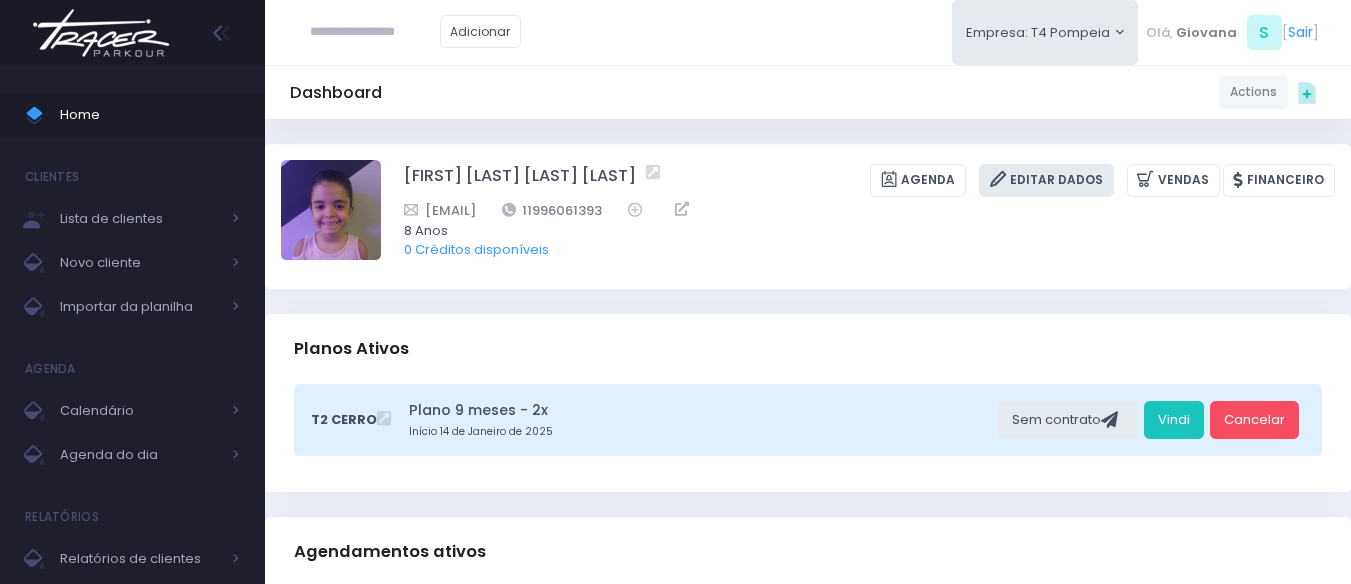 click on "Editar Dados" at bounding box center (1046, 180) 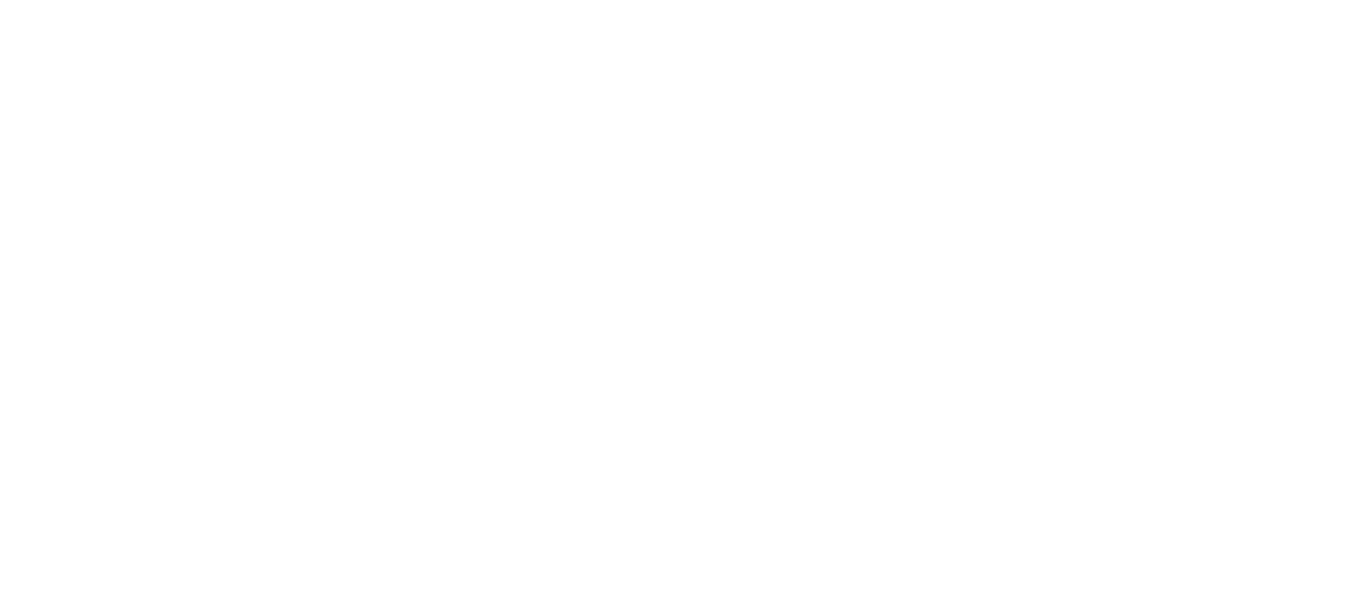 scroll, scrollTop: 0, scrollLeft: 0, axis: both 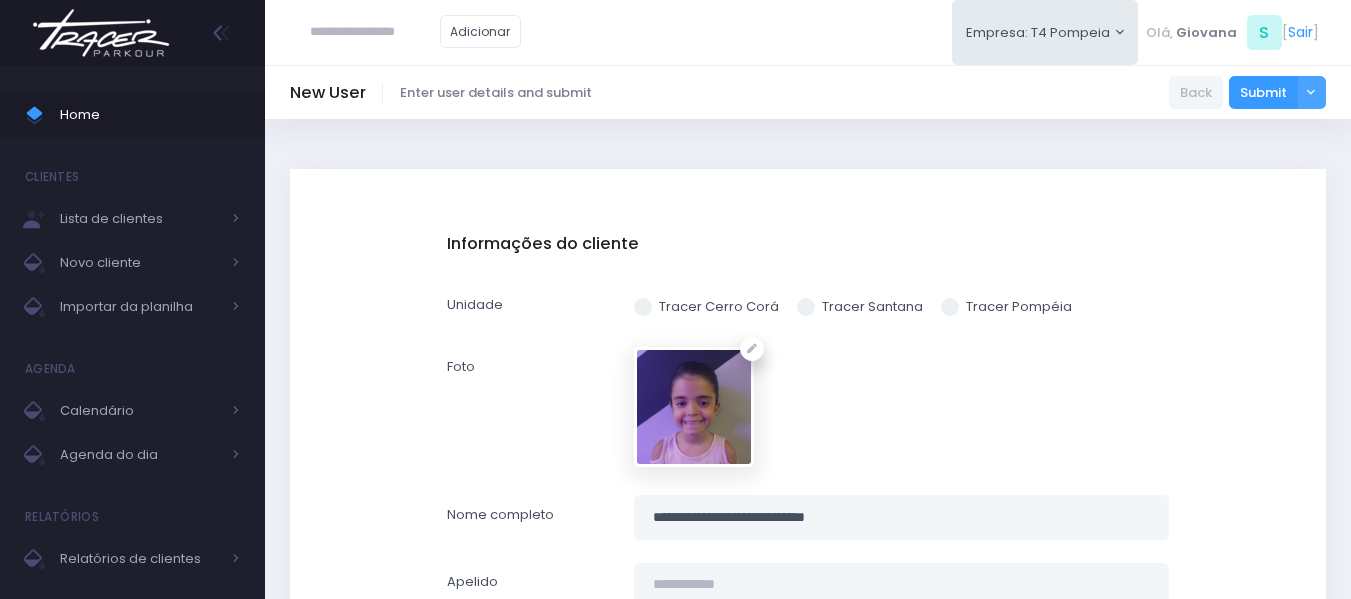 click on "Tracer Pompéia" at bounding box center [1006, 307] 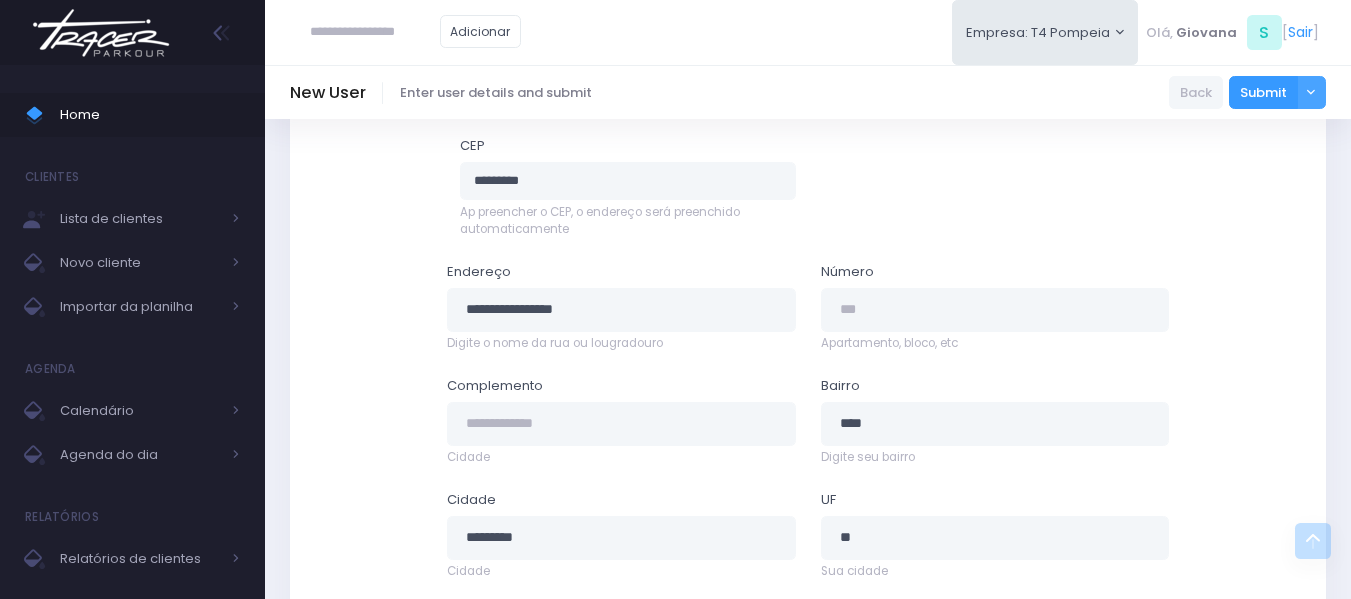 scroll, scrollTop: 1198, scrollLeft: 0, axis: vertical 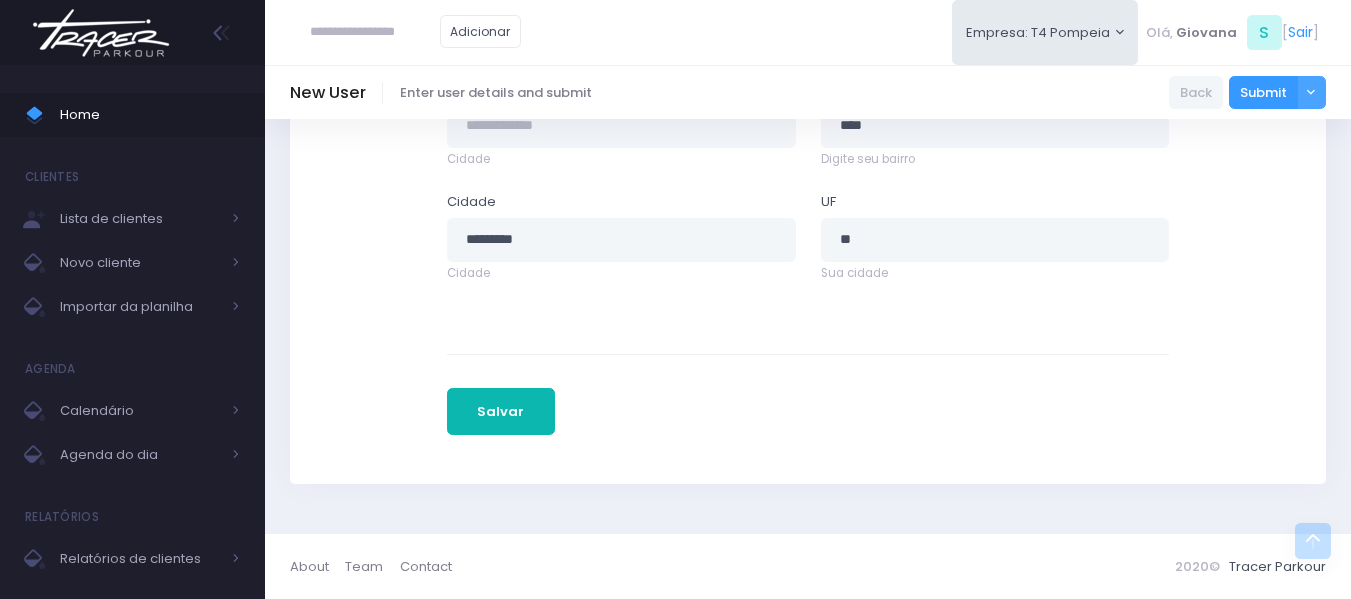 click on "Salvar" at bounding box center (501, 412) 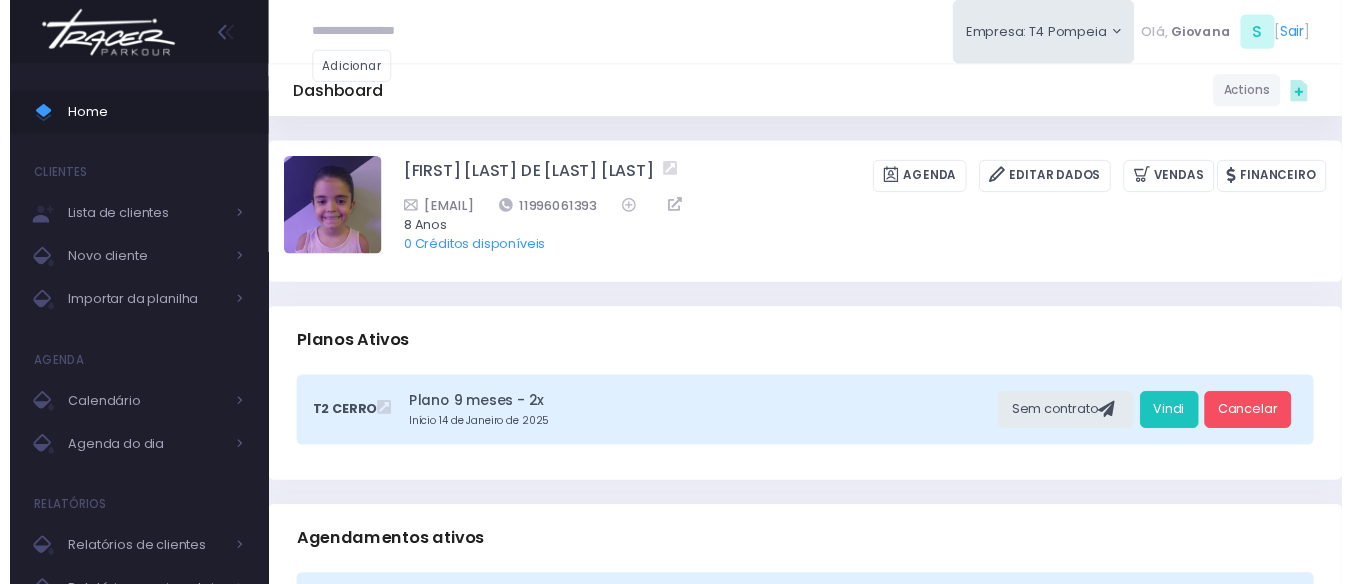 scroll, scrollTop: 0, scrollLeft: 0, axis: both 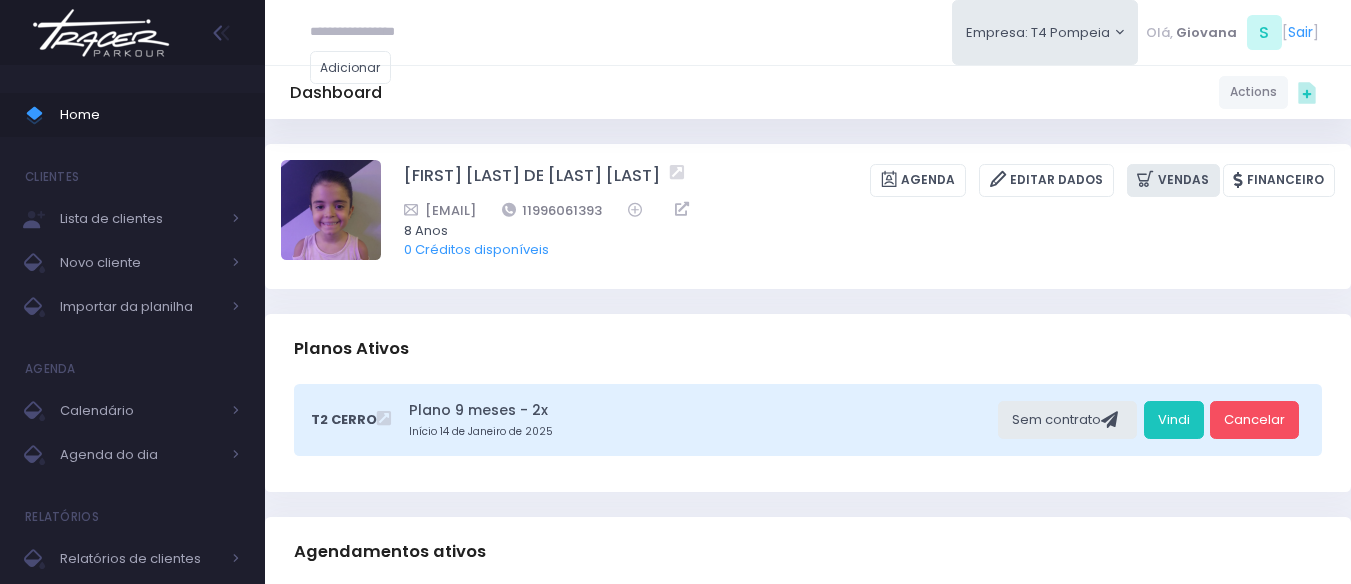 click on "Vendas" at bounding box center (1173, 180) 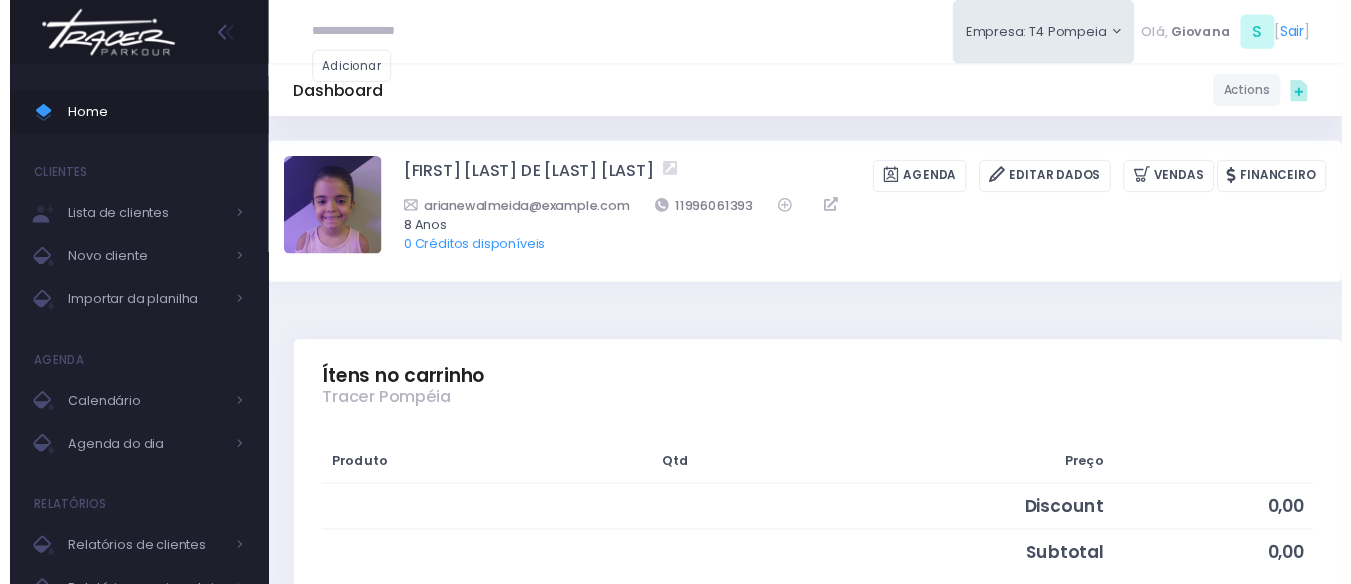 scroll, scrollTop: 0, scrollLeft: 0, axis: both 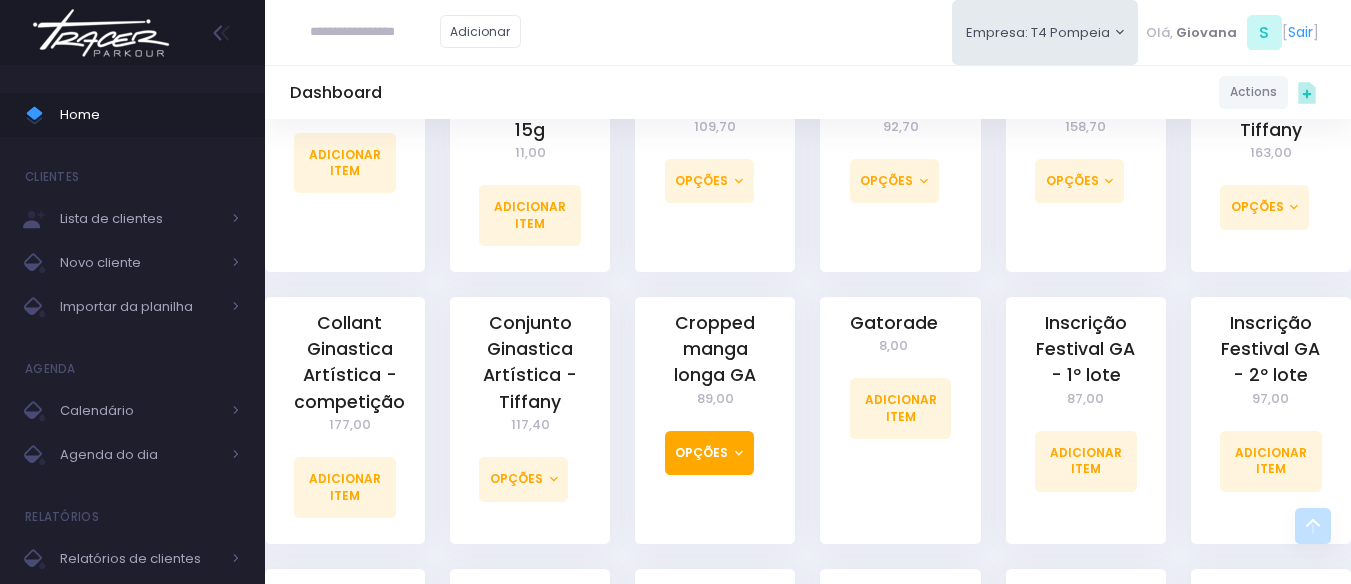 click on "Opções" at bounding box center [709, 453] 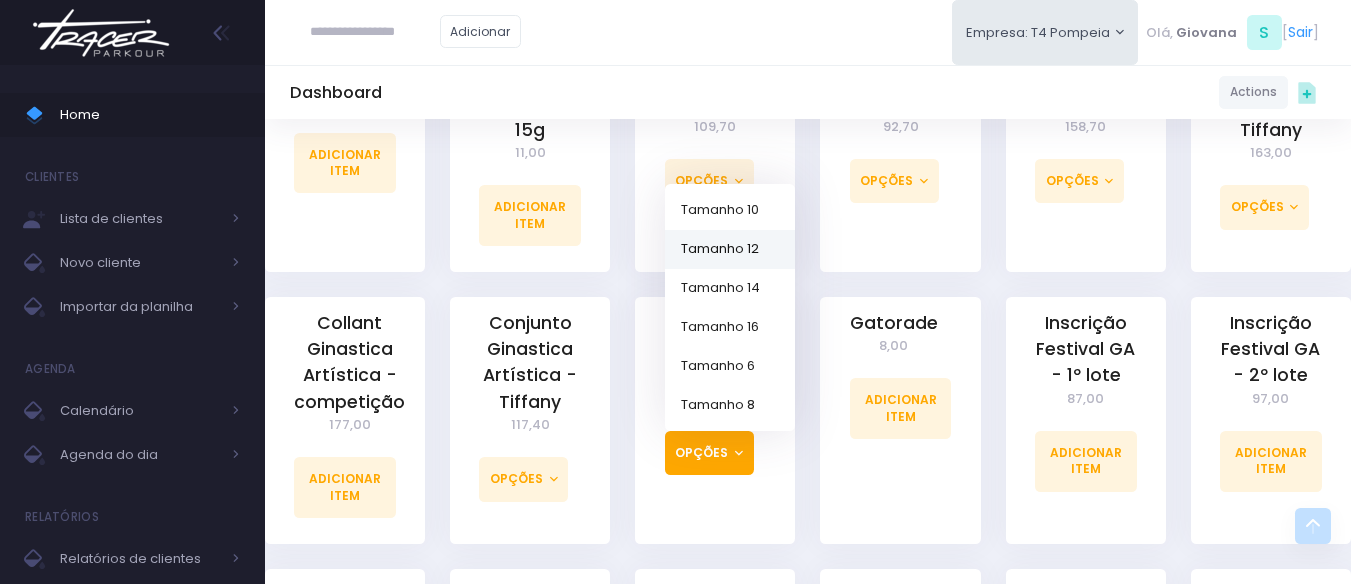 click on "Tamanho 12" at bounding box center (730, 248) 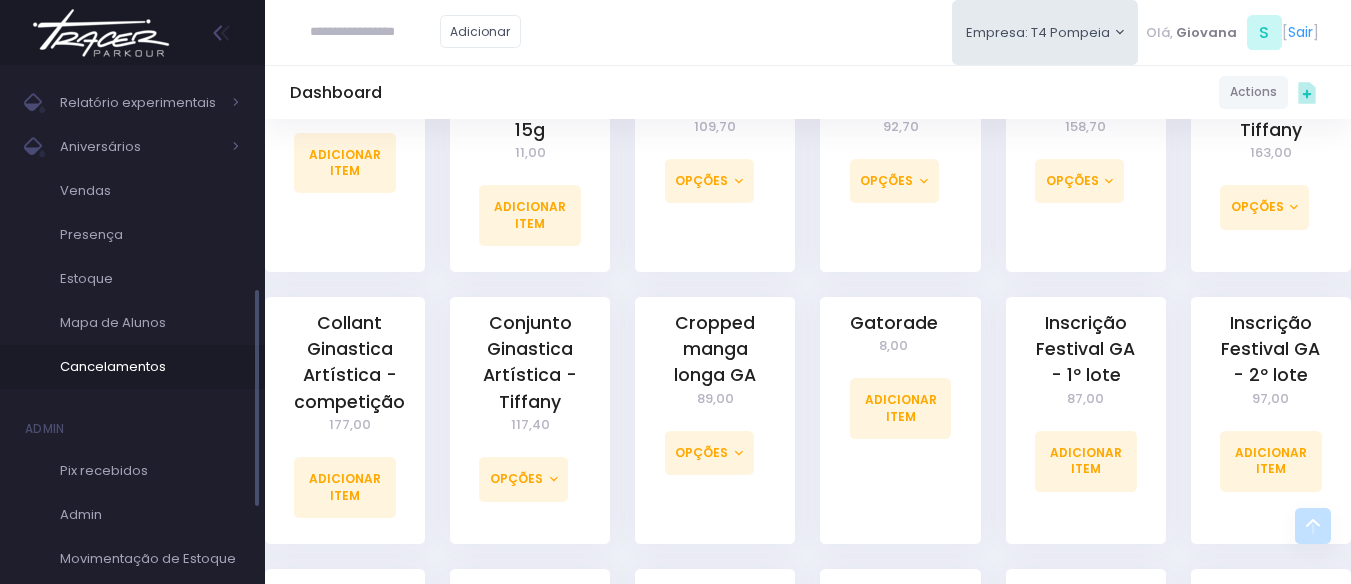 scroll, scrollTop: 450, scrollLeft: 0, axis: vertical 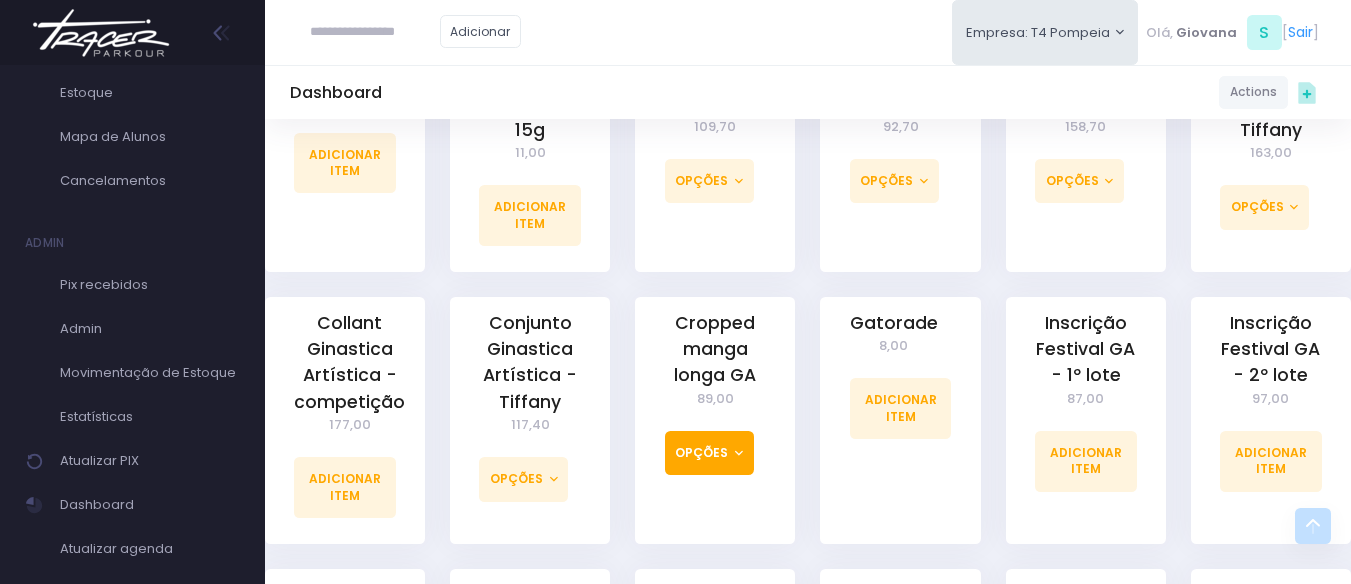 click on "Opções" at bounding box center (709, 453) 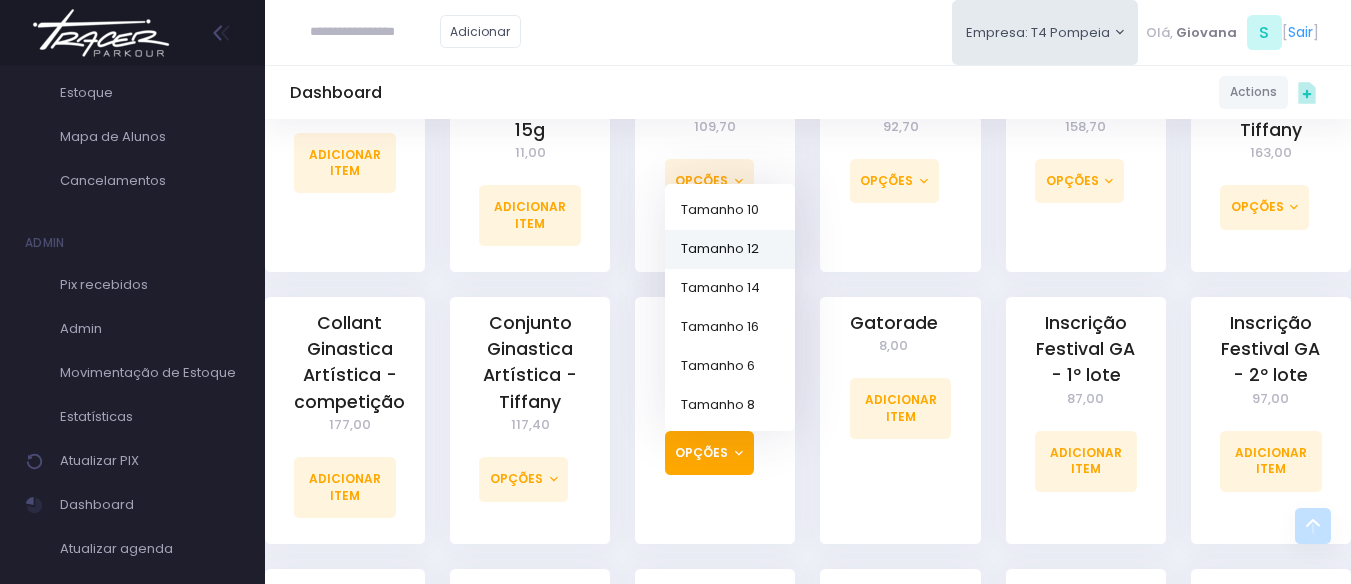 click on "Tamanho 12" at bounding box center (730, 248) 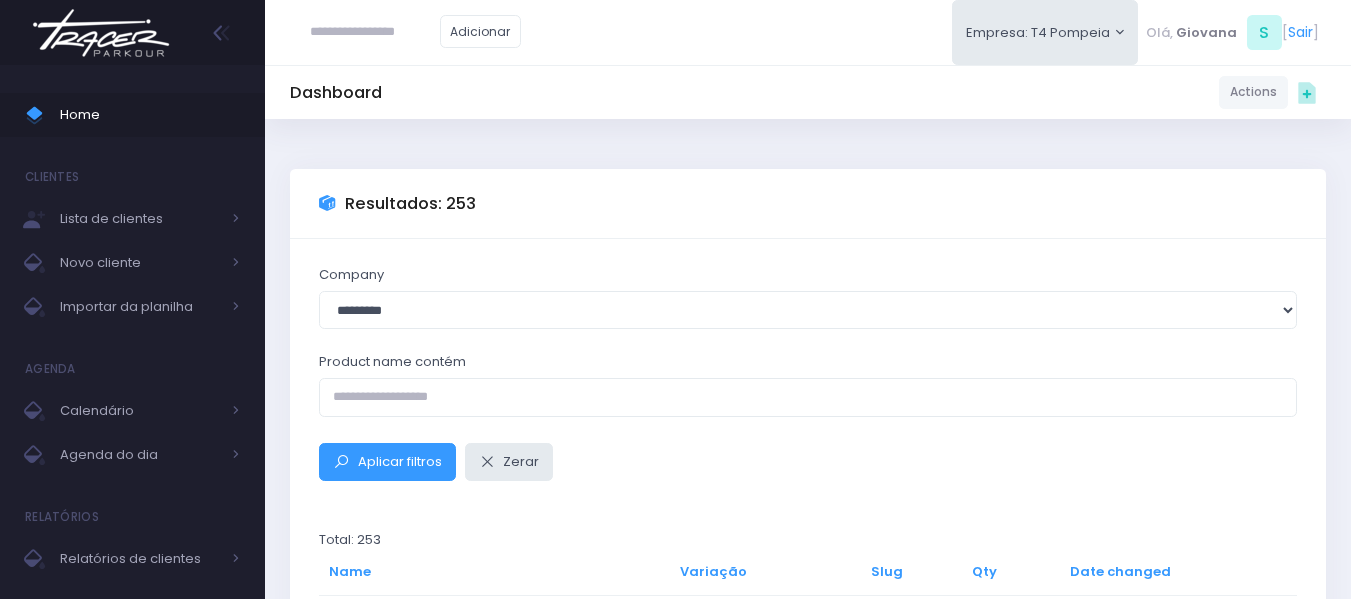 scroll, scrollTop: 0, scrollLeft: 0, axis: both 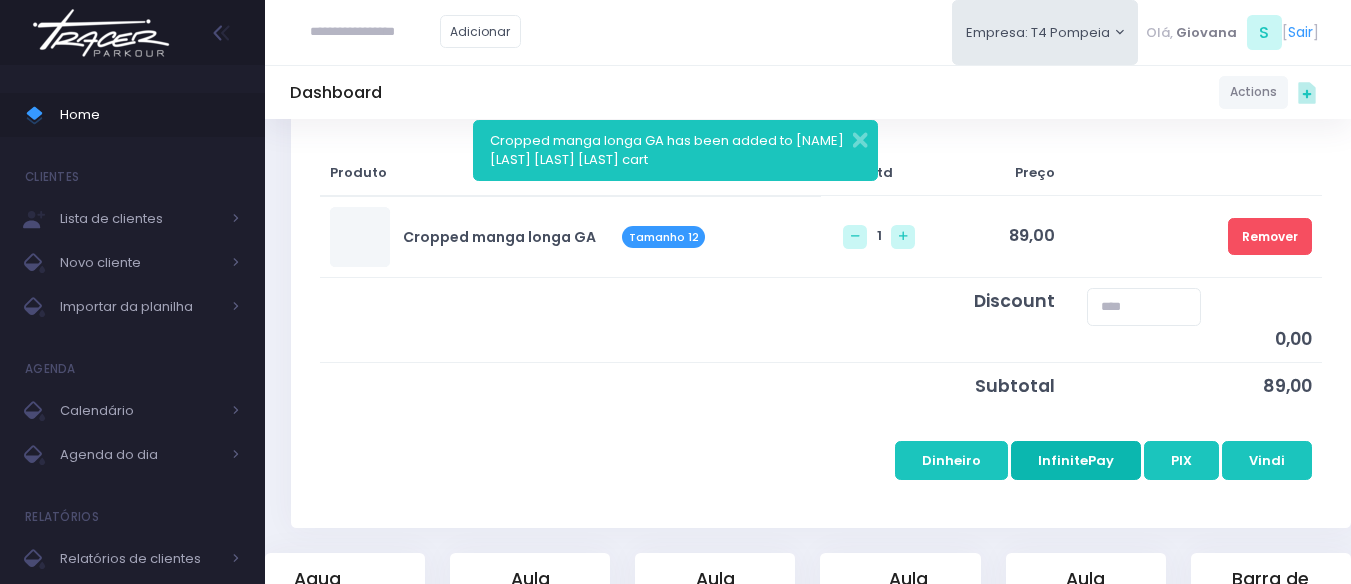 click on "InfinitePay" at bounding box center (1076, 460) 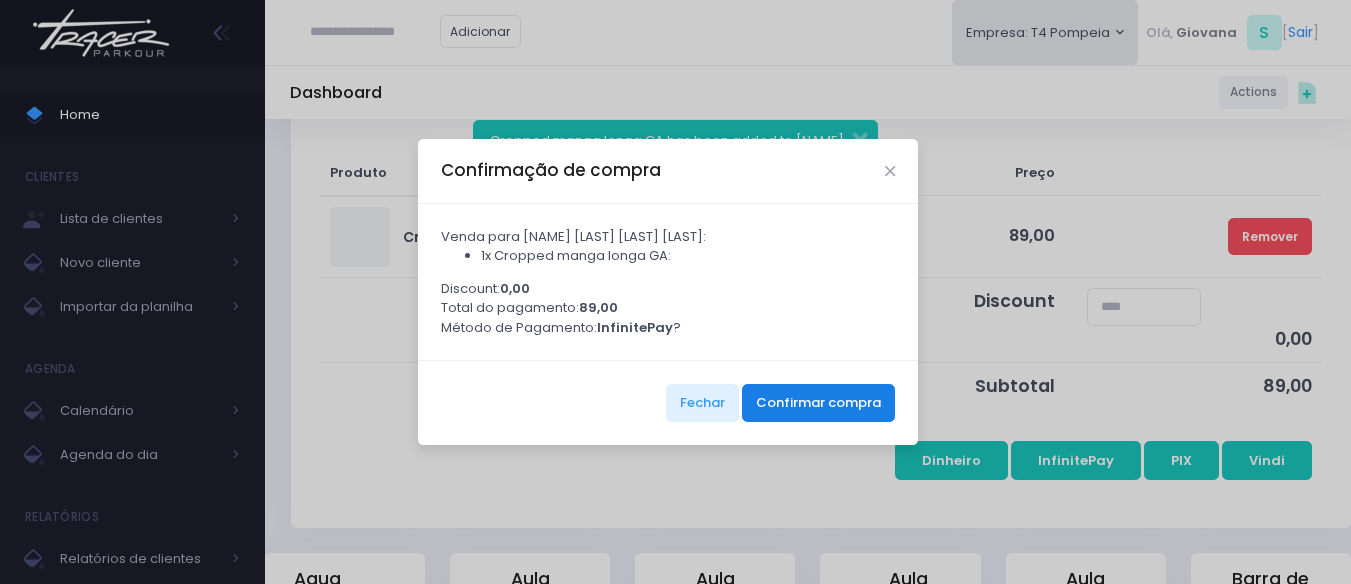 click on "Confirmar compra" at bounding box center (818, 403) 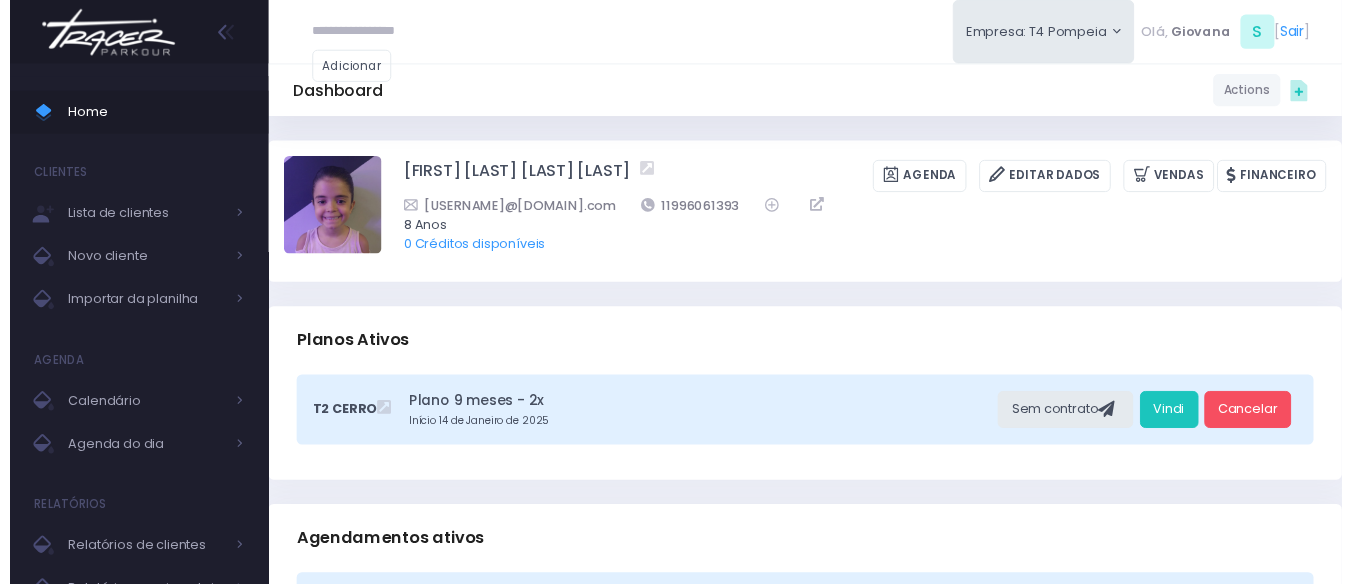 scroll, scrollTop: 0, scrollLeft: 0, axis: both 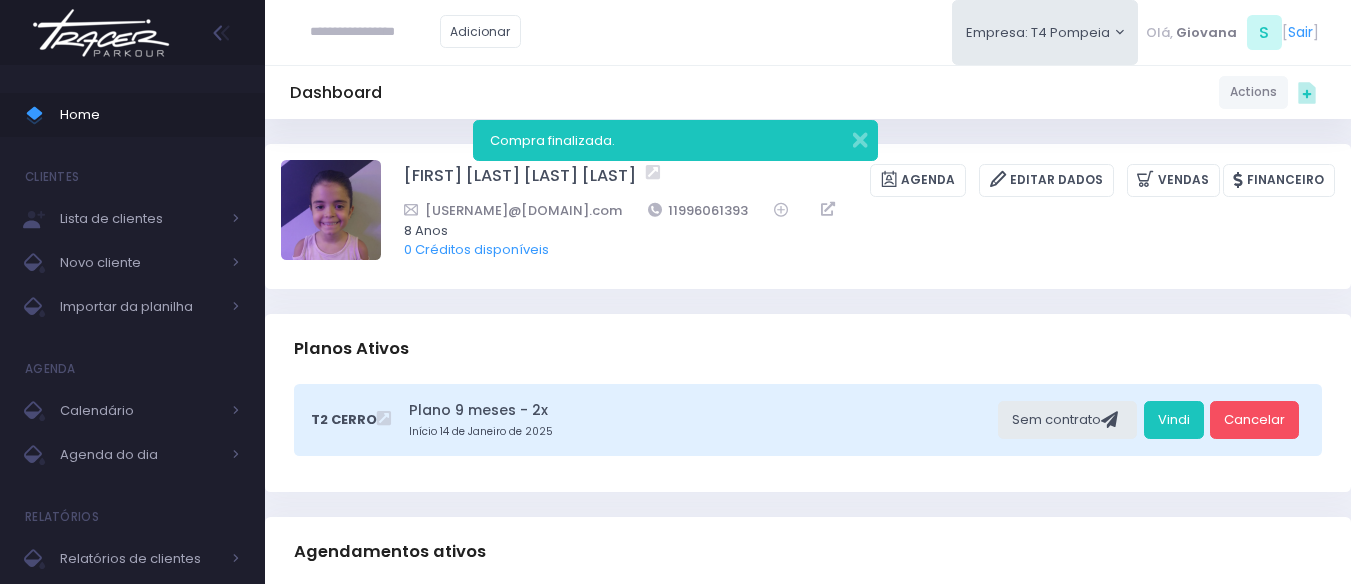 click at bounding box center (375, 32) 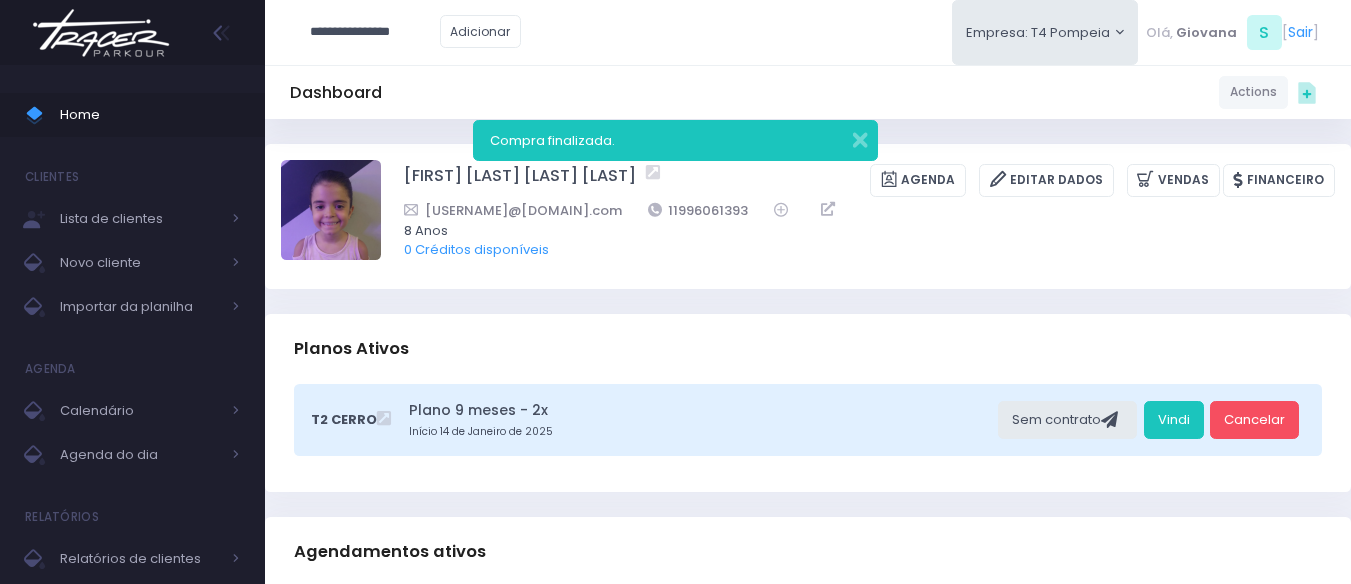 type on "**********" 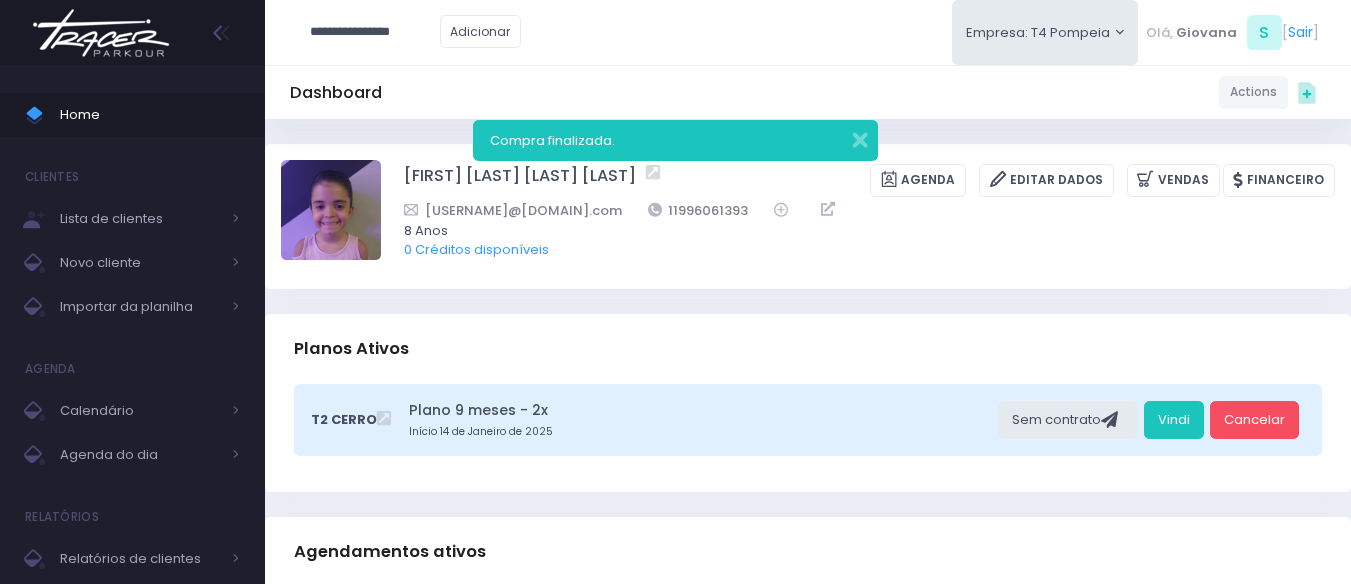 type on "**********" 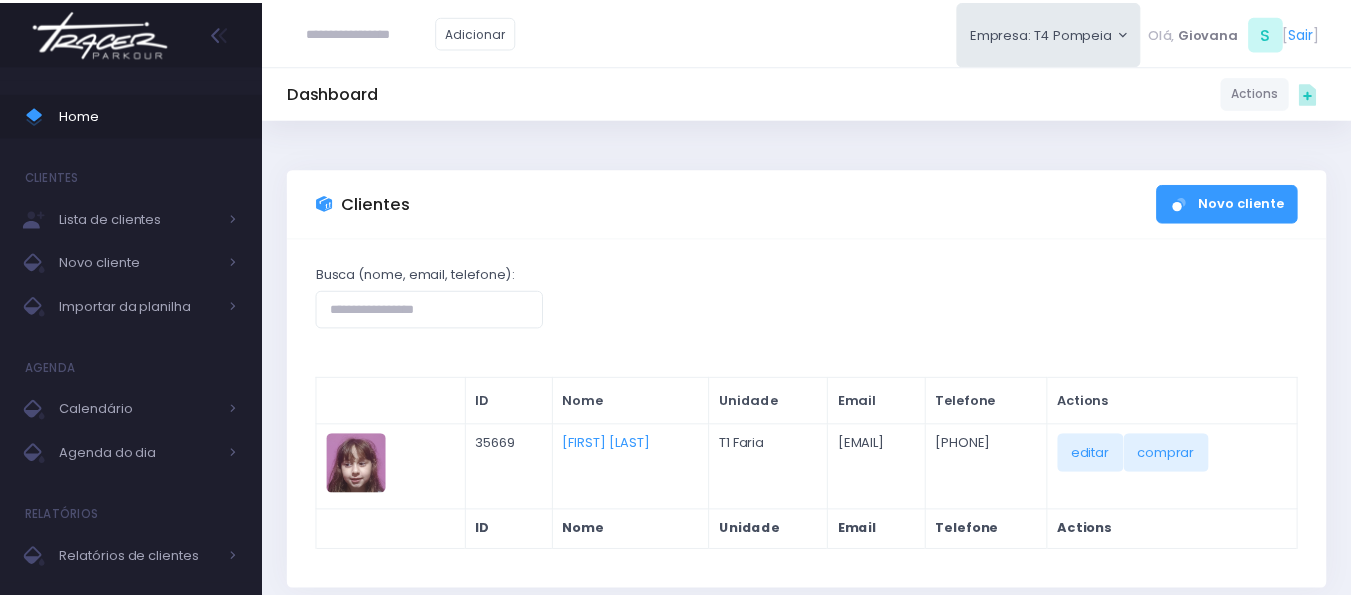scroll, scrollTop: 0, scrollLeft: 0, axis: both 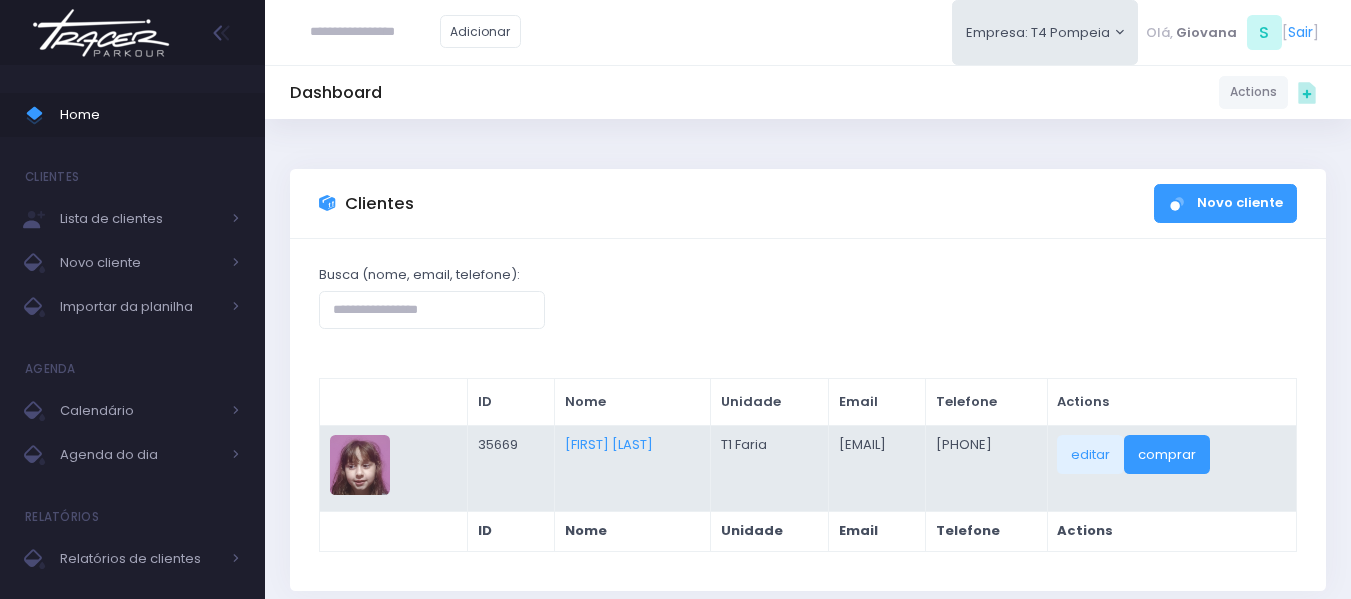 click on "comprar" at bounding box center [1167, 454] 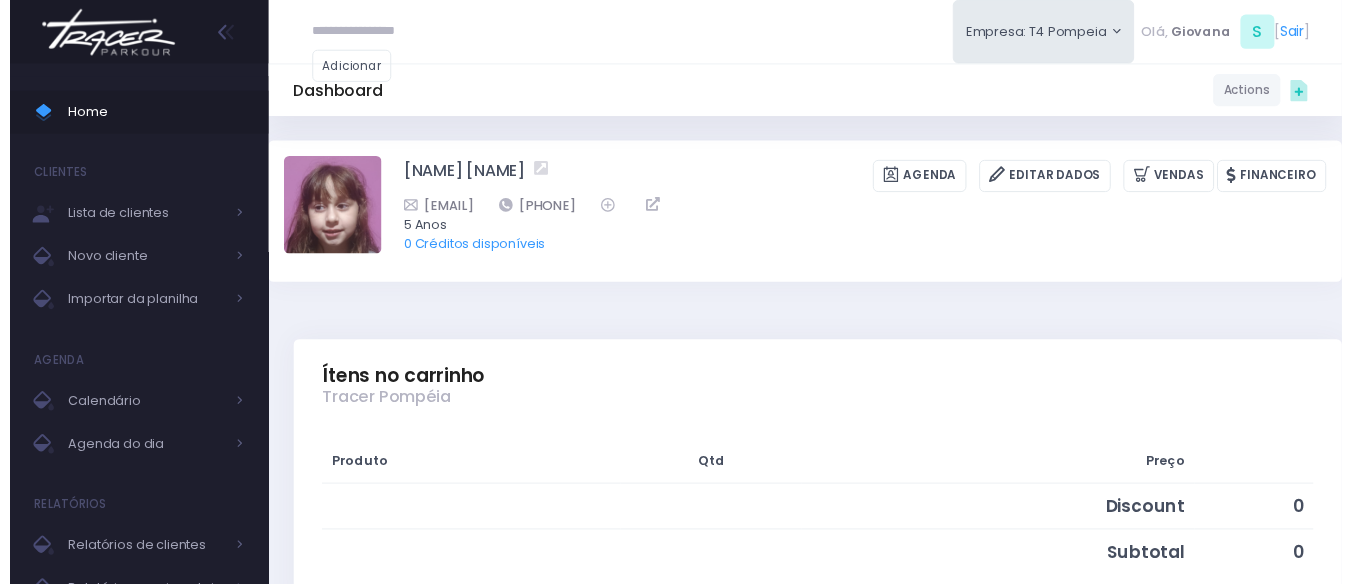 scroll, scrollTop: 0, scrollLeft: 0, axis: both 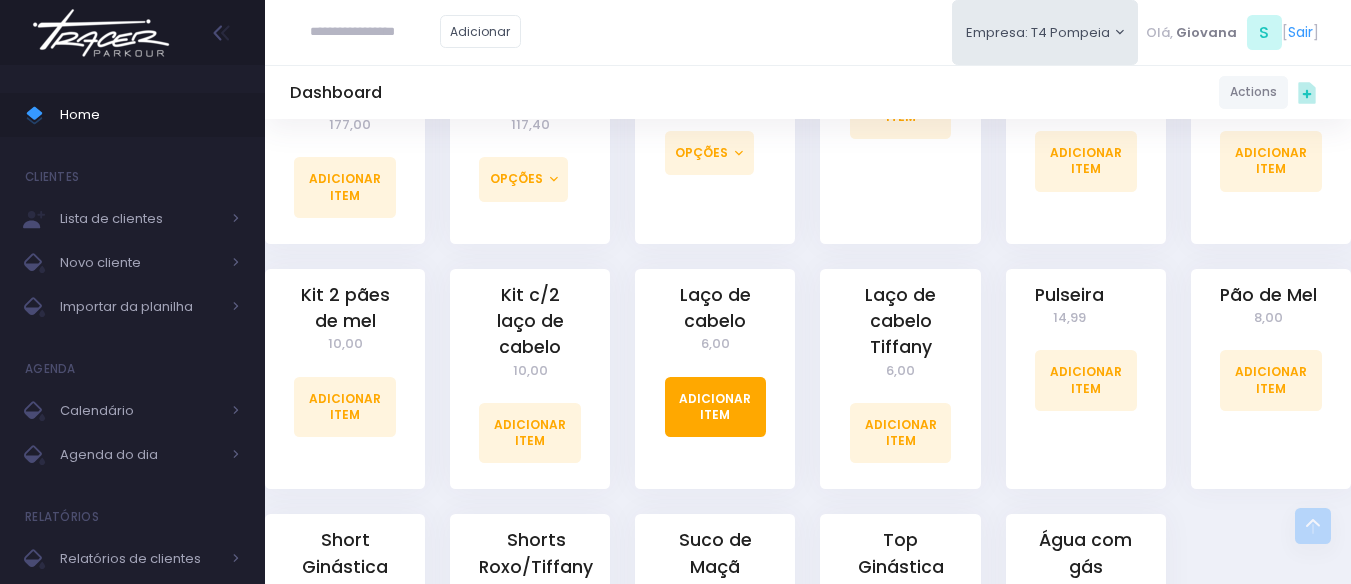 click on "Adicionar Item" at bounding box center (716, 407) 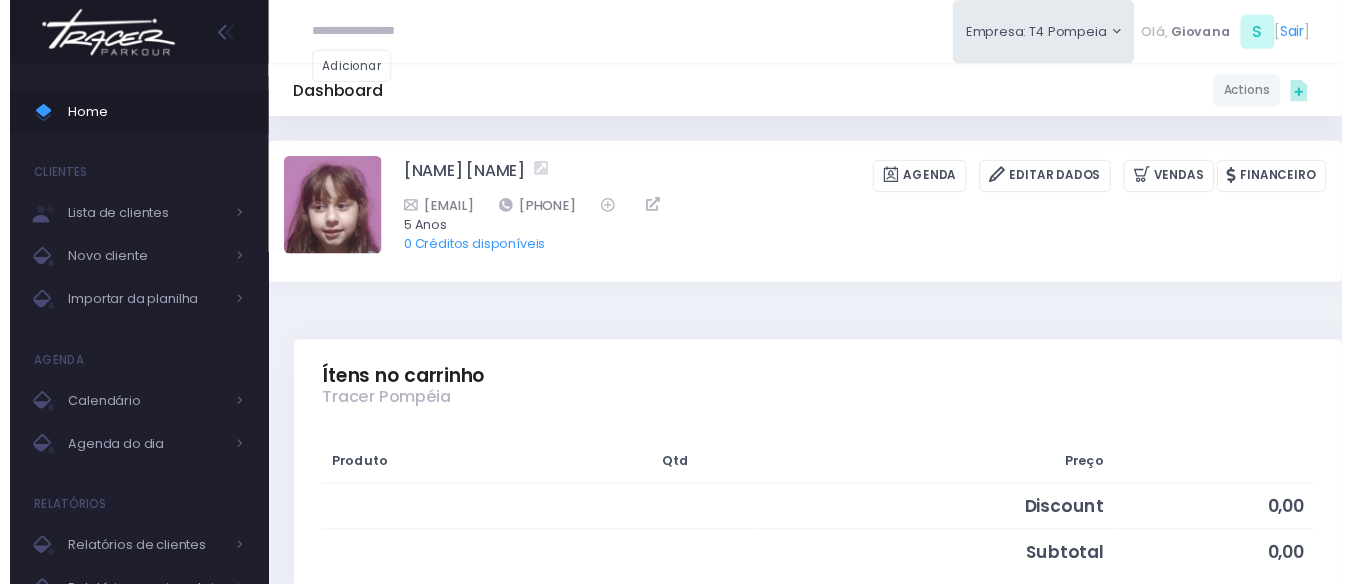 scroll, scrollTop: 0, scrollLeft: 0, axis: both 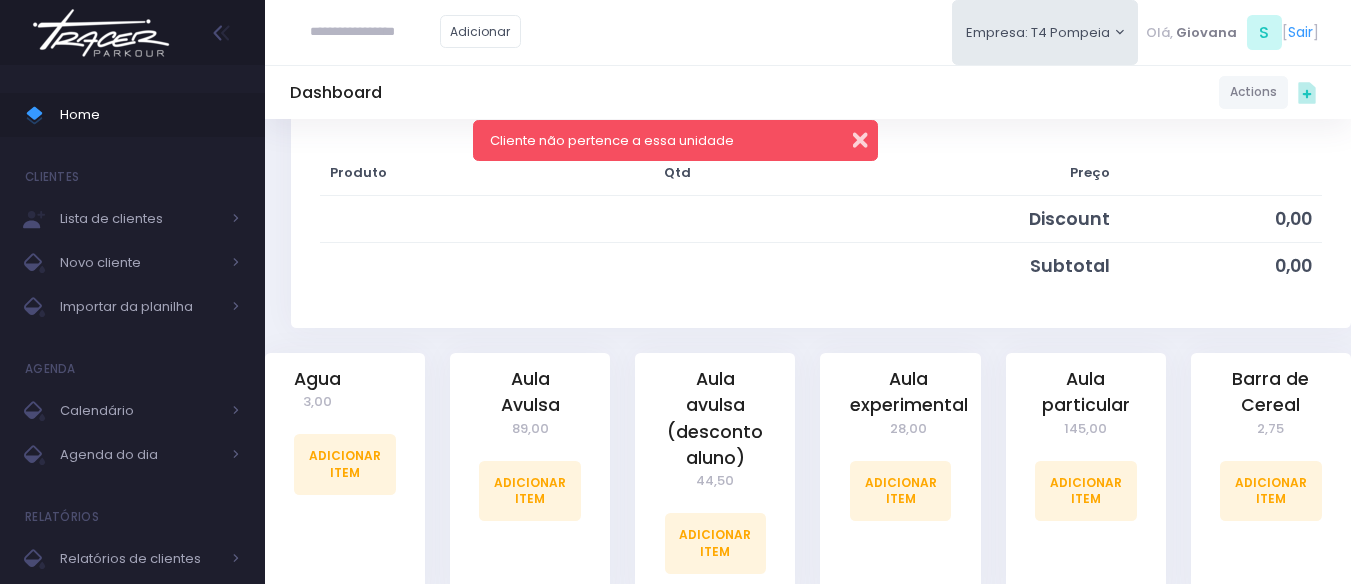 click at bounding box center (847, 137) 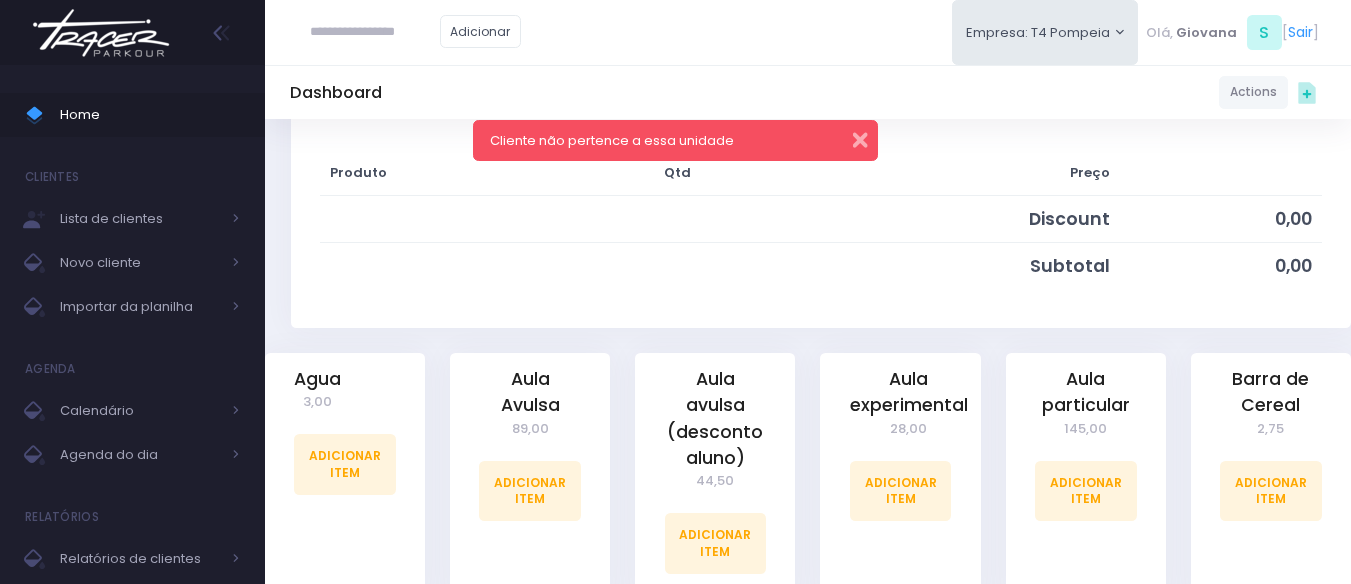 scroll, scrollTop: 0, scrollLeft: 0, axis: both 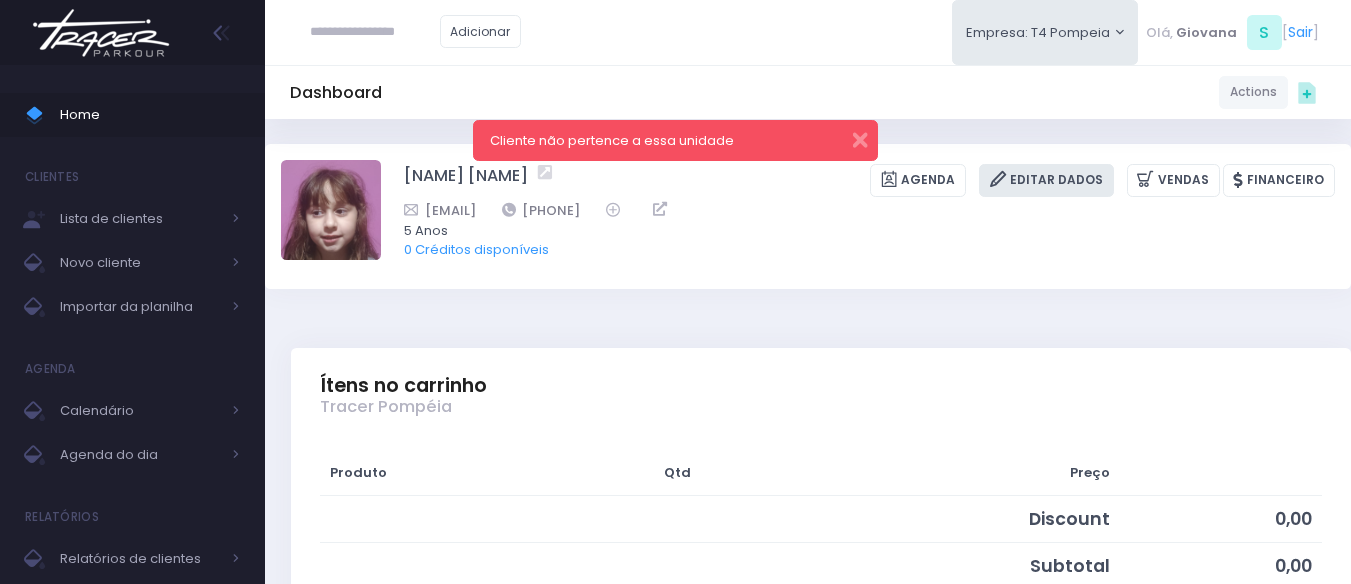 click on "Editar Dados" at bounding box center [1046, 180] 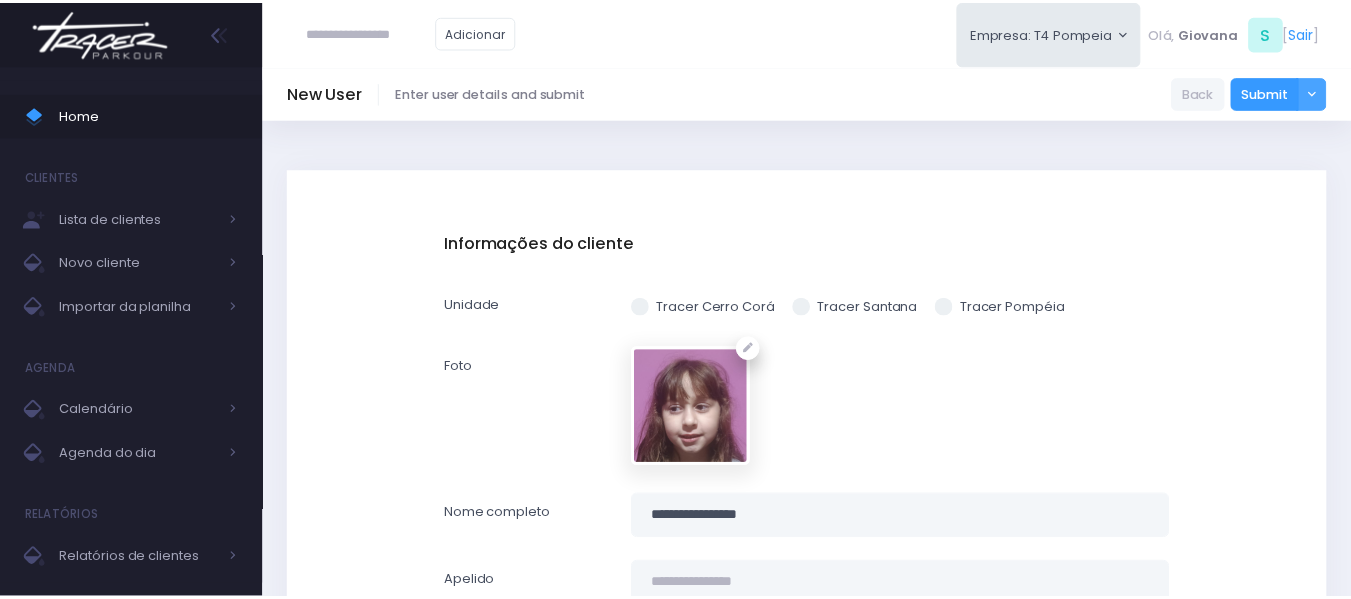 scroll, scrollTop: 0, scrollLeft: 0, axis: both 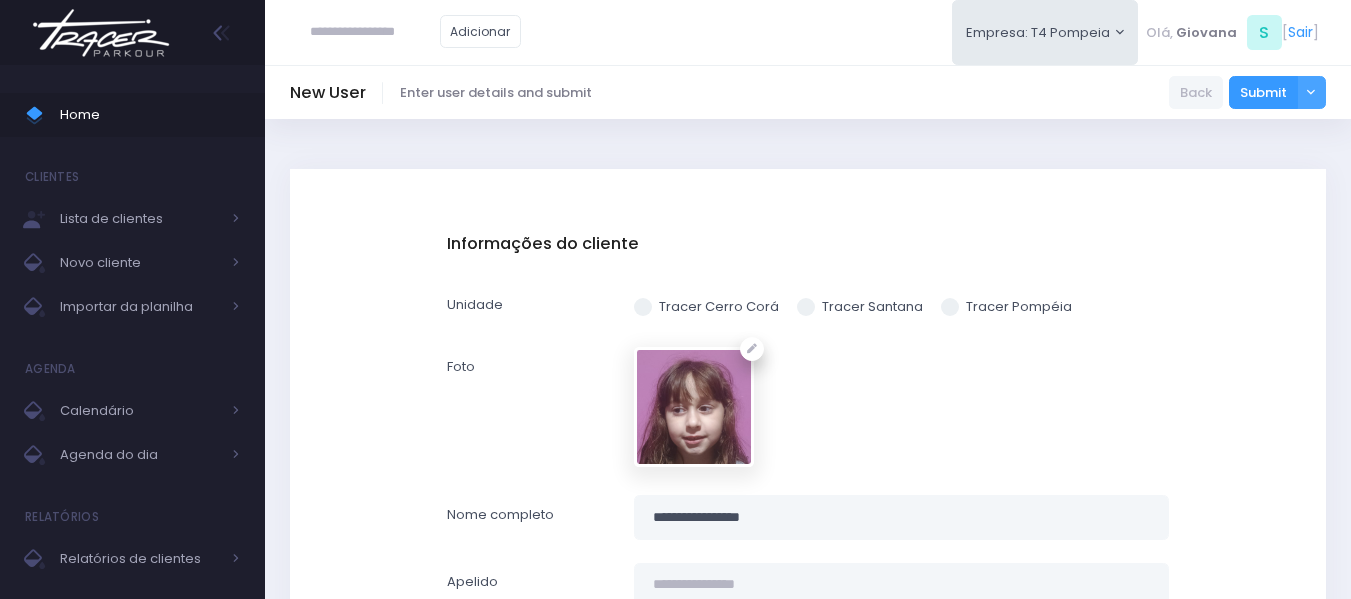click at bounding box center [950, 307] 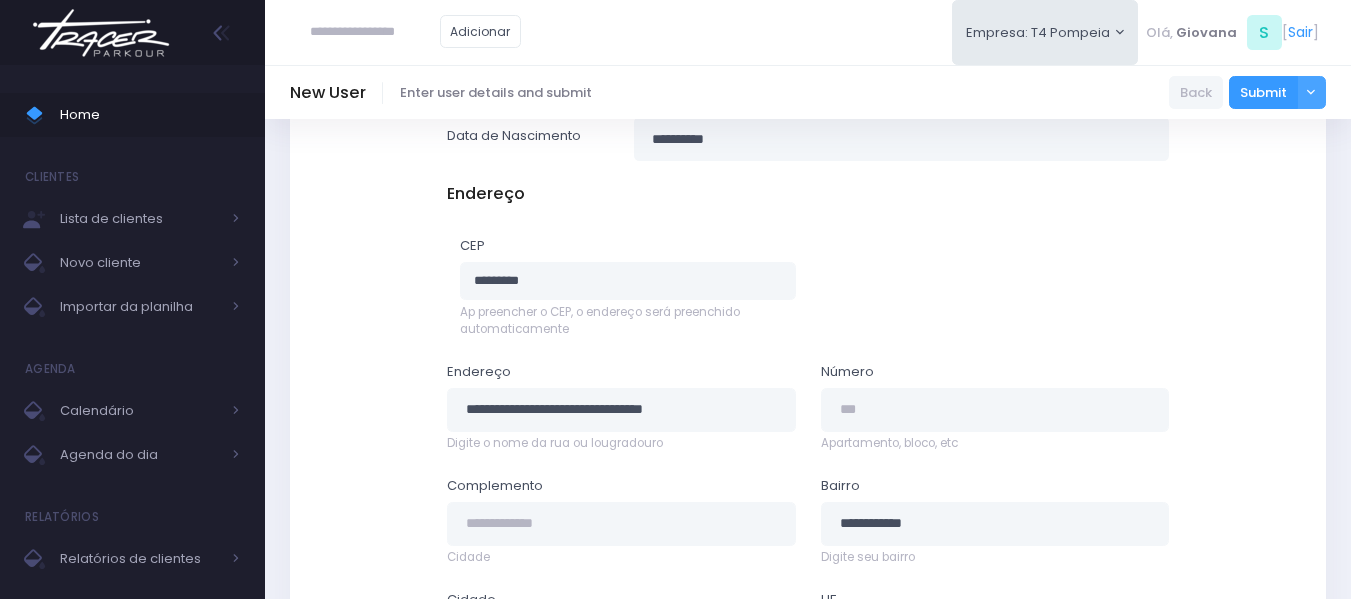 scroll, scrollTop: 1198, scrollLeft: 0, axis: vertical 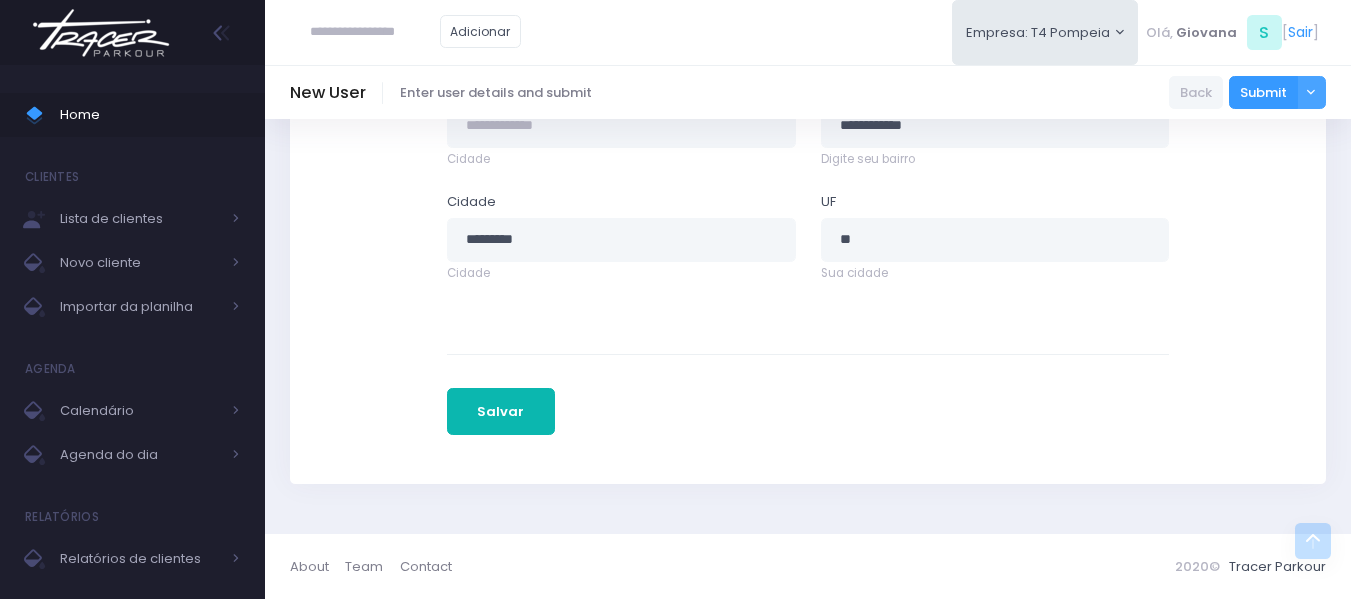 click on "Salvar" at bounding box center (501, 412) 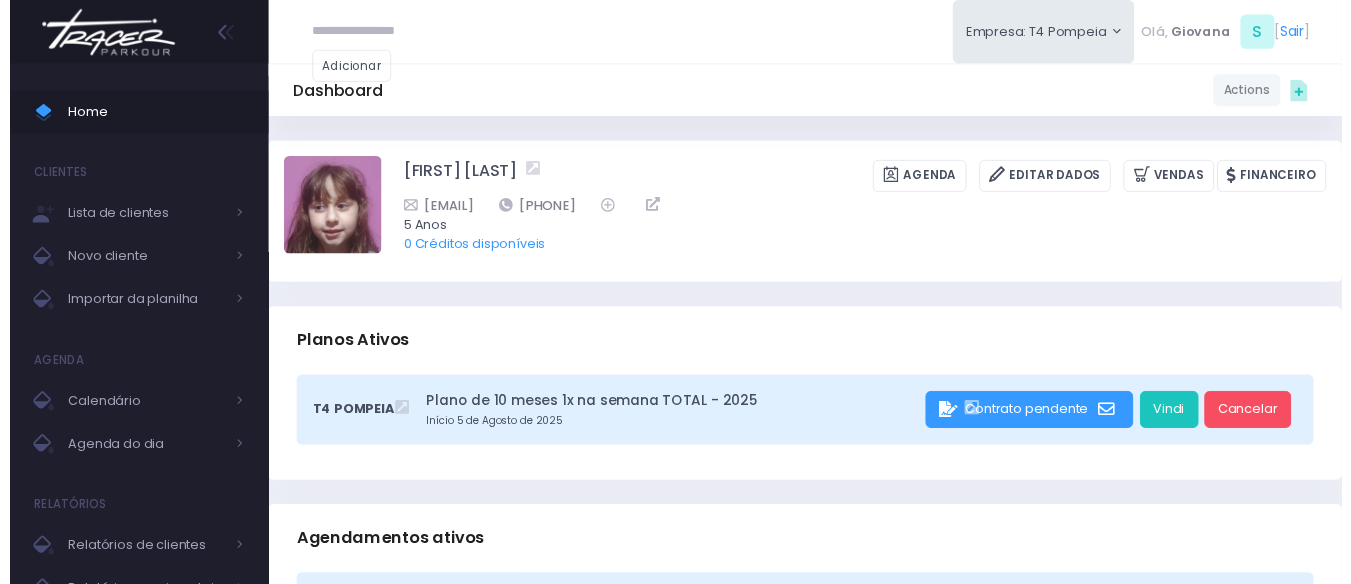 scroll, scrollTop: 0, scrollLeft: 0, axis: both 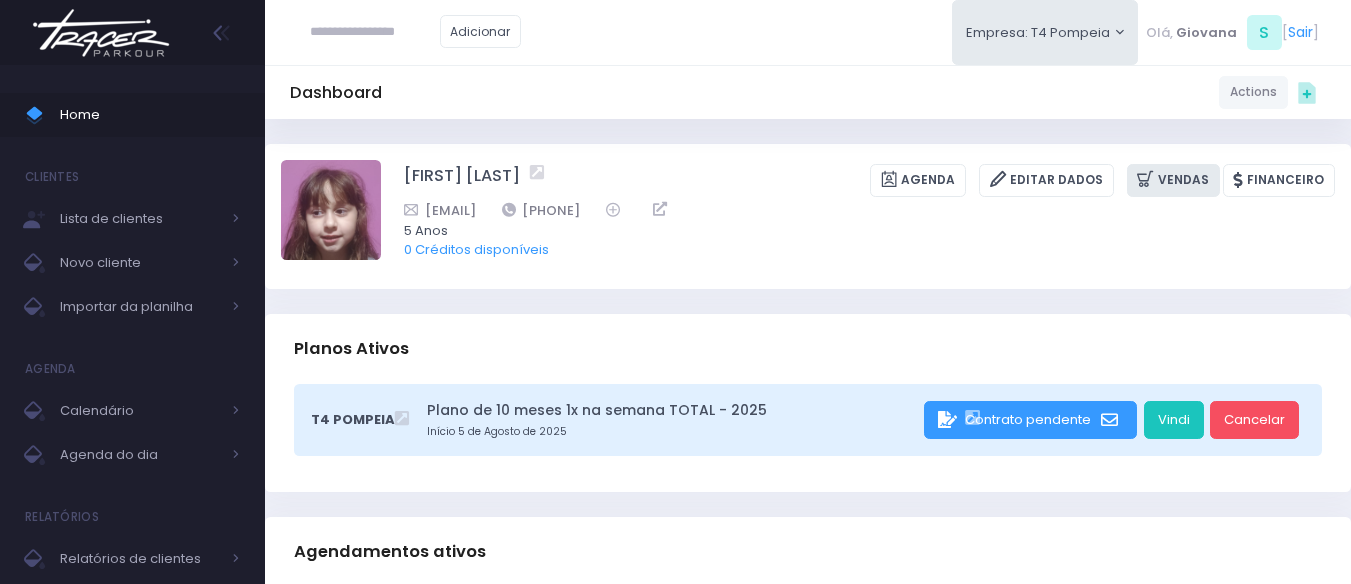 click on "Vendas" at bounding box center (1173, 180) 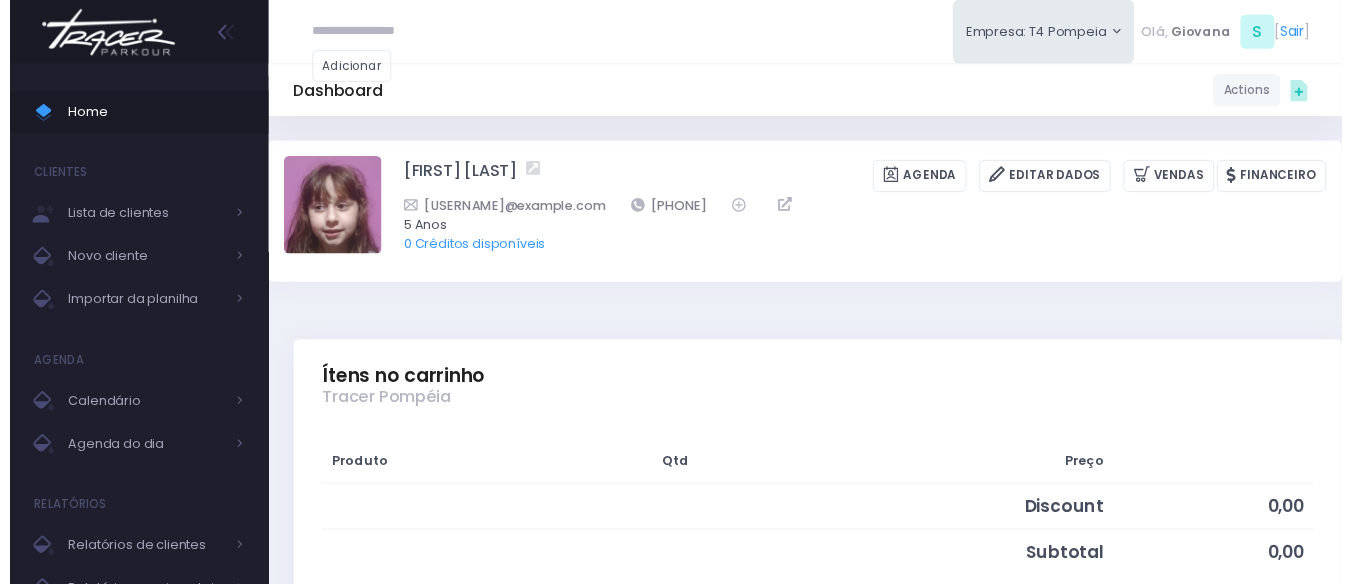 scroll, scrollTop: 0, scrollLeft: 0, axis: both 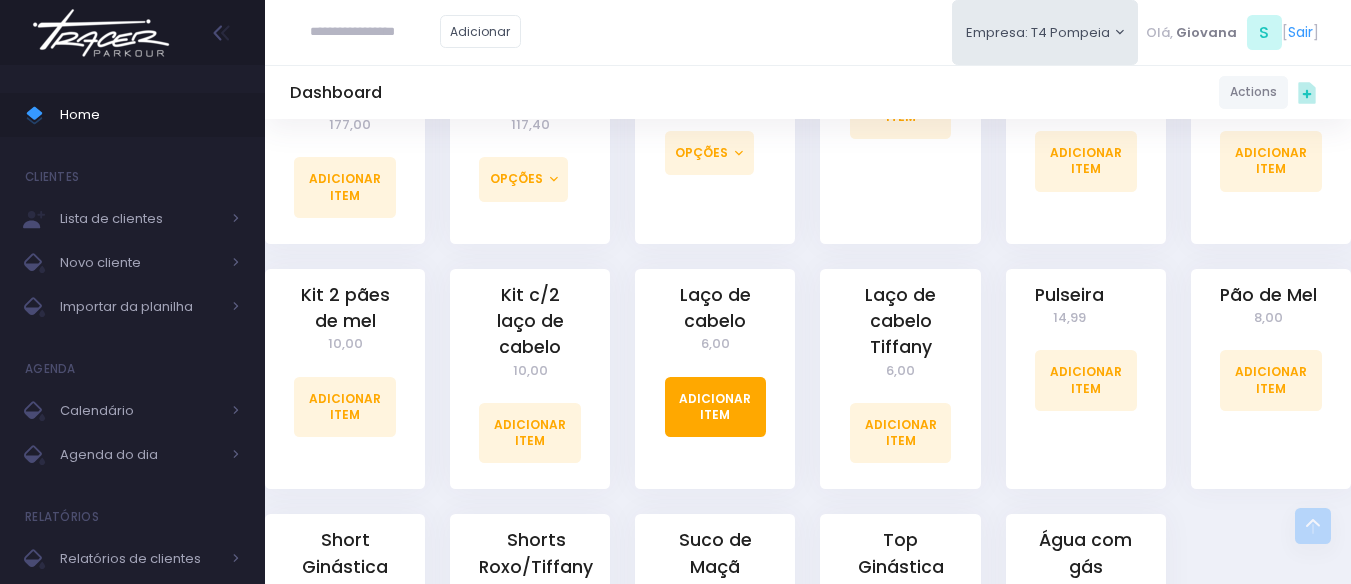 click on "Adicionar Item" at bounding box center (716, 407) 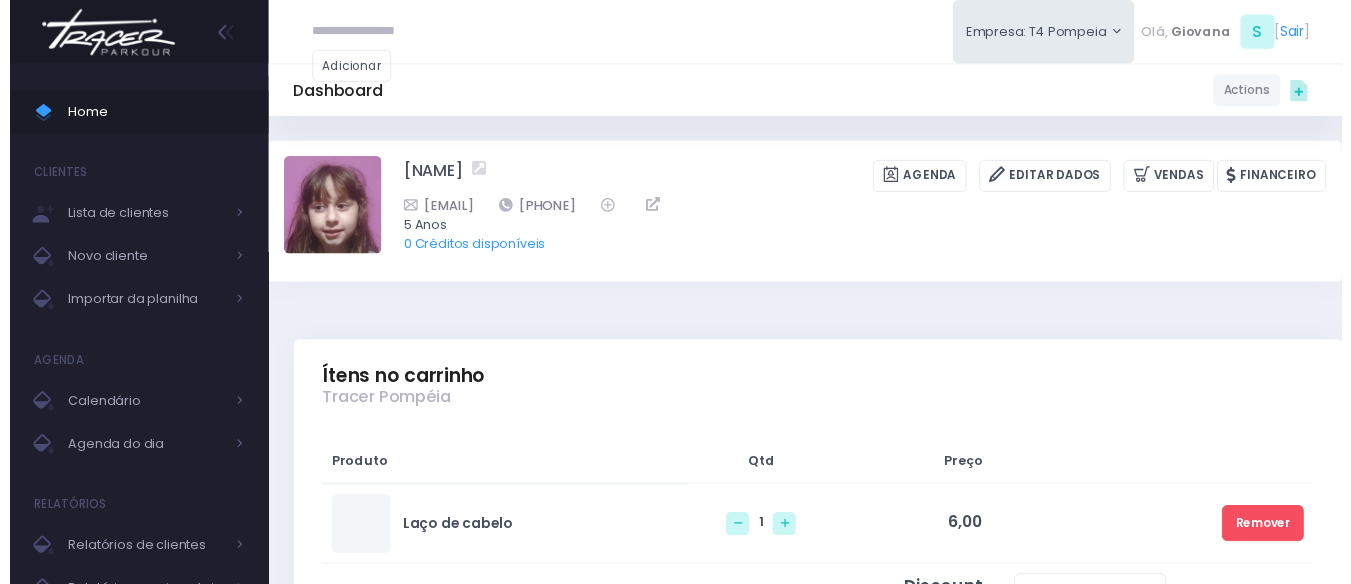 scroll, scrollTop: 0, scrollLeft: 0, axis: both 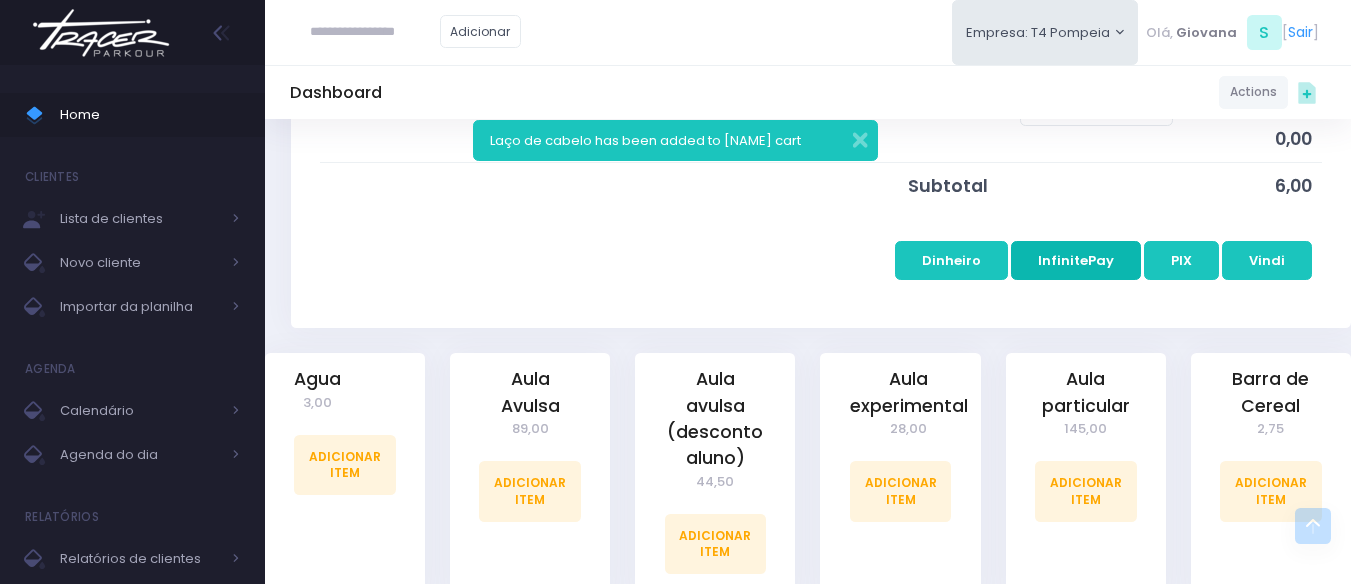 click on "InfinitePay" at bounding box center (1076, 260) 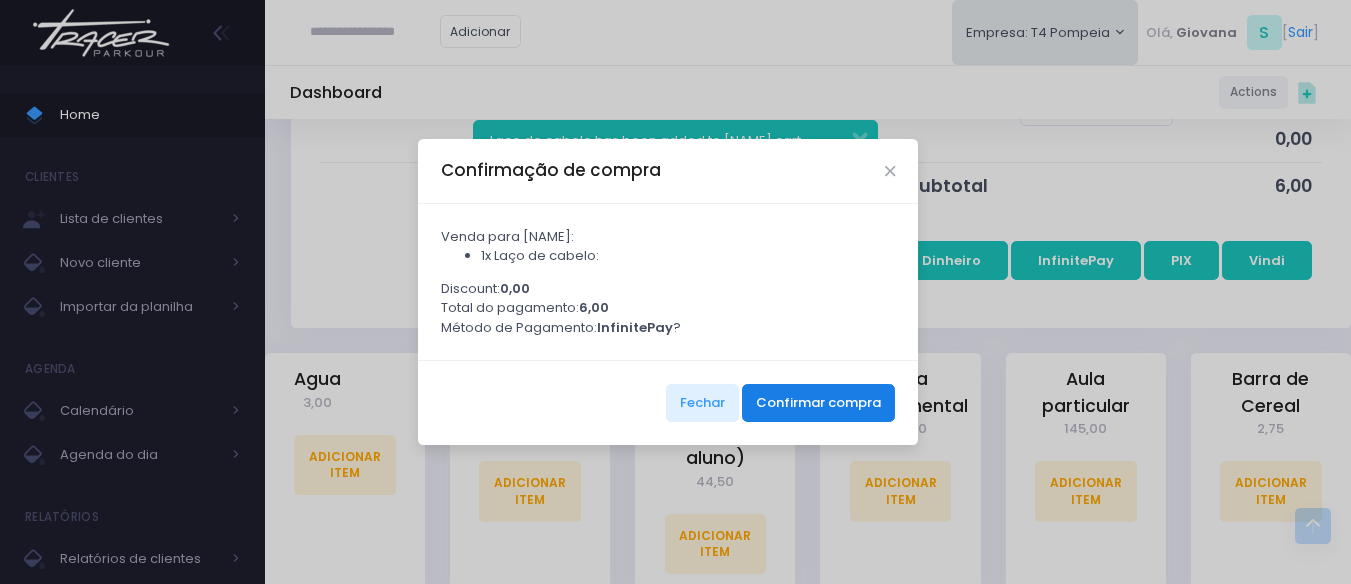 click on "Confirmar compra" at bounding box center [818, 403] 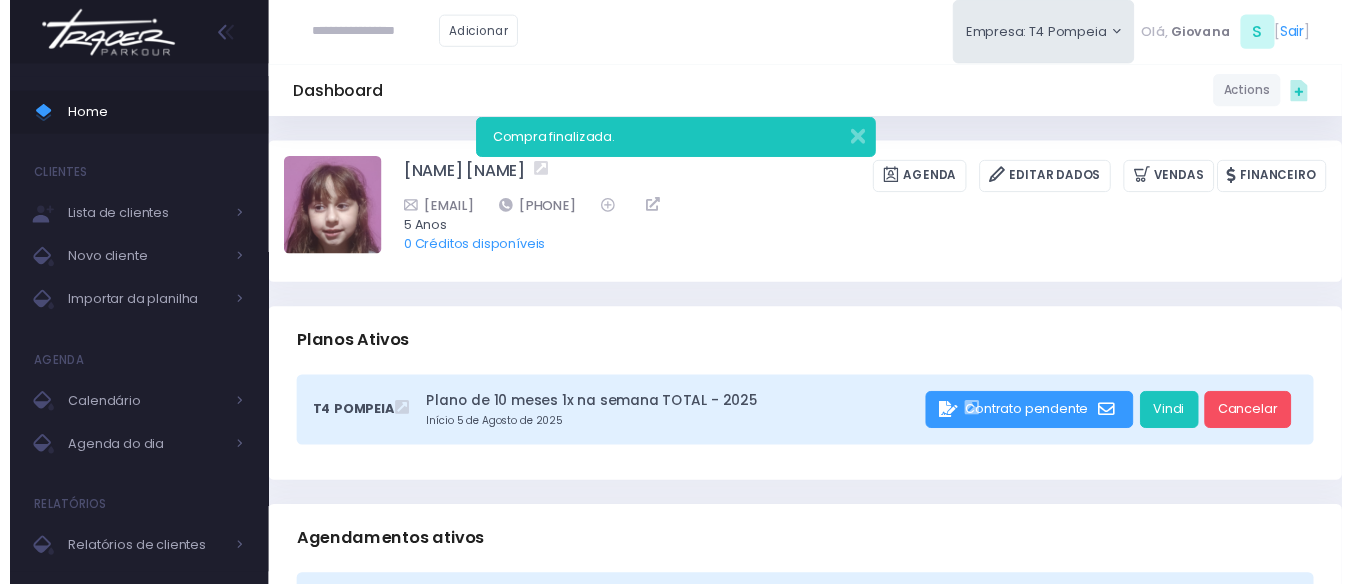 scroll, scrollTop: 0, scrollLeft: 0, axis: both 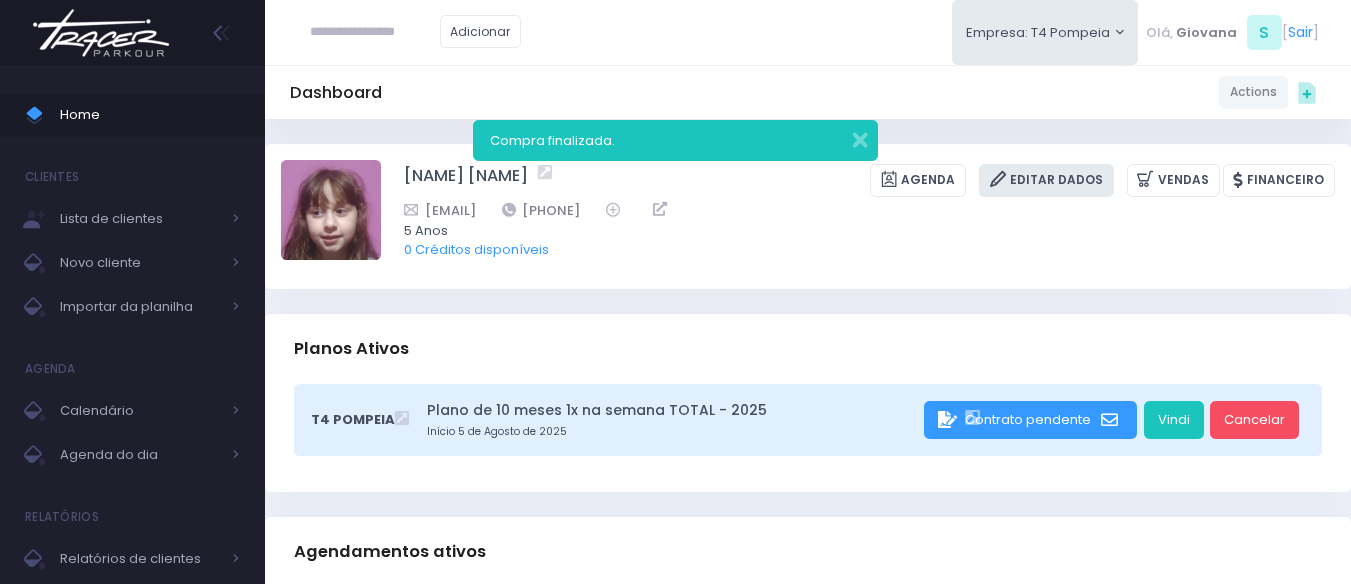 click on "Editar Dados" at bounding box center [1046, 180] 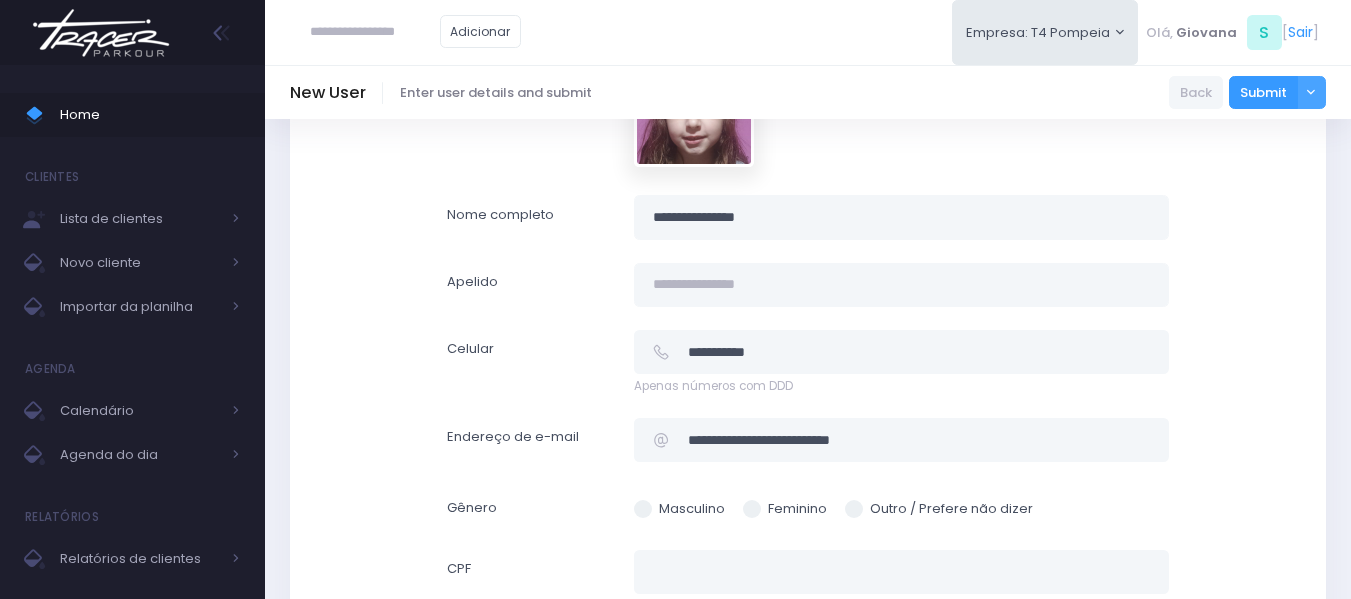 scroll, scrollTop: 700, scrollLeft: 0, axis: vertical 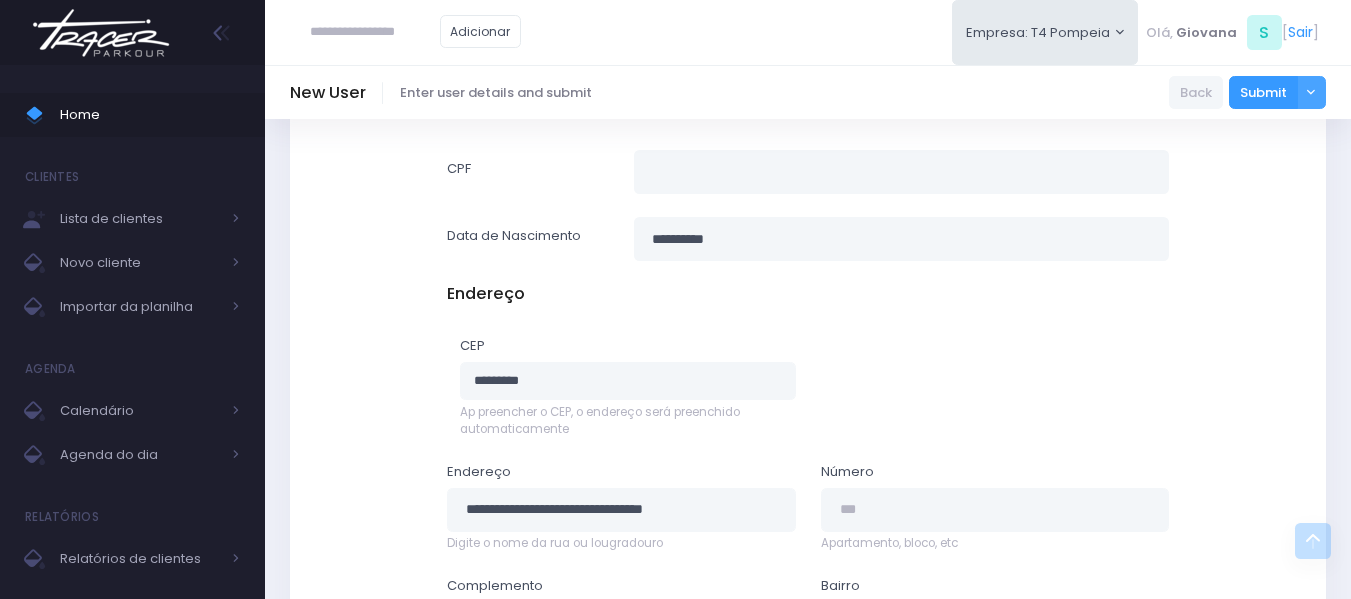 click on "Ap preencher o CEP, o endereço será preenchido automaticamente" at bounding box center [628, 421] 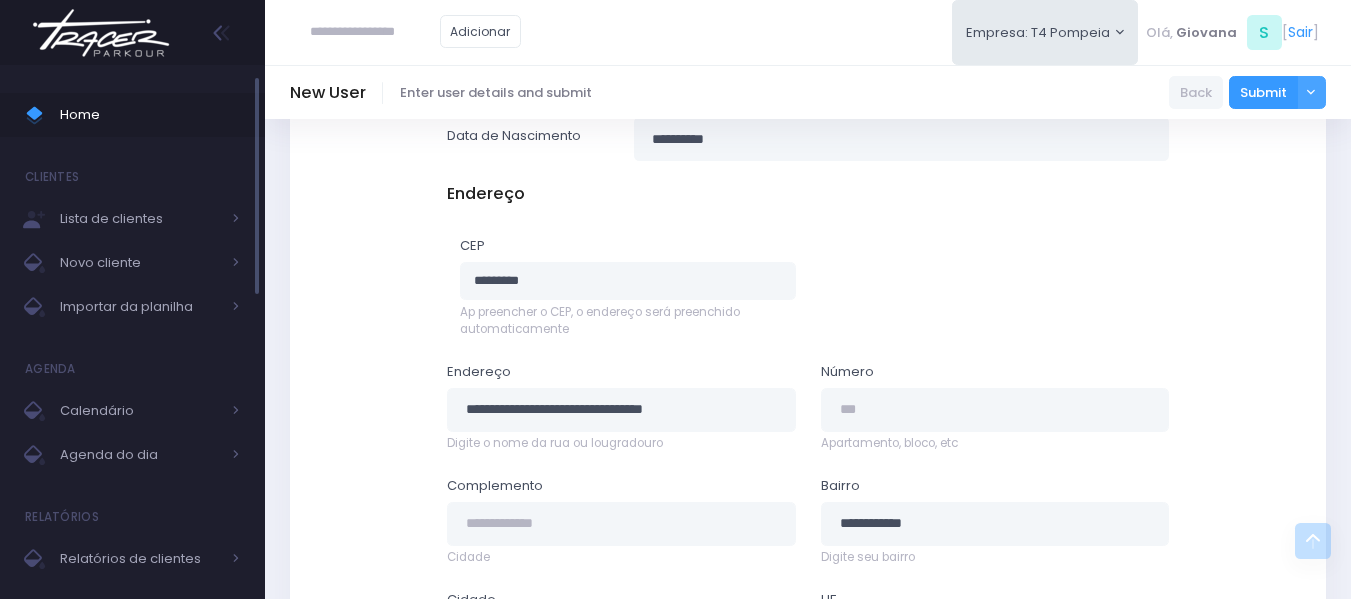 click on "Home" at bounding box center (150, 115) 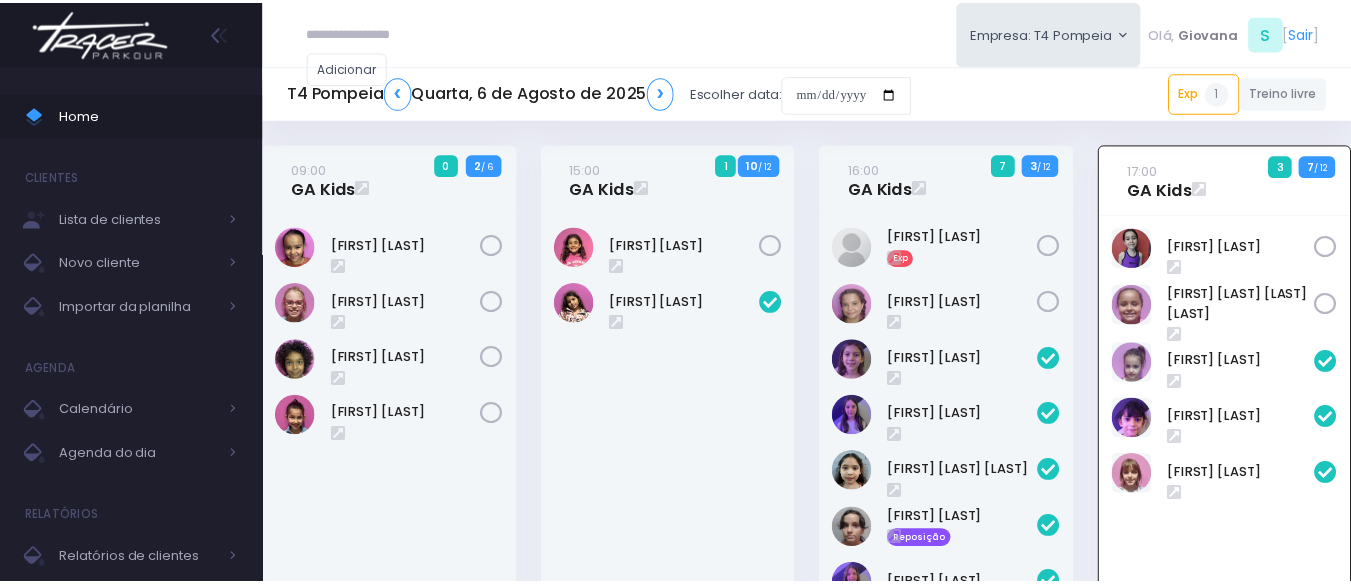 scroll, scrollTop: 0, scrollLeft: 0, axis: both 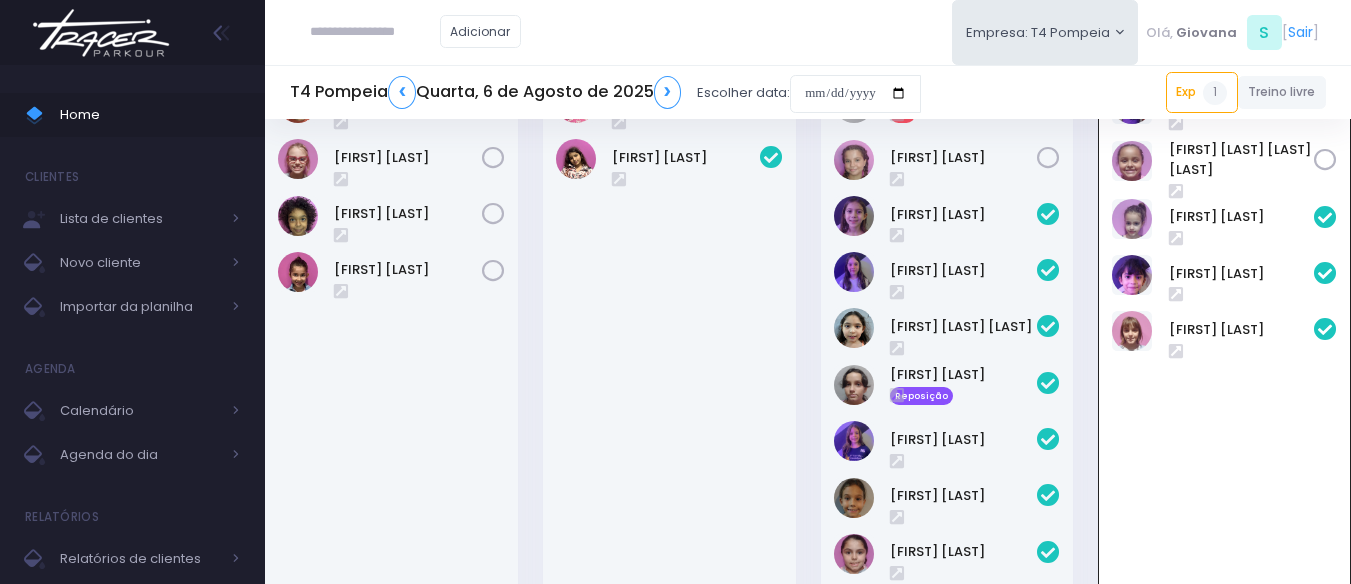 click at bounding box center [375, 32] 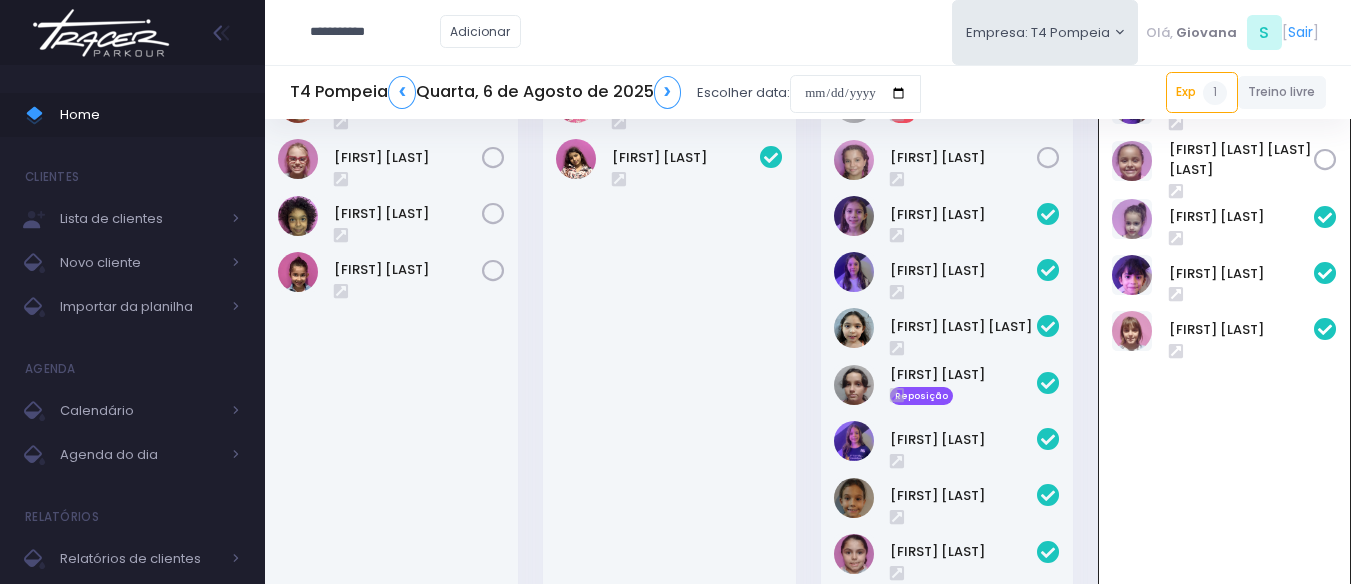 type on "**********" 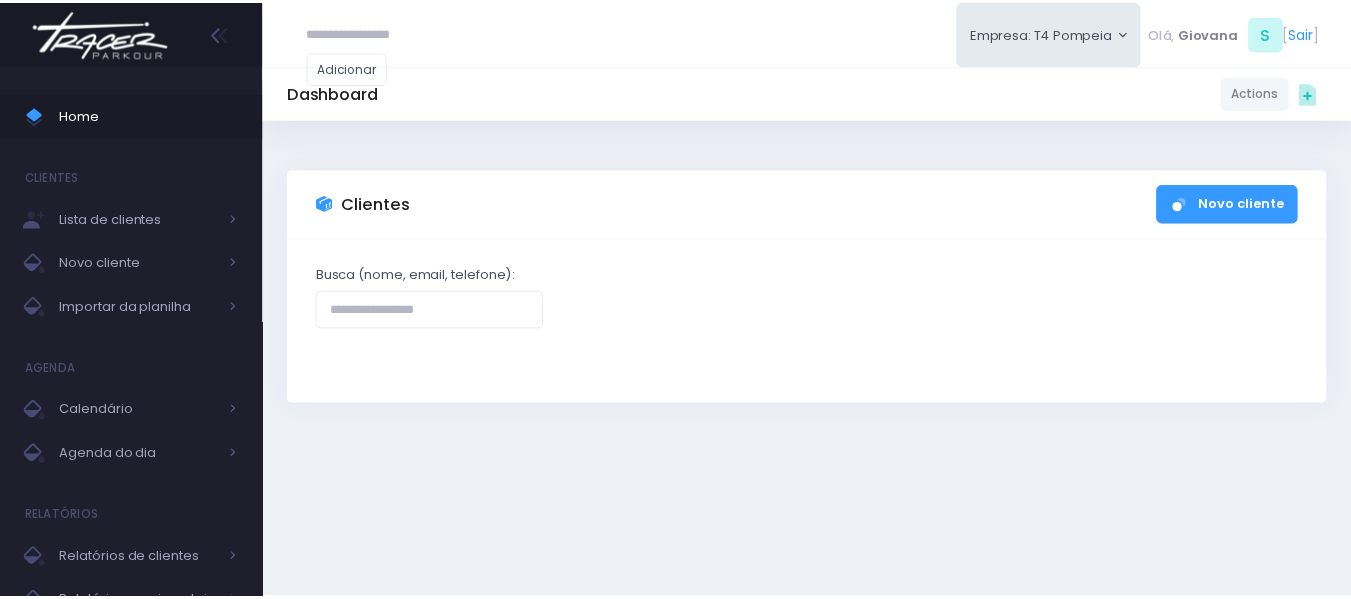 scroll, scrollTop: 0, scrollLeft: 0, axis: both 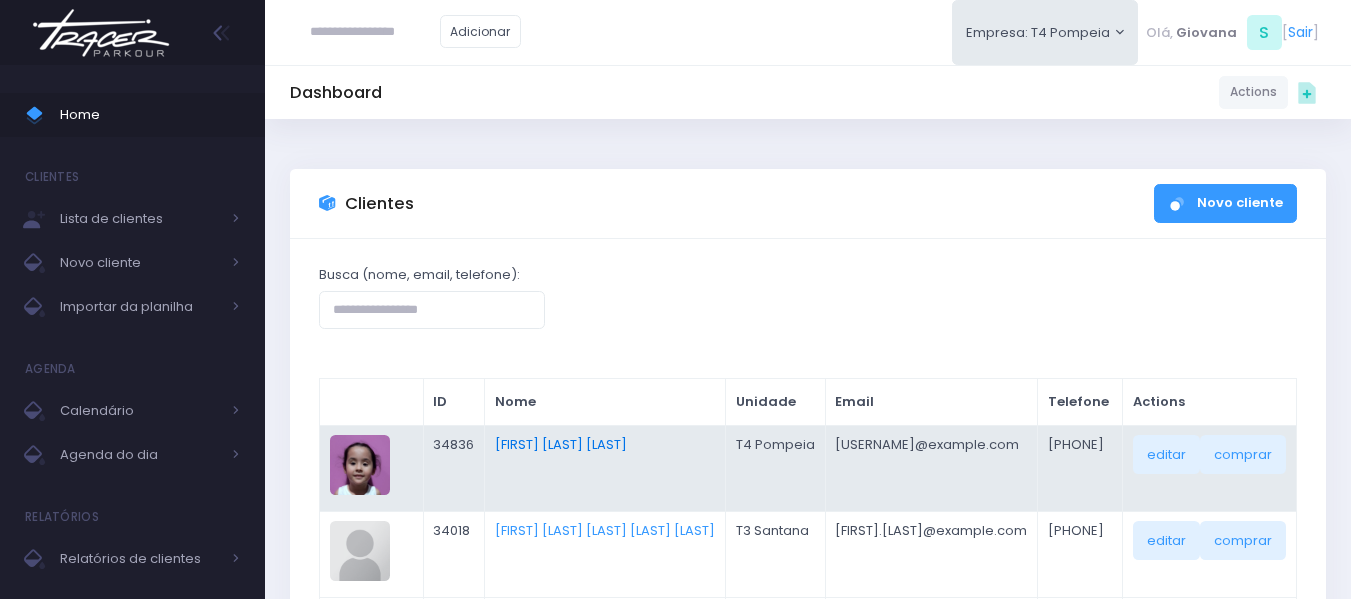 click on "[FIRST] [LAST] [LAST]" at bounding box center [561, 444] 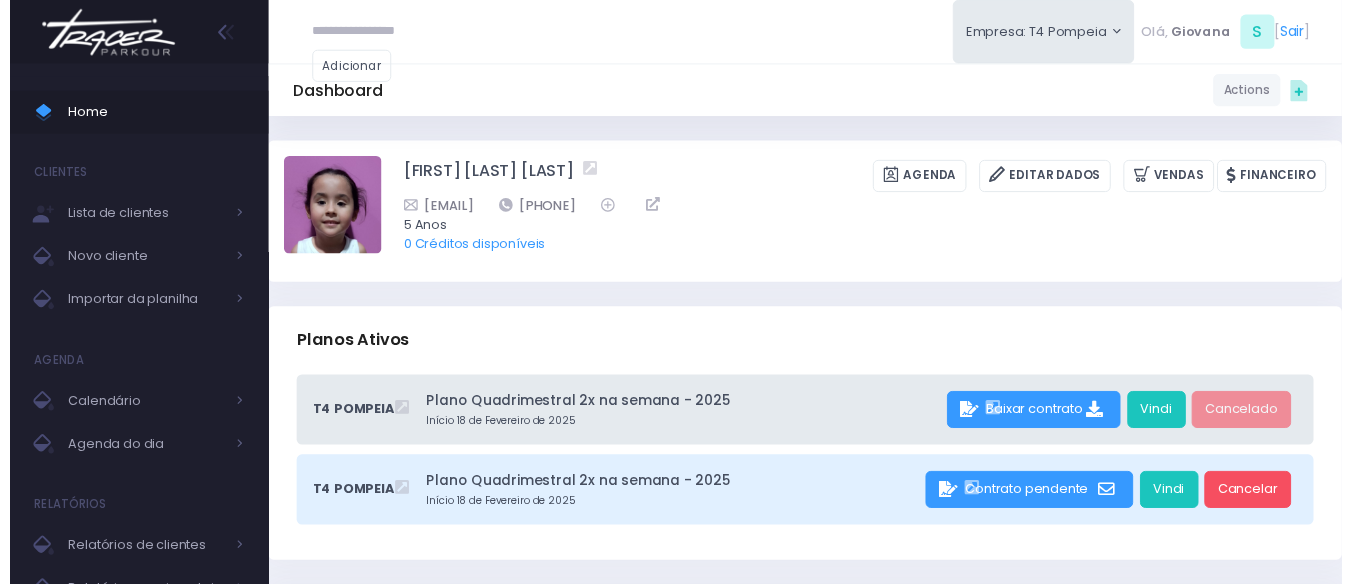 scroll, scrollTop: 0, scrollLeft: 0, axis: both 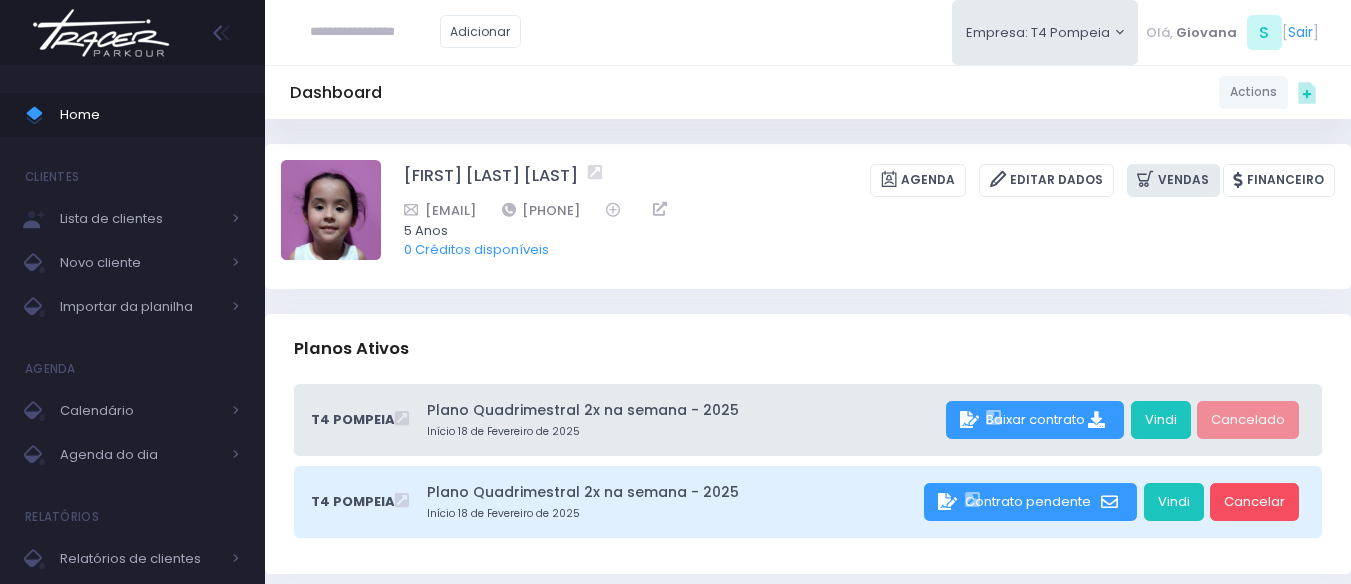 click on "Vendas" at bounding box center [1173, 180] 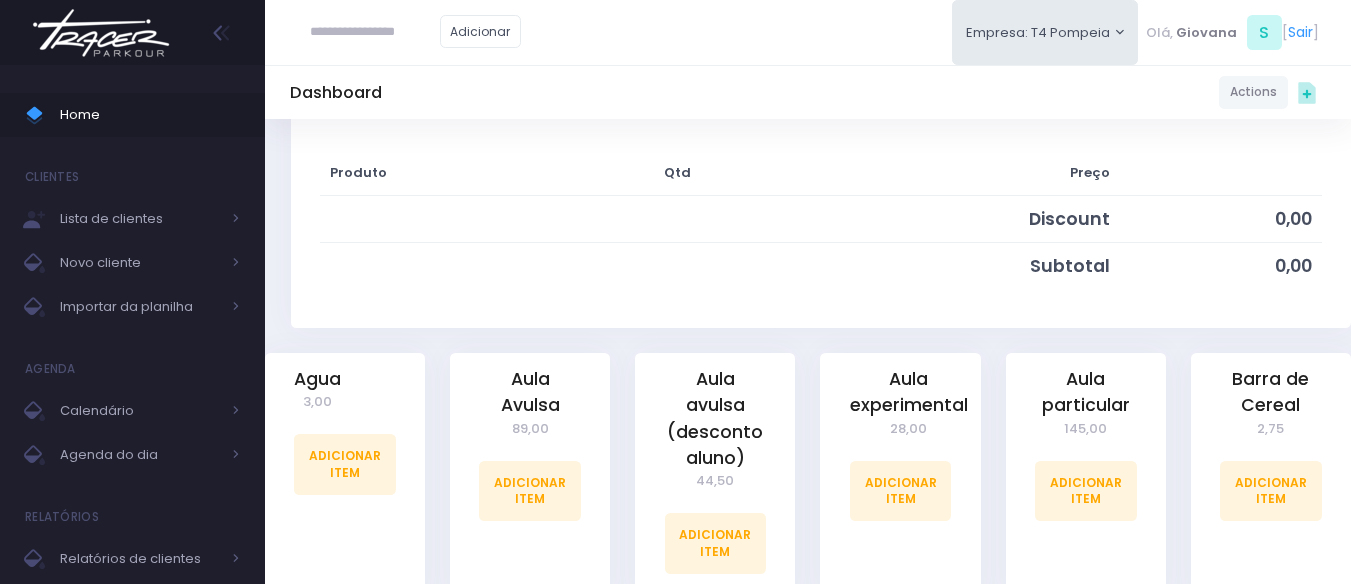 scroll, scrollTop: 500, scrollLeft: 0, axis: vertical 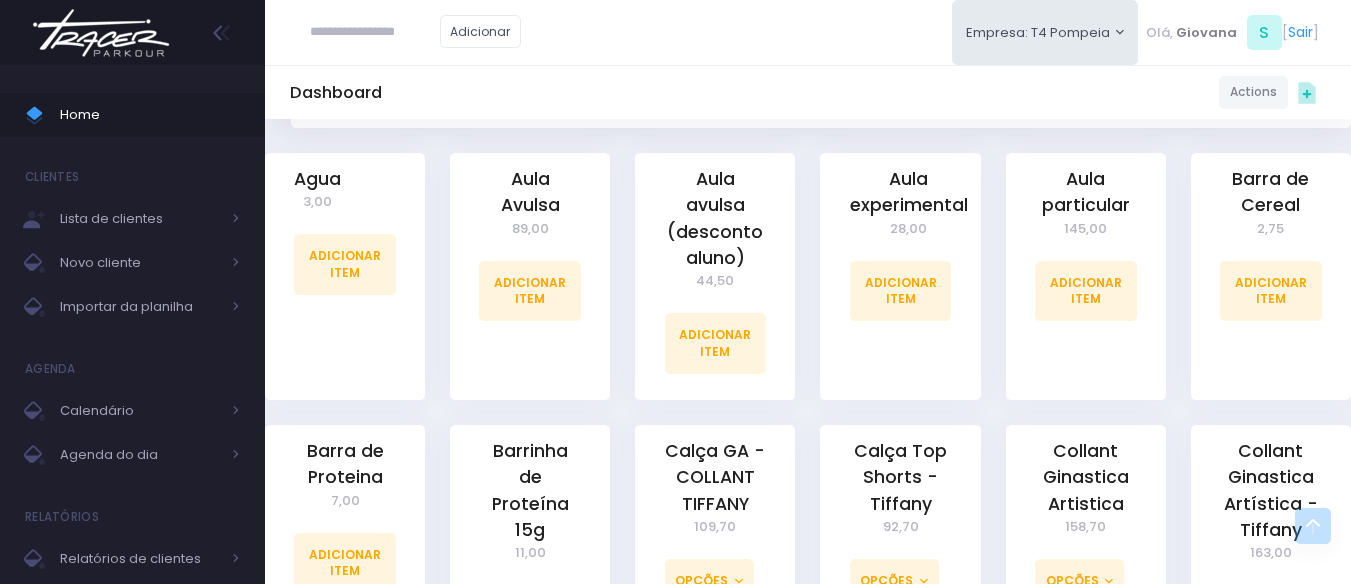 click on "Aula avulsa (desconto aluno)
44,50
Adicionar Item" at bounding box center [715, 289] 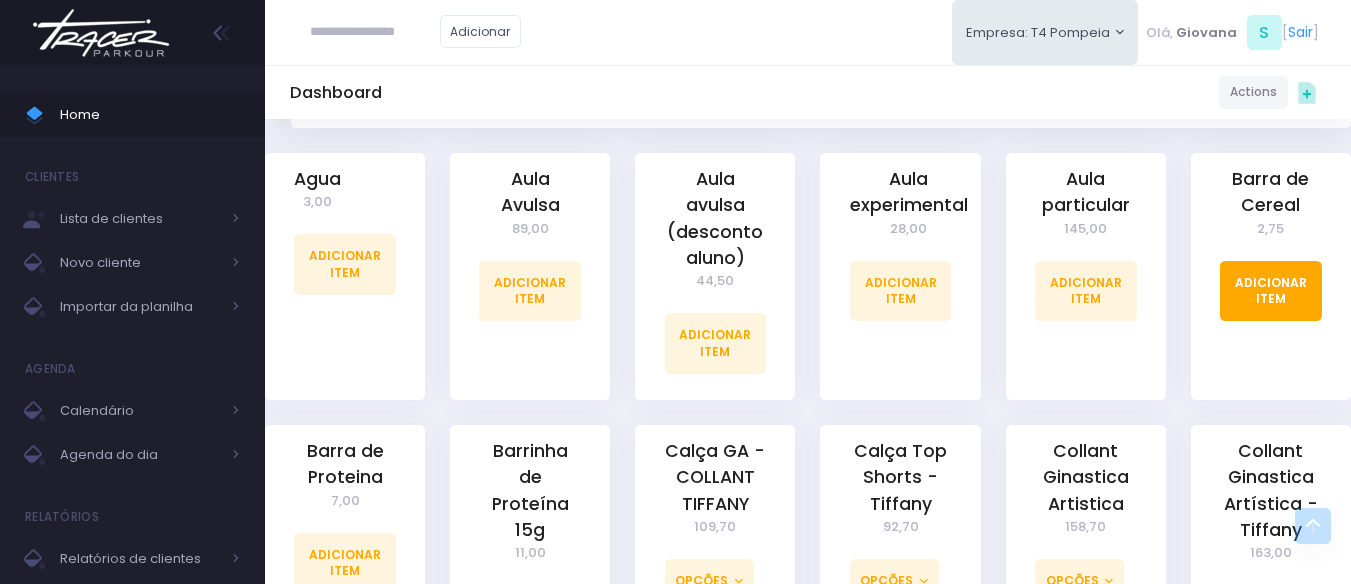 click on "Adicionar Item" at bounding box center (1271, 291) 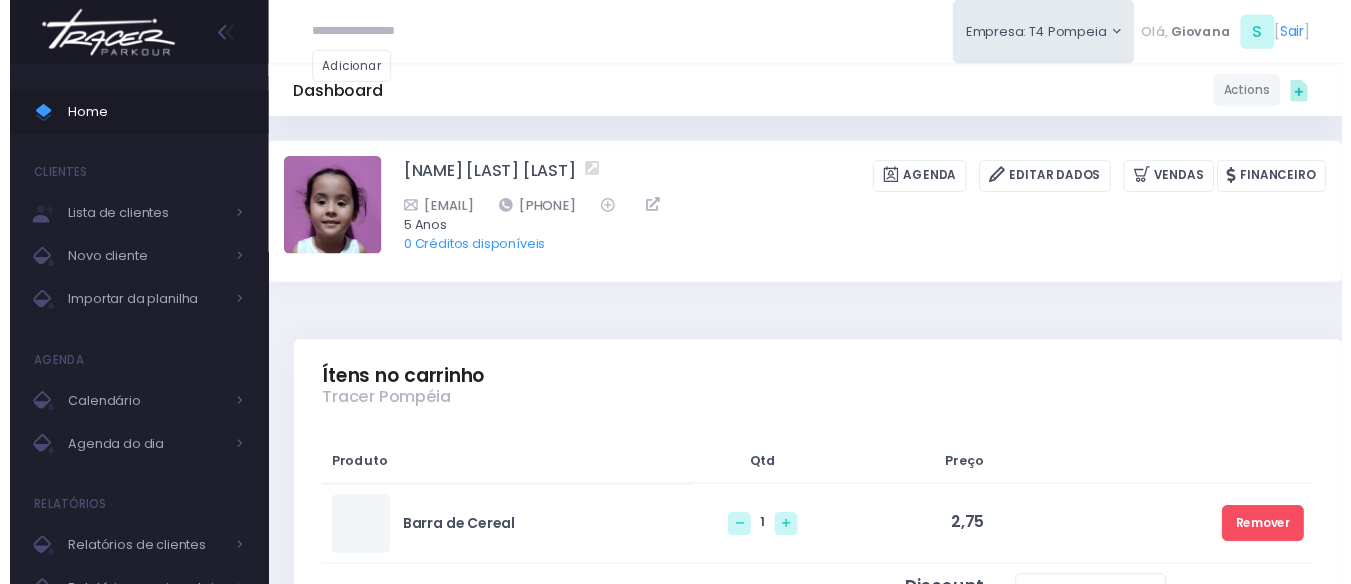 scroll, scrollTop: 0, scrollLeft: 0, axis: both 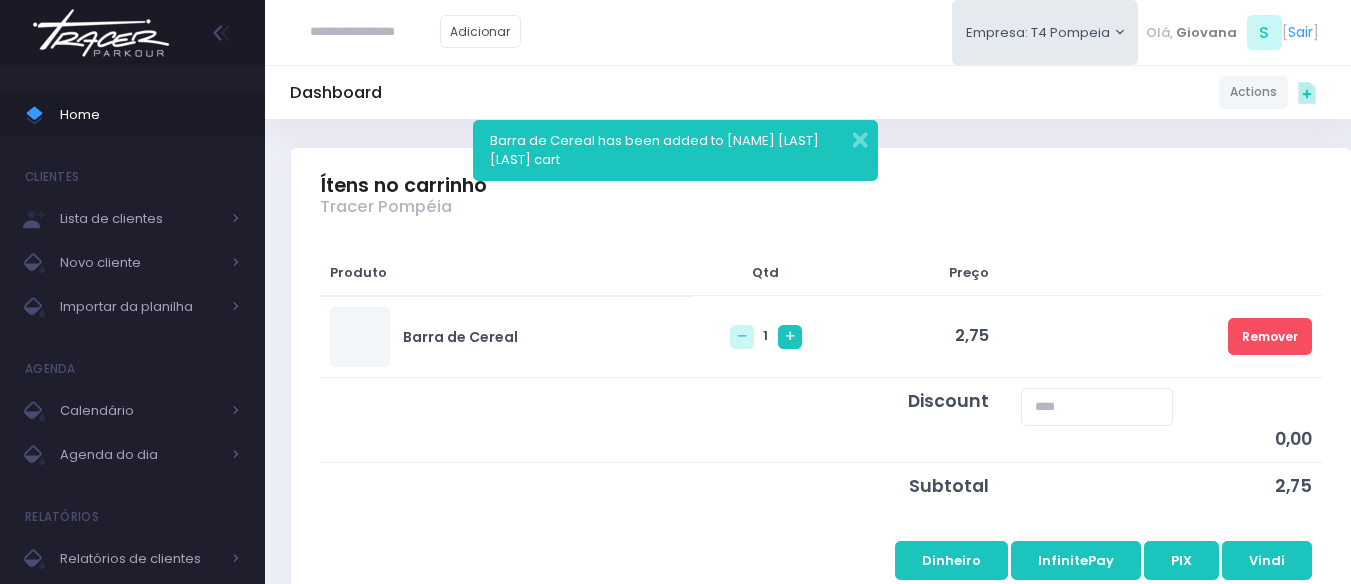 click at bounding box center (790, 337) 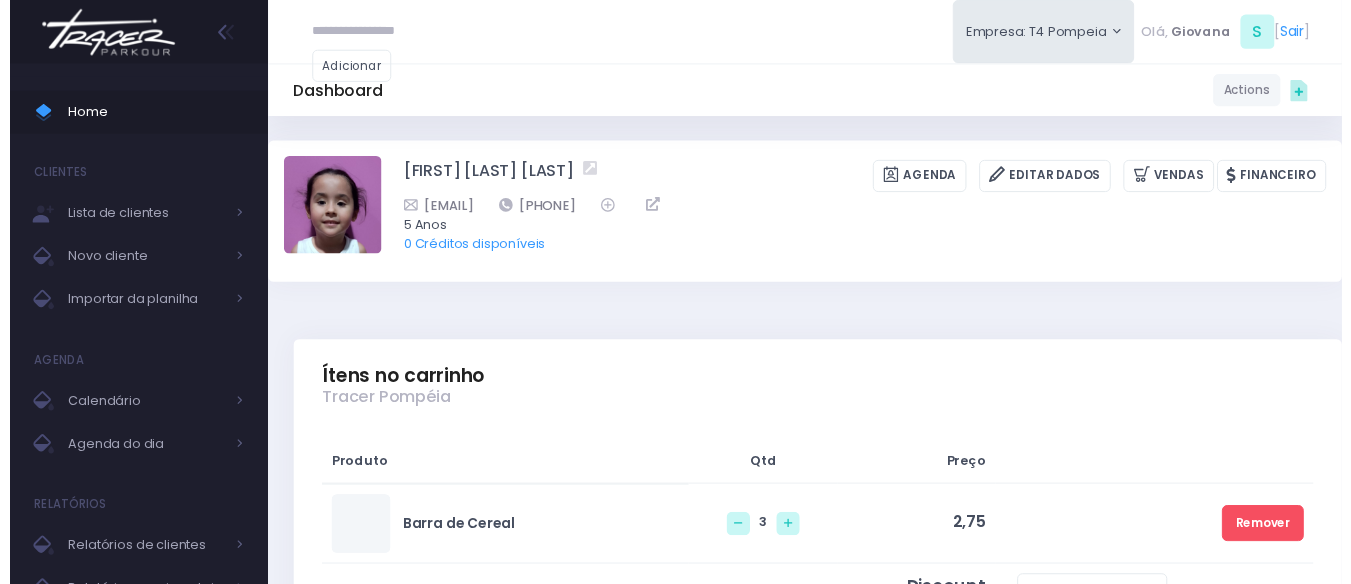 scroll, scrollTop: 0, scrollLeft: 0, axis: both 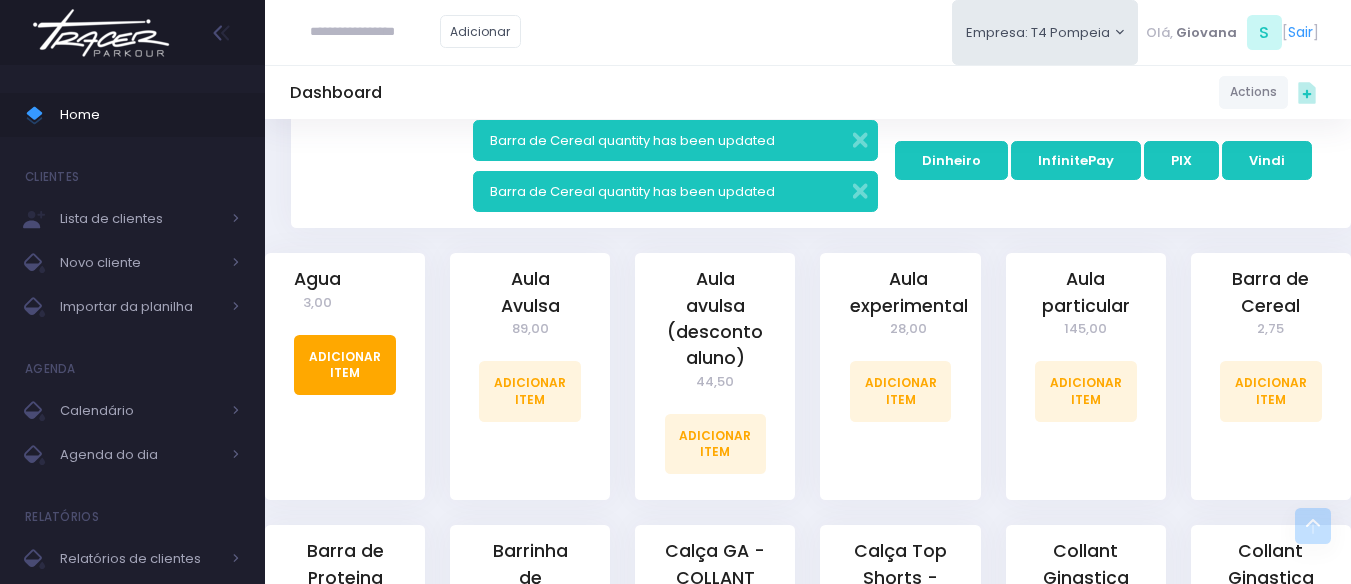 click on "Adicionar Item" at bounding box center [345, 365] 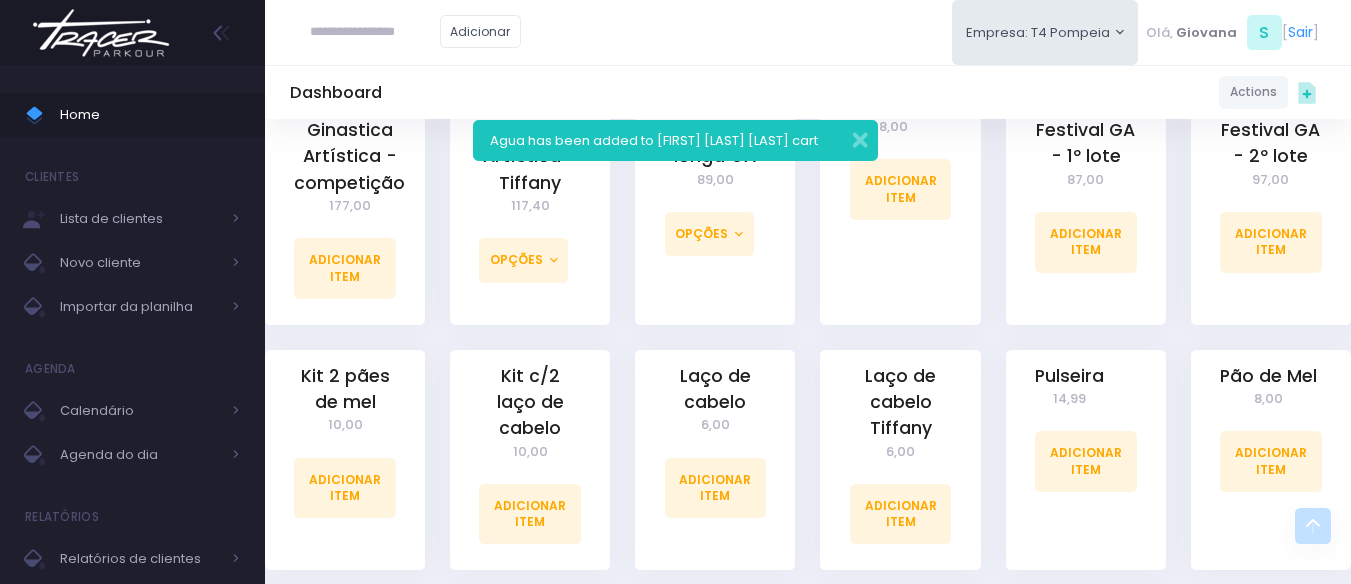 scroll, scrollTop: 1600, scrollLeft: 0, axis: vertical 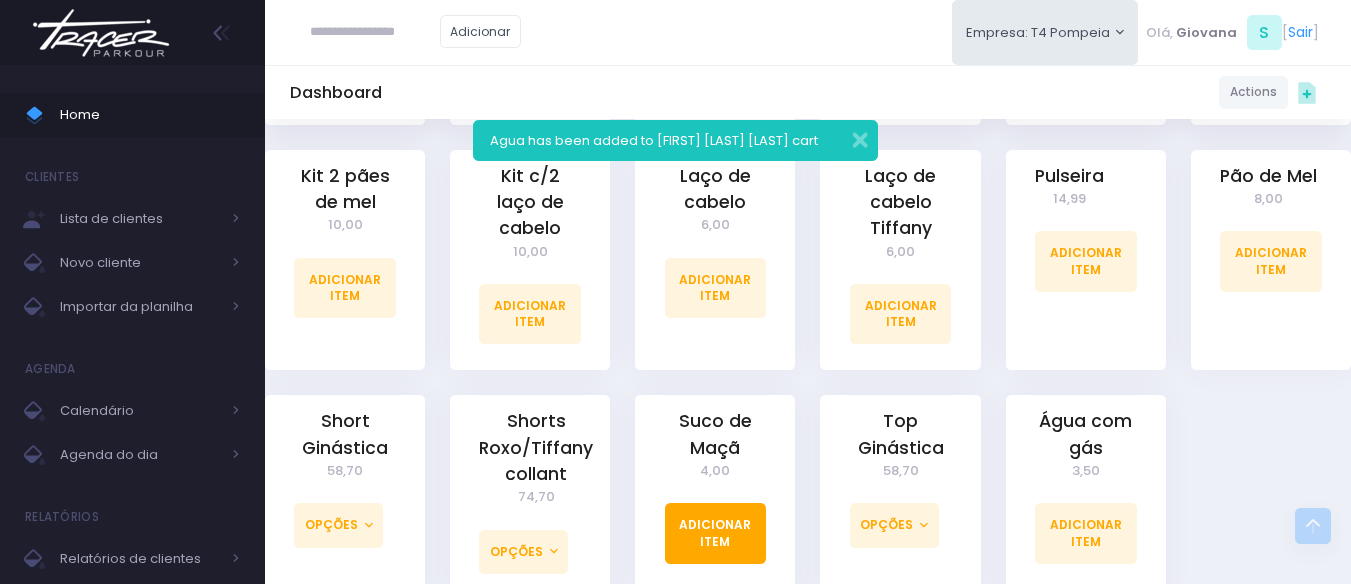 click on "Adicionar Item" at bounding box center [716, 533] 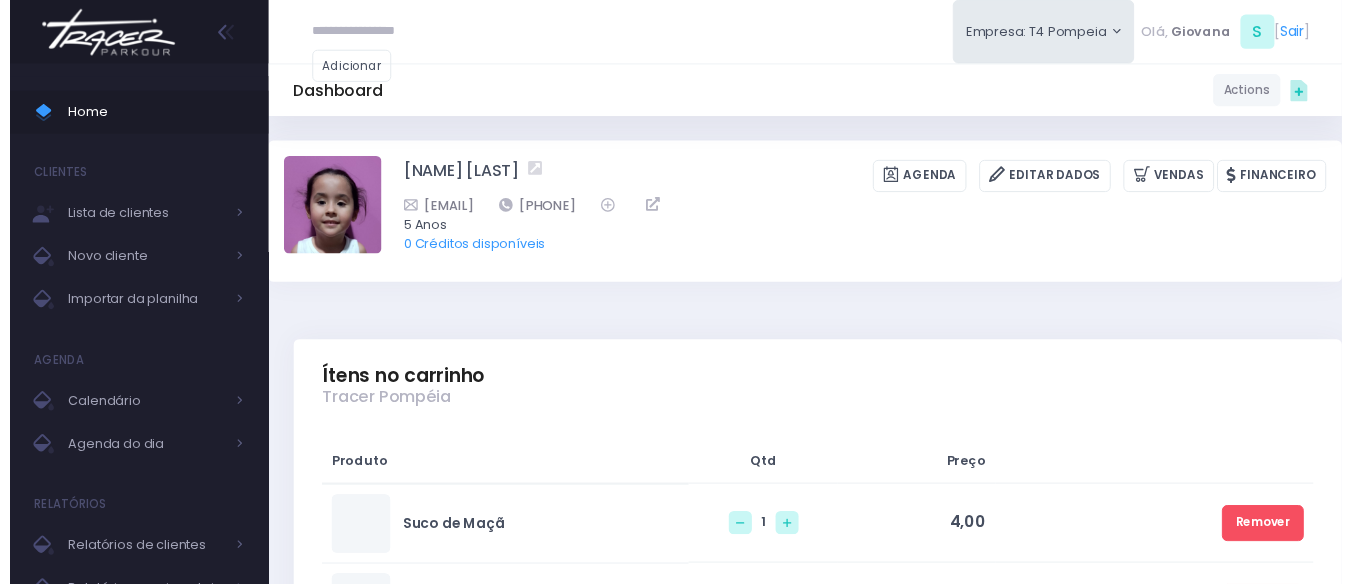 scroll, scrollTop: 0, scrollLeft: 0, axis: both 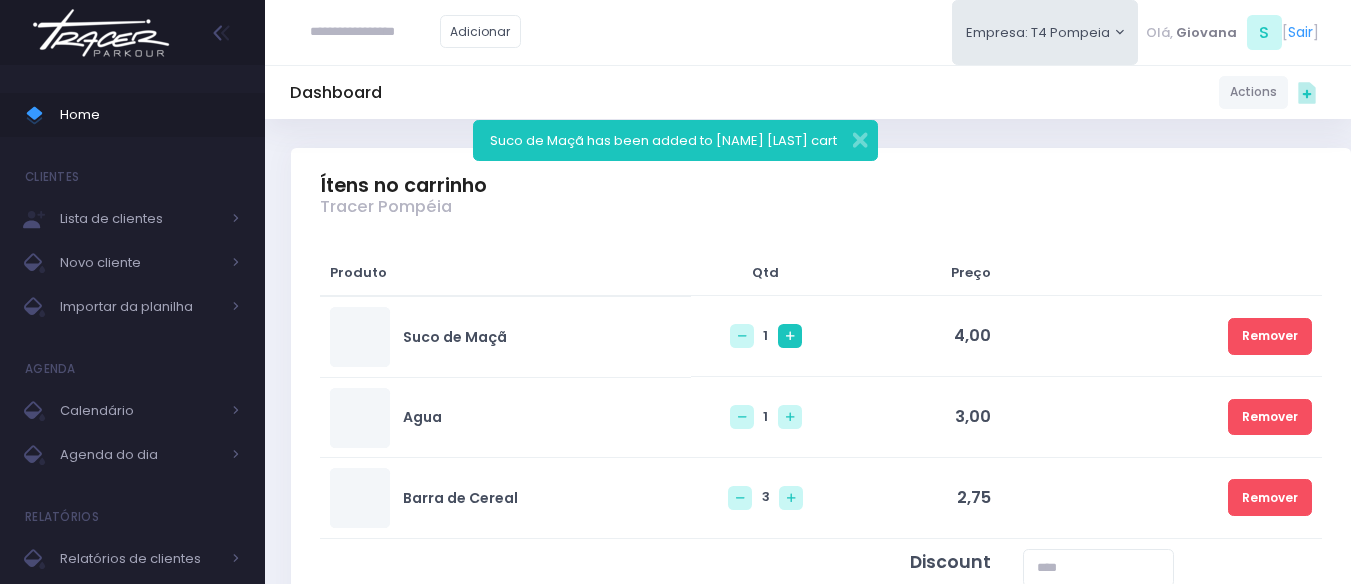 click at bounding box center [790, 336] 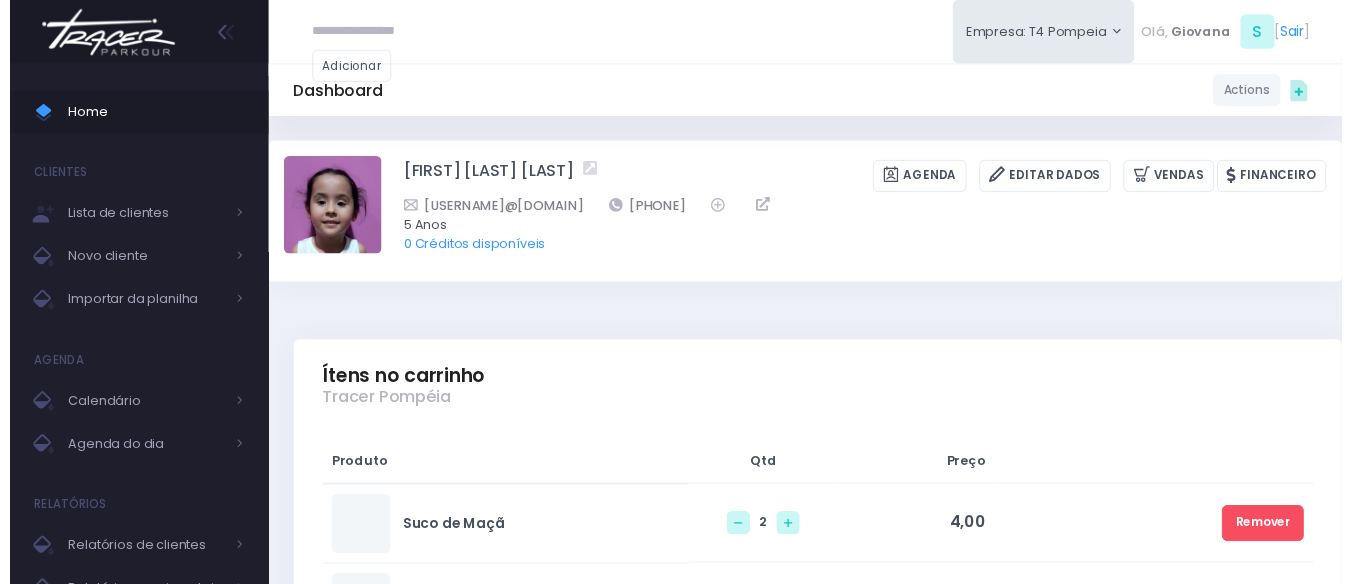 scroll, scrollTop: 0, scrollLeft: 0, axis: both 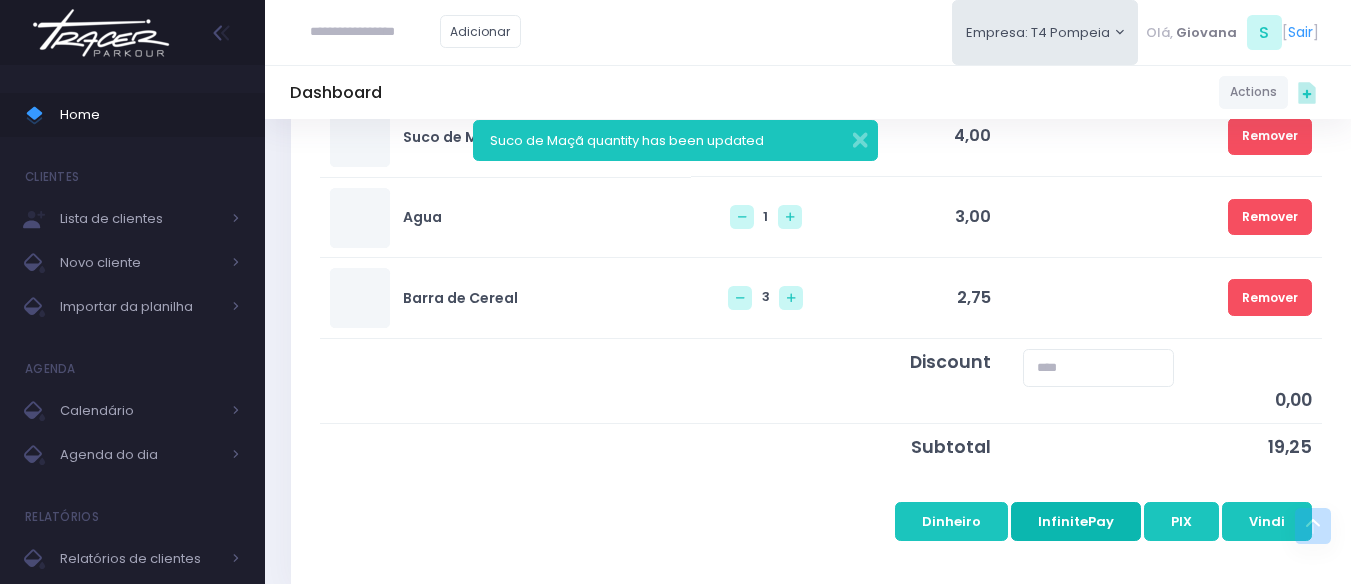 click on "InfinitePay" at bounding box center [1076, 521] 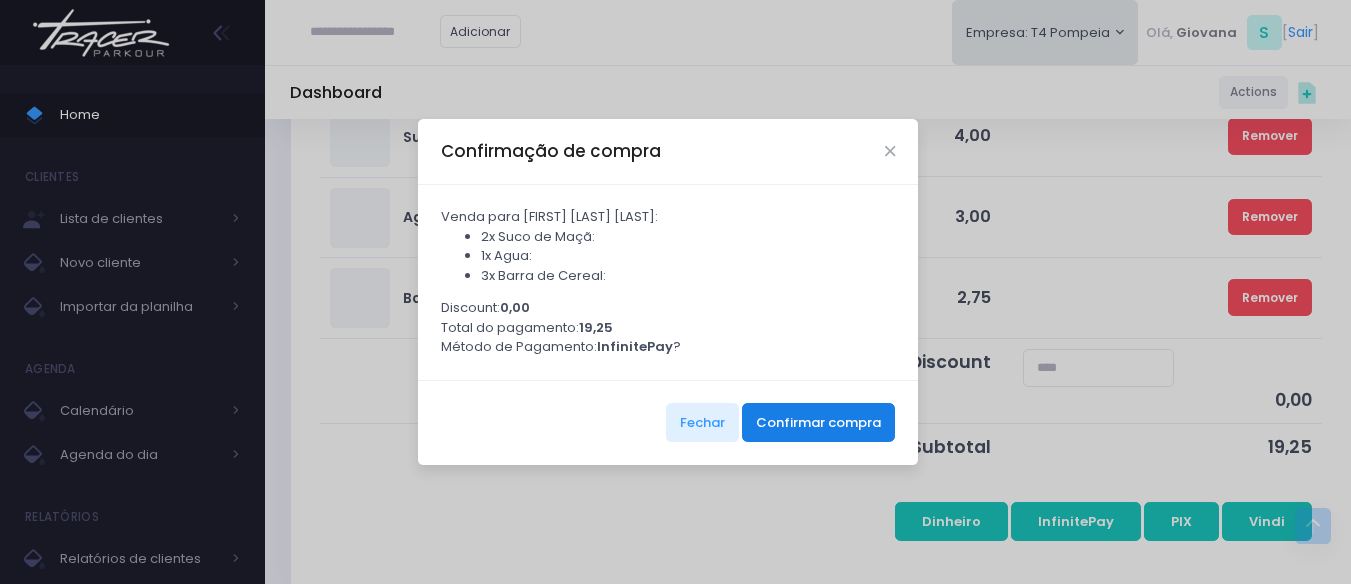 click on "Confirmar compra" at bounding box center [818, 422] 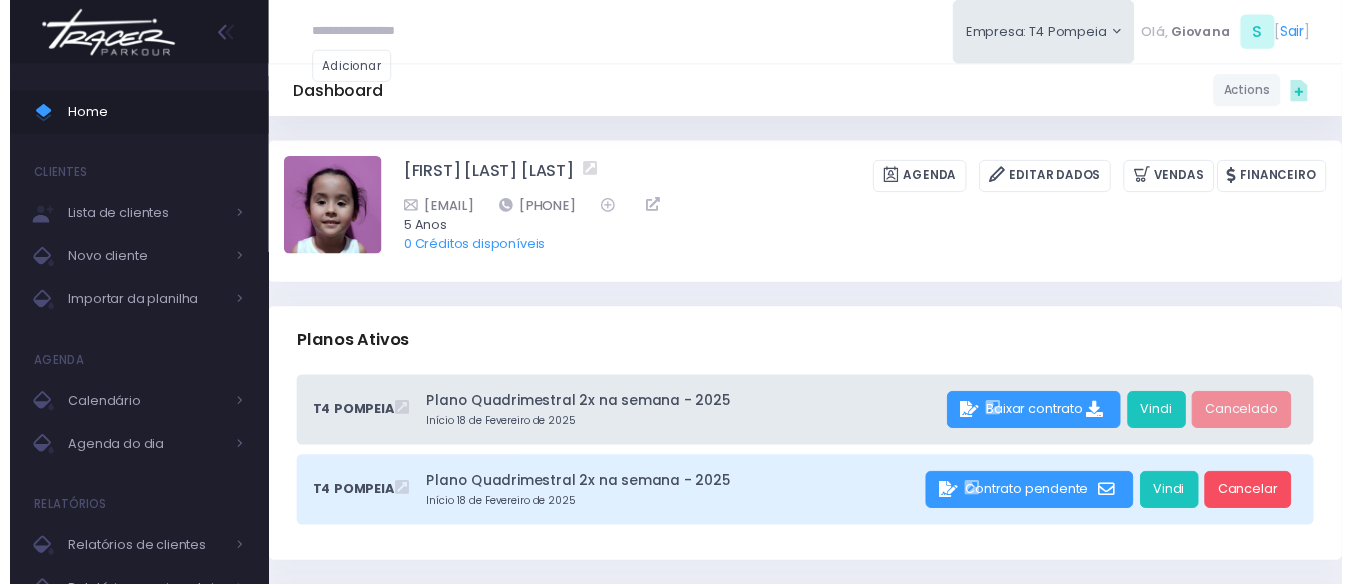 scroll, scrollTop: 0, scrollLeft: 0, axis: both 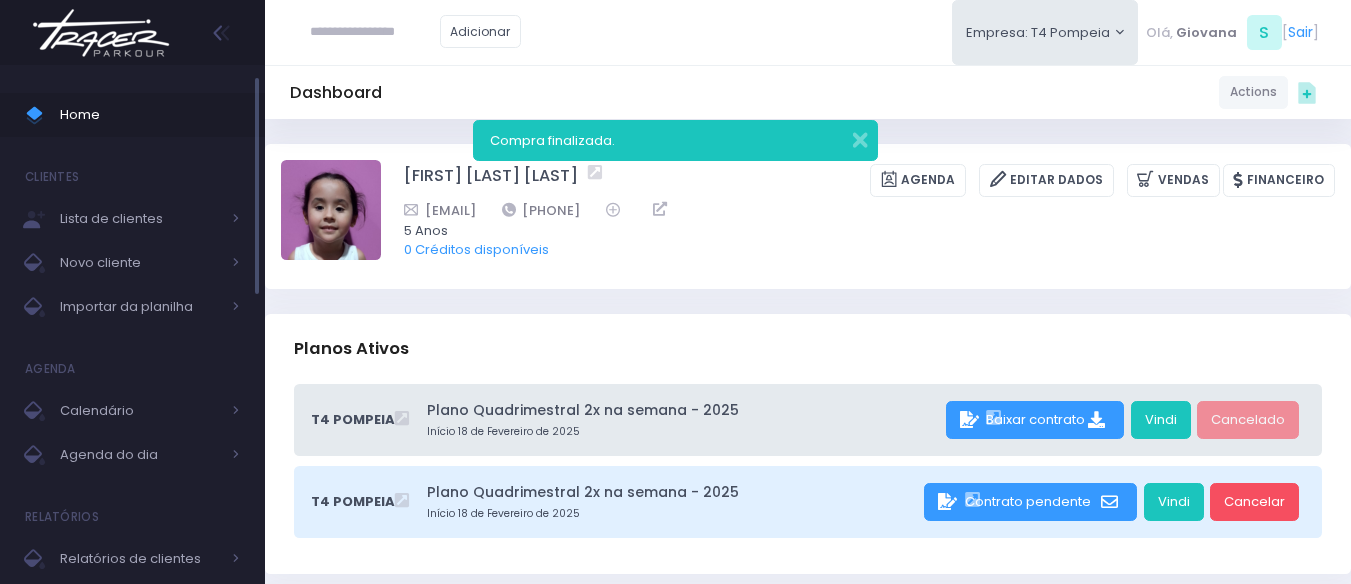 click on "Home" at bounding box center [150, 115] 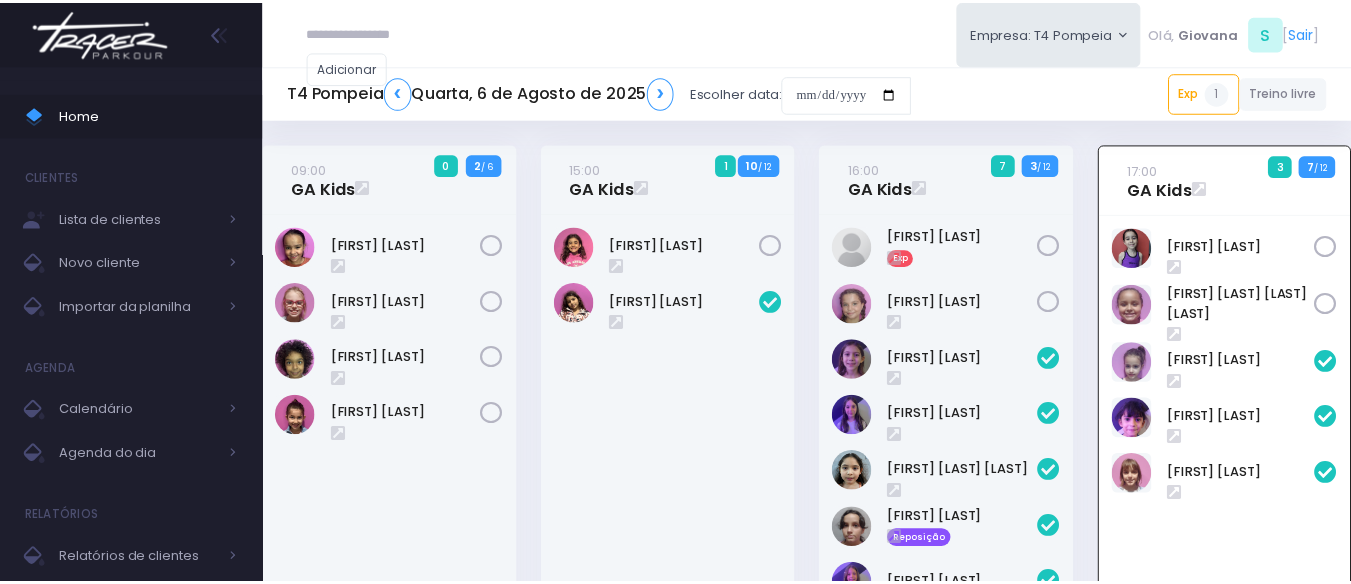 scroll, scrollTop: 0, scrollLeft: 0, axis: both 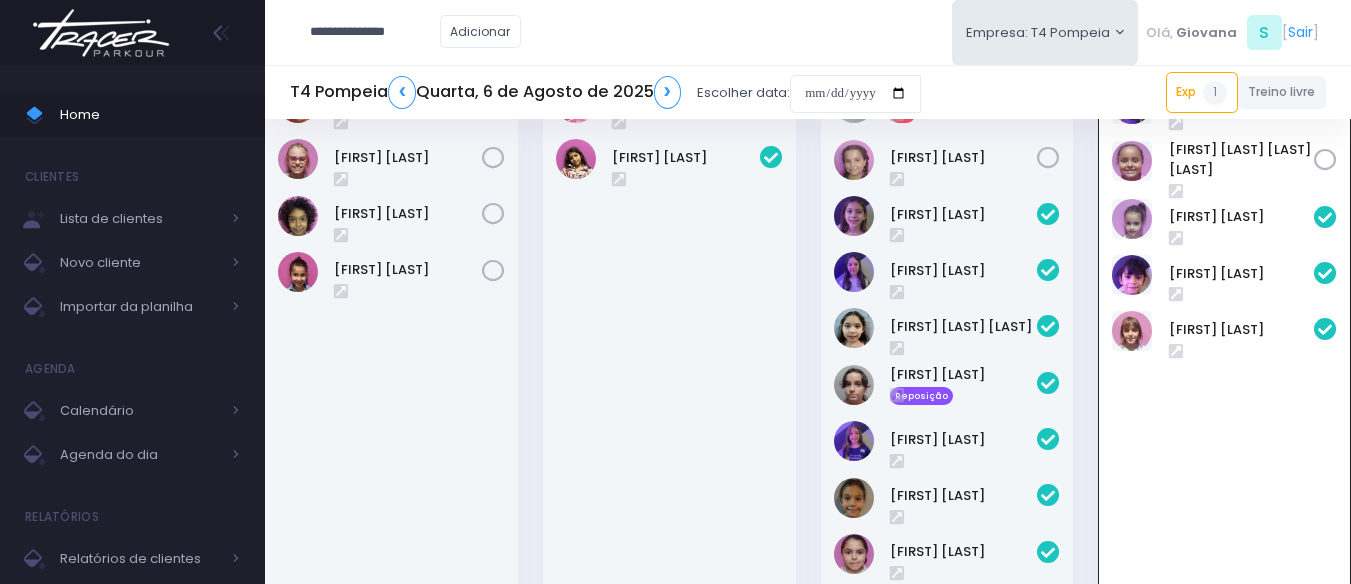 type on "**********" 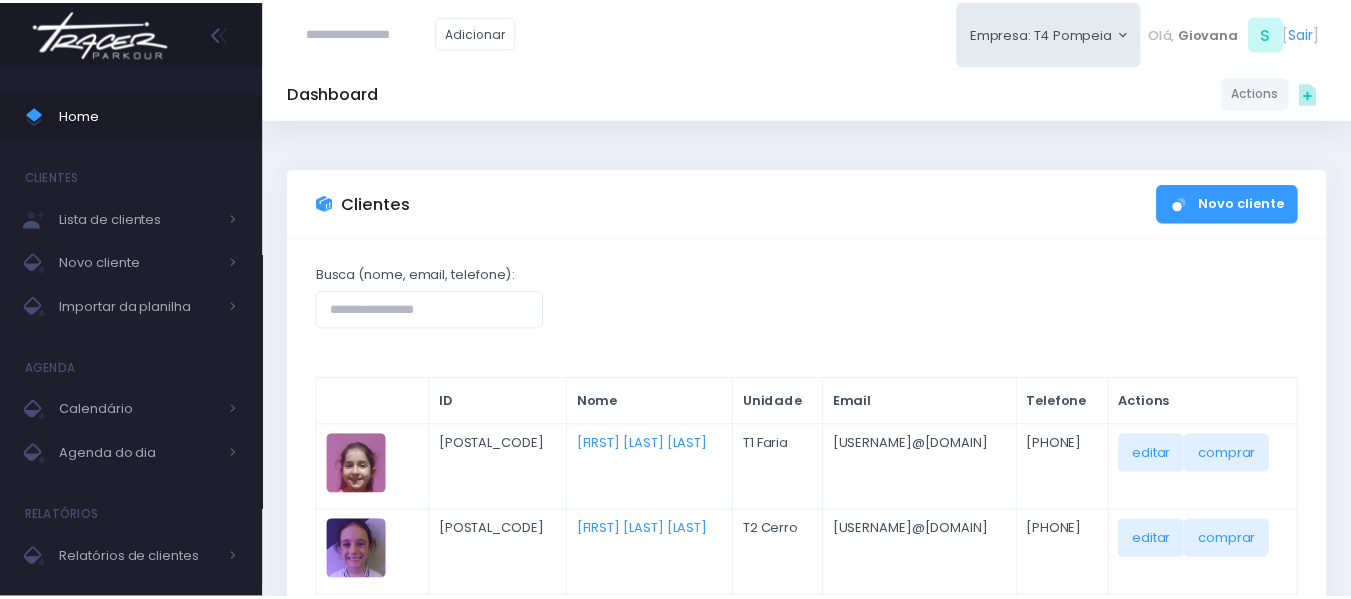 scroll, scrollTop: 0, scrollLeft: 0, axis: both 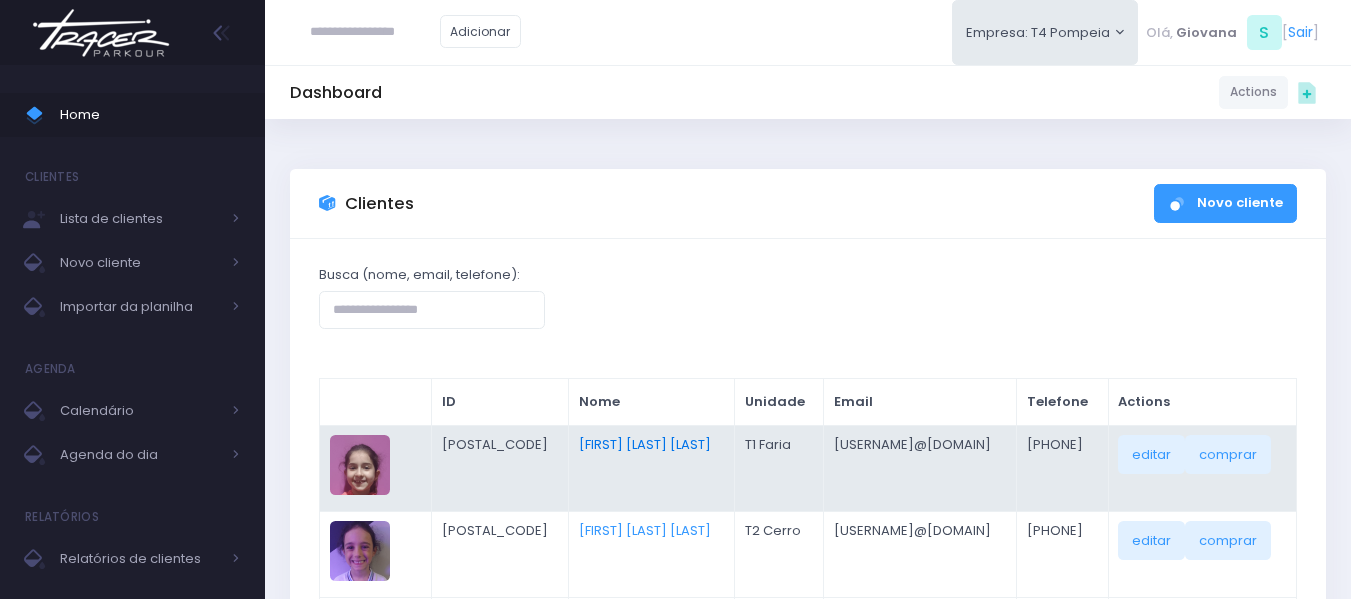 click on "[FIRST] [LAST]" at bounding box center (645, 444) 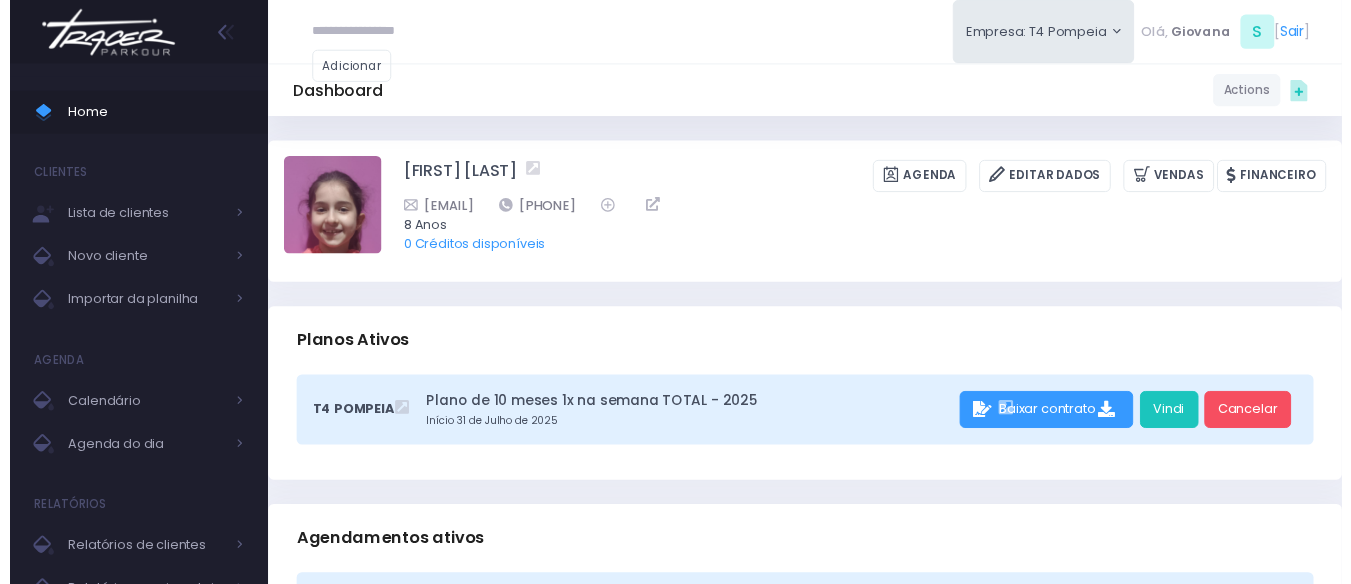 scroll, scrollTop: 0, scrollLeft: 0, axis: both 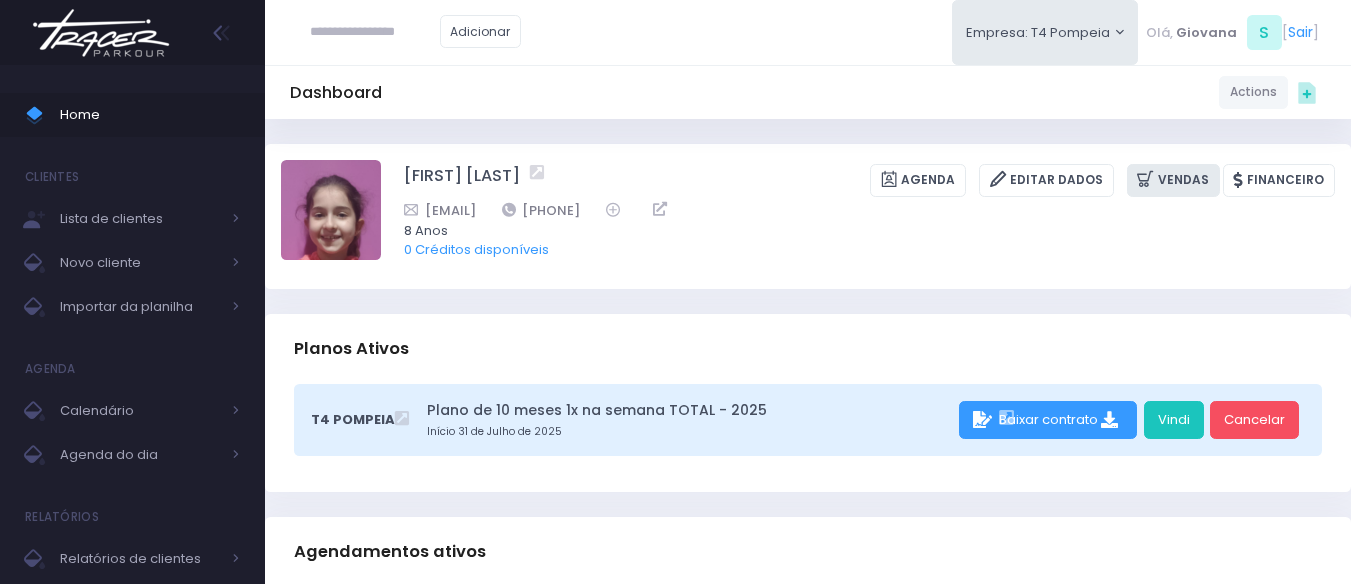 click at bounding box center (1147, 179) 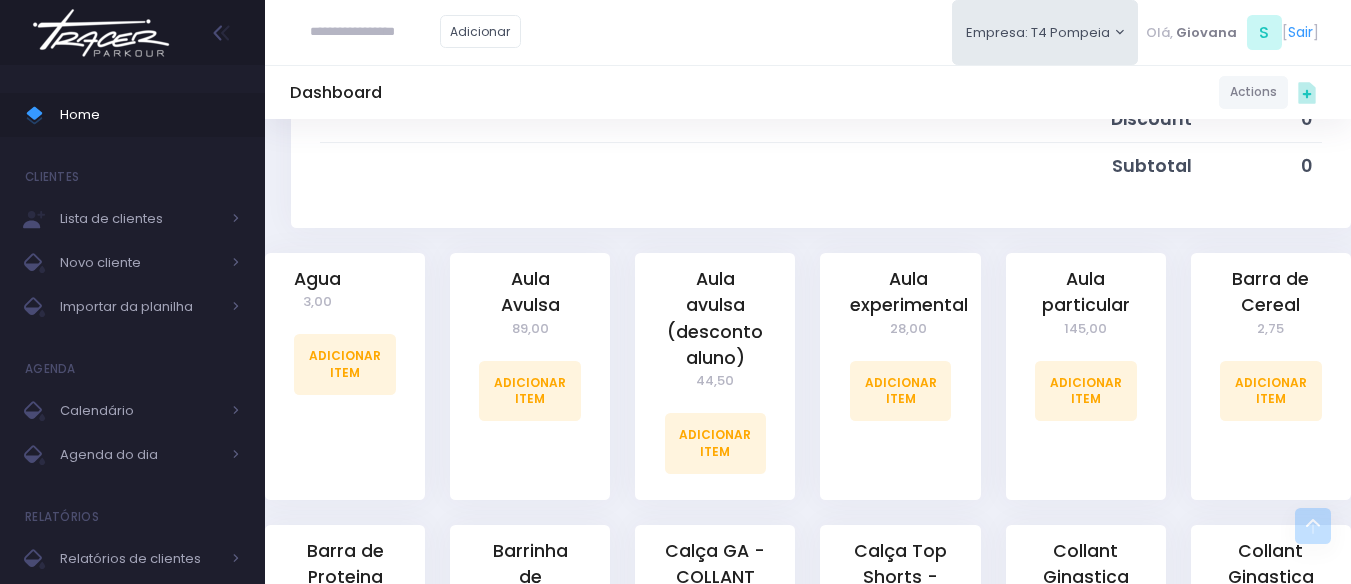 scroll, scrollTop: 700, scrollLeft: 0, axis: vertical 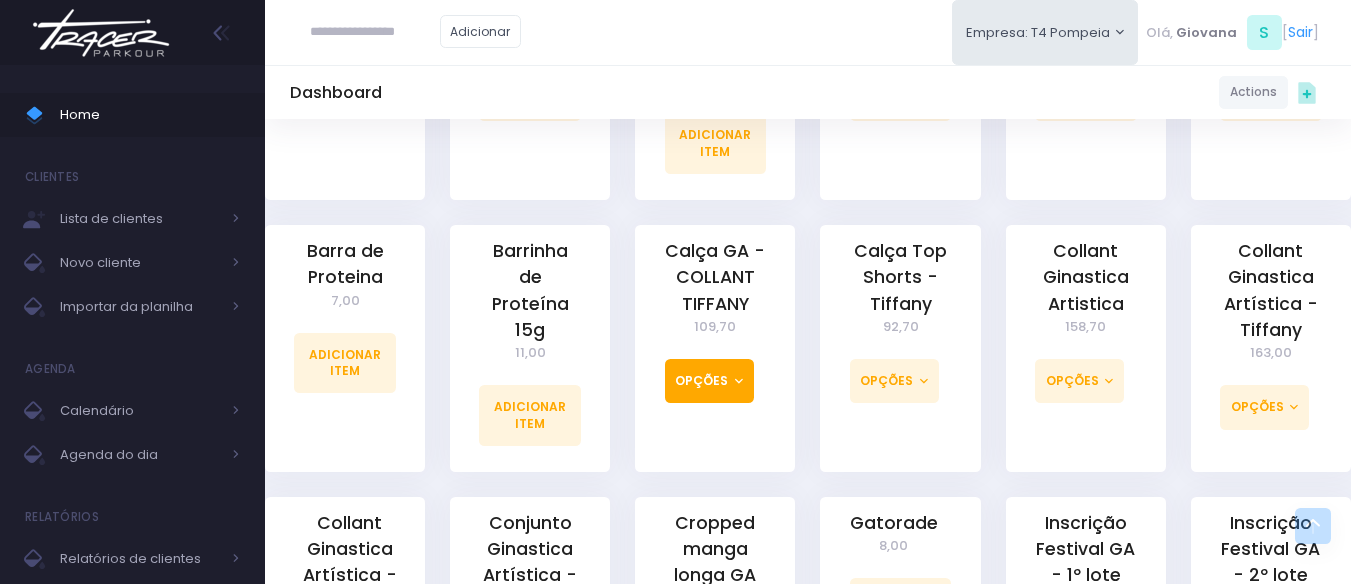 click on "Opções" at bounding box center (709, 381) 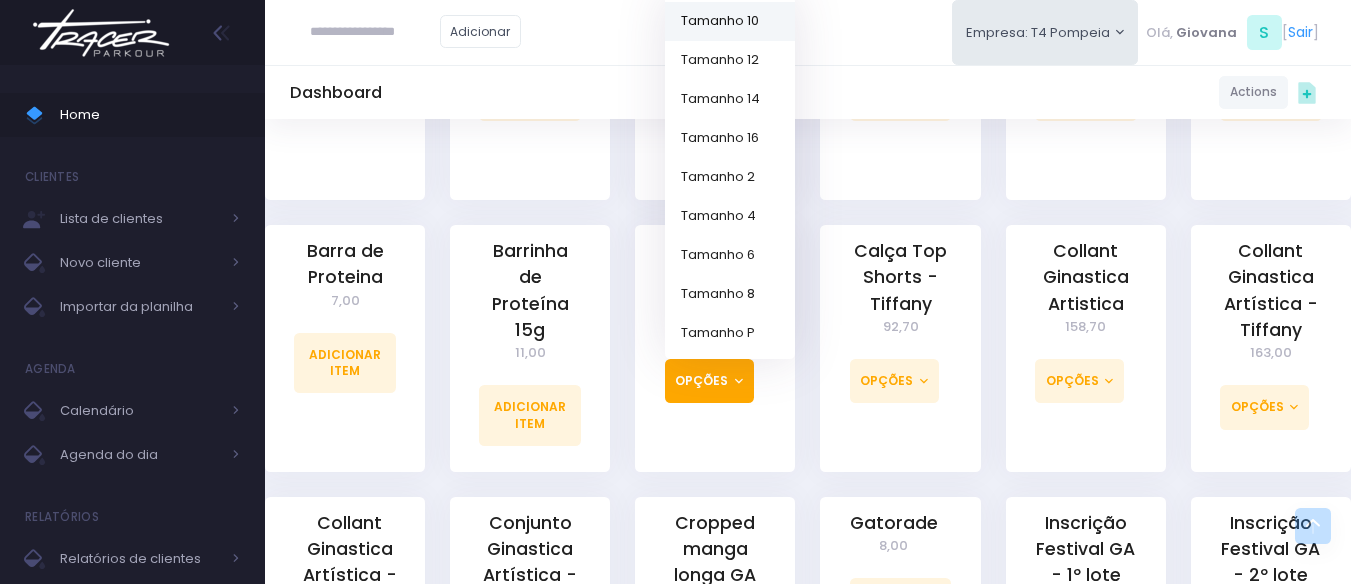 click on "Tamanho 10" at bounding box center [730, 20] 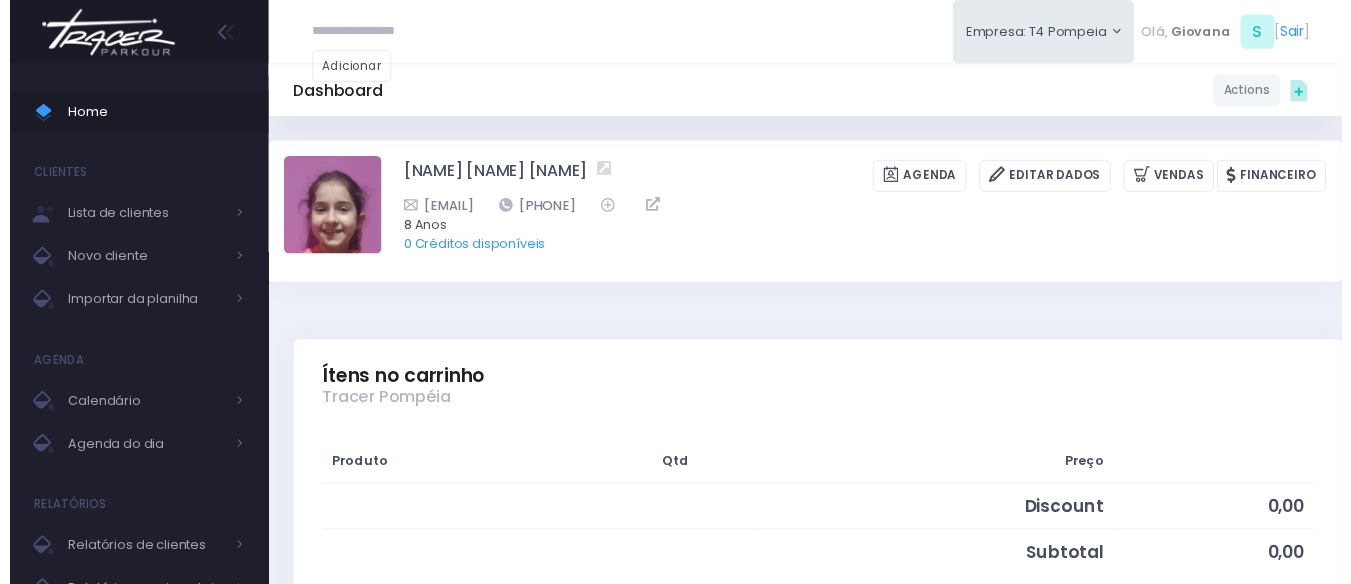 scroll, scrollTop: 0, scrollLeft: 0, axis: both 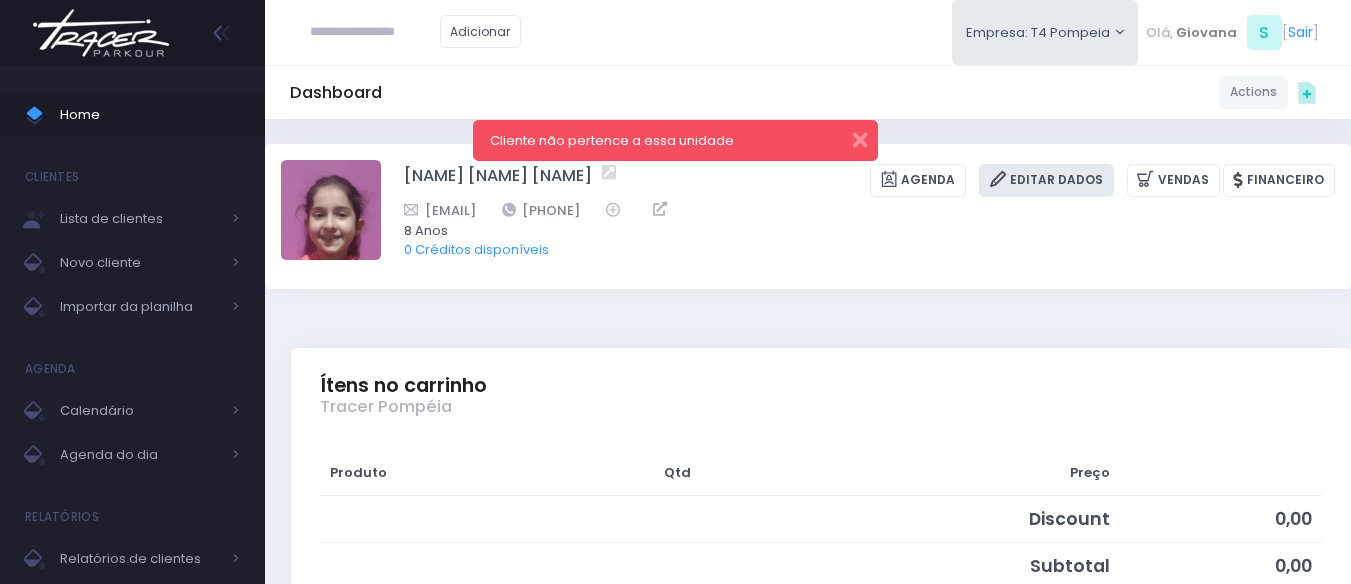 click on "Editar Dados" at bounding box center [1046, 180] 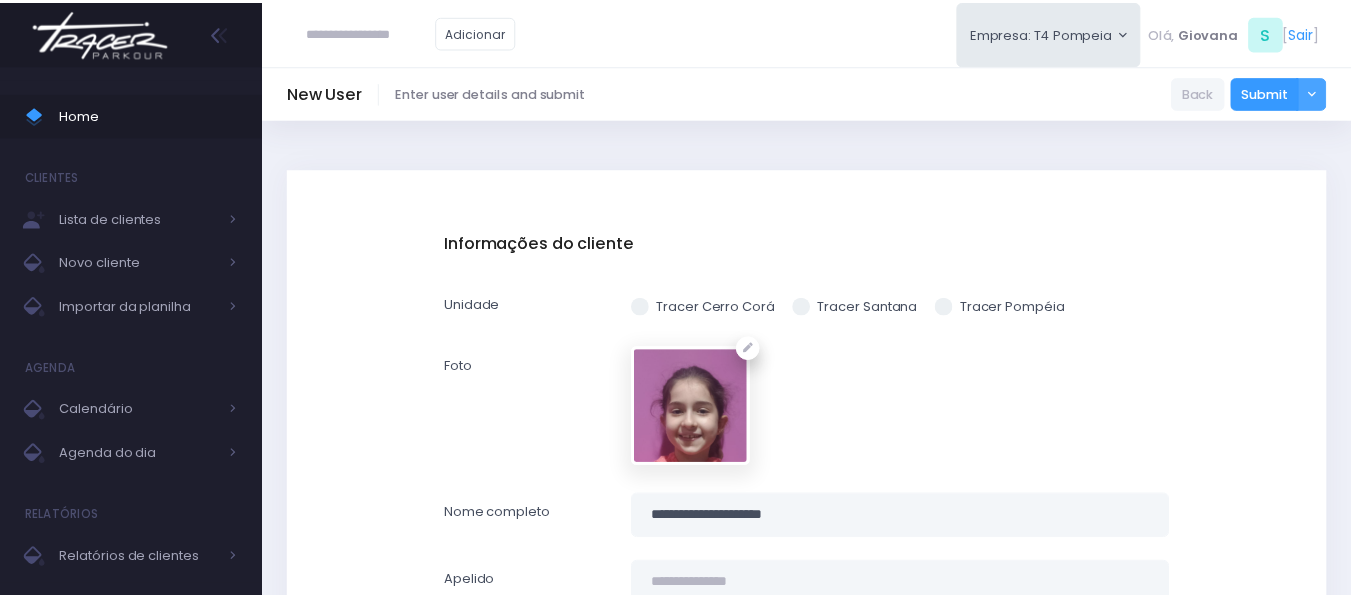 scroll, scrollTop: 0, scrollLeft: 0, axis: both 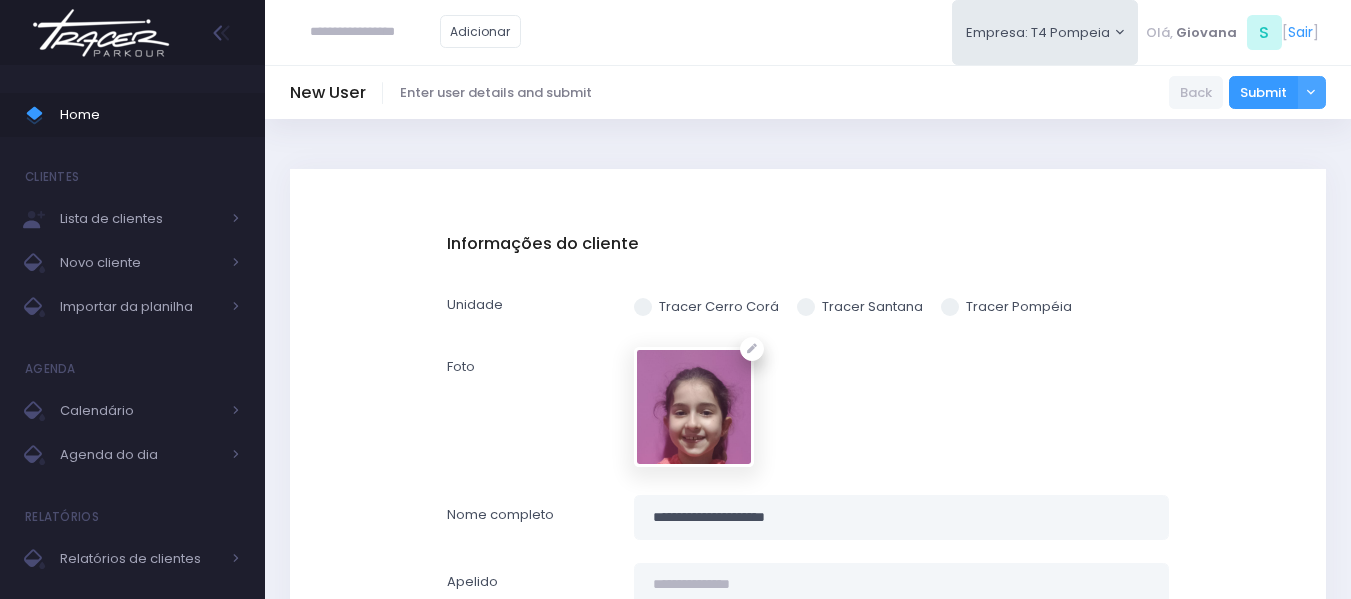 click on "Tracer Pompéia" at bounding box center [1006, 307] 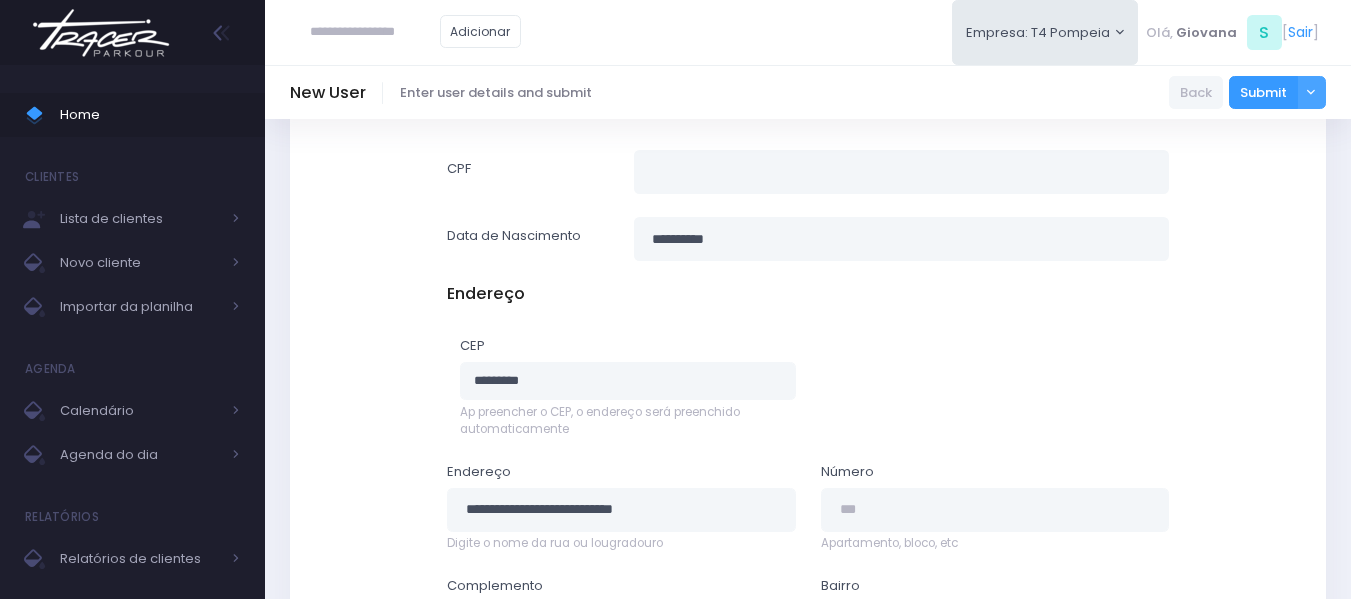 scroll, scrollTop: 1198, scrollLeft: 0, axis: vertical 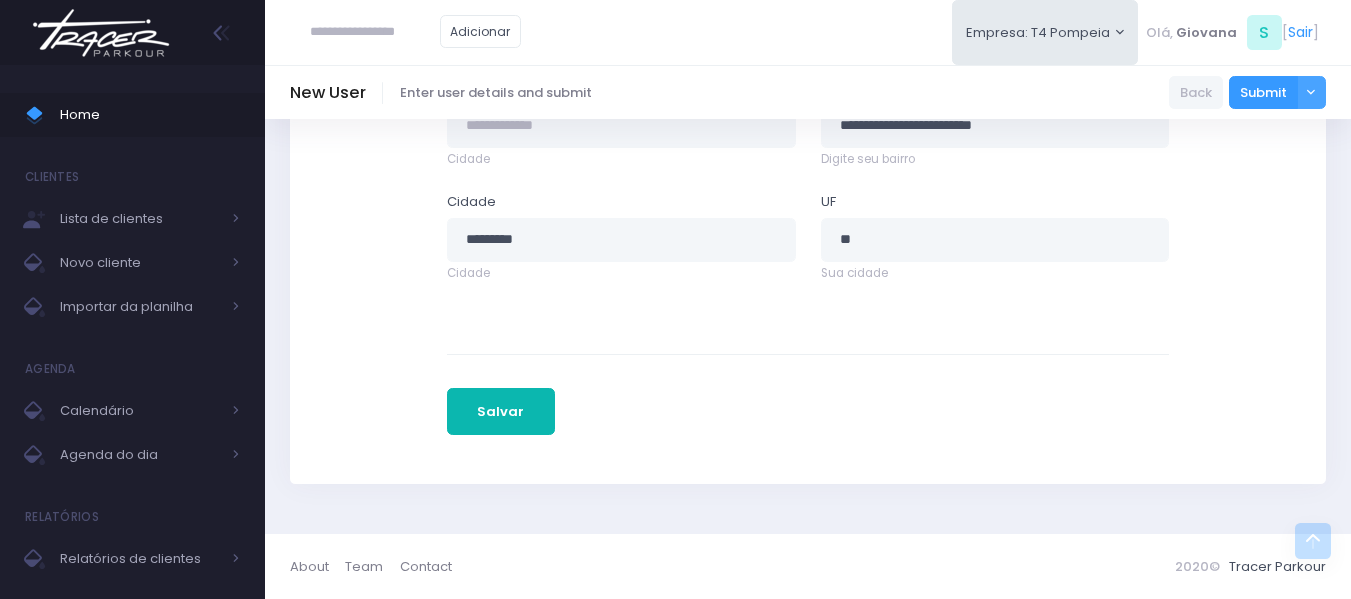 click on "Salvar" at bounding box center [501, 412] 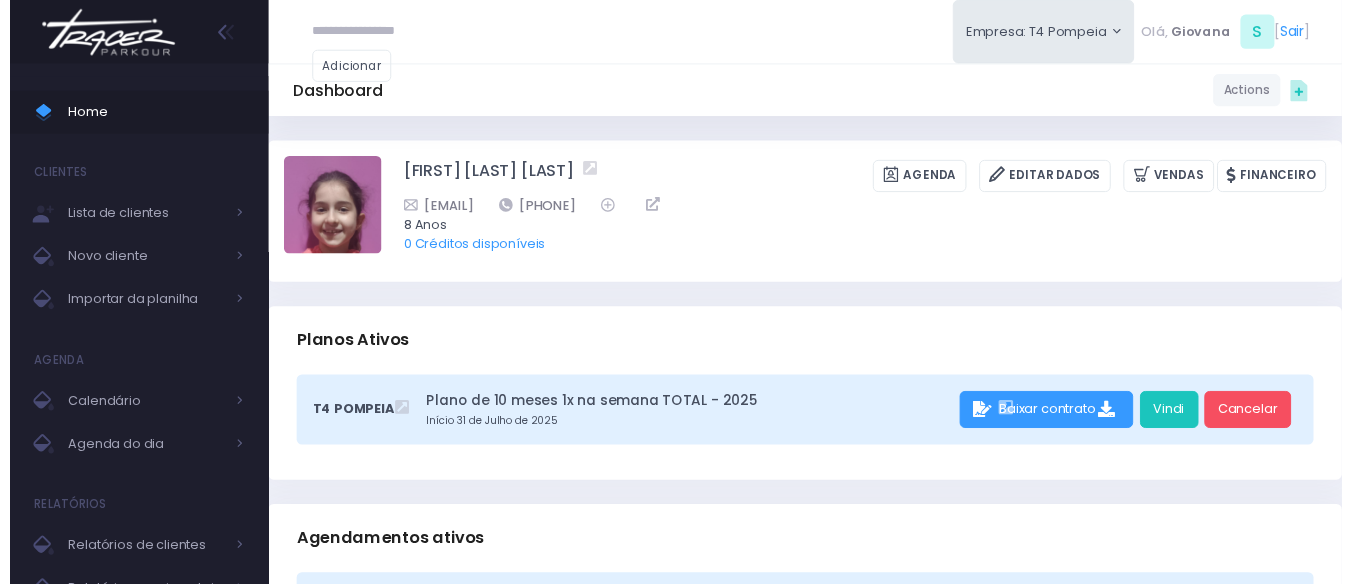 scroll, scrollTop: 0, scrollLeft: 0, axis: both 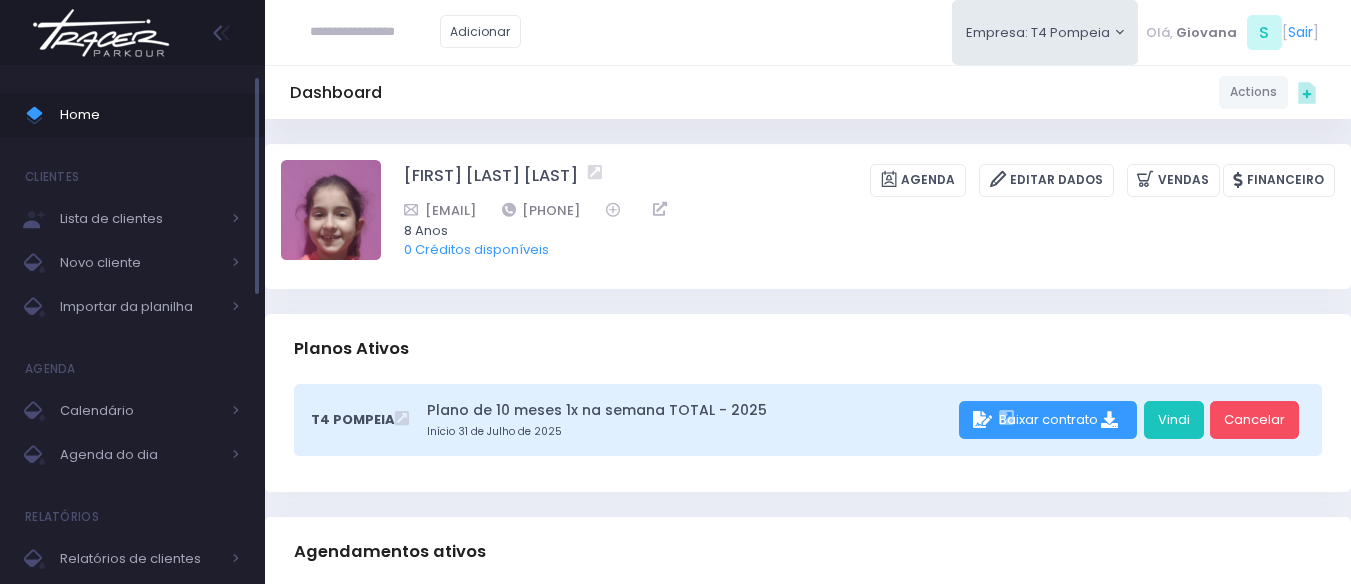 drag, startPoint x: 153, startPoint y: 121, endPoint x: 170, endPoint y: 90, distance: 35.35534 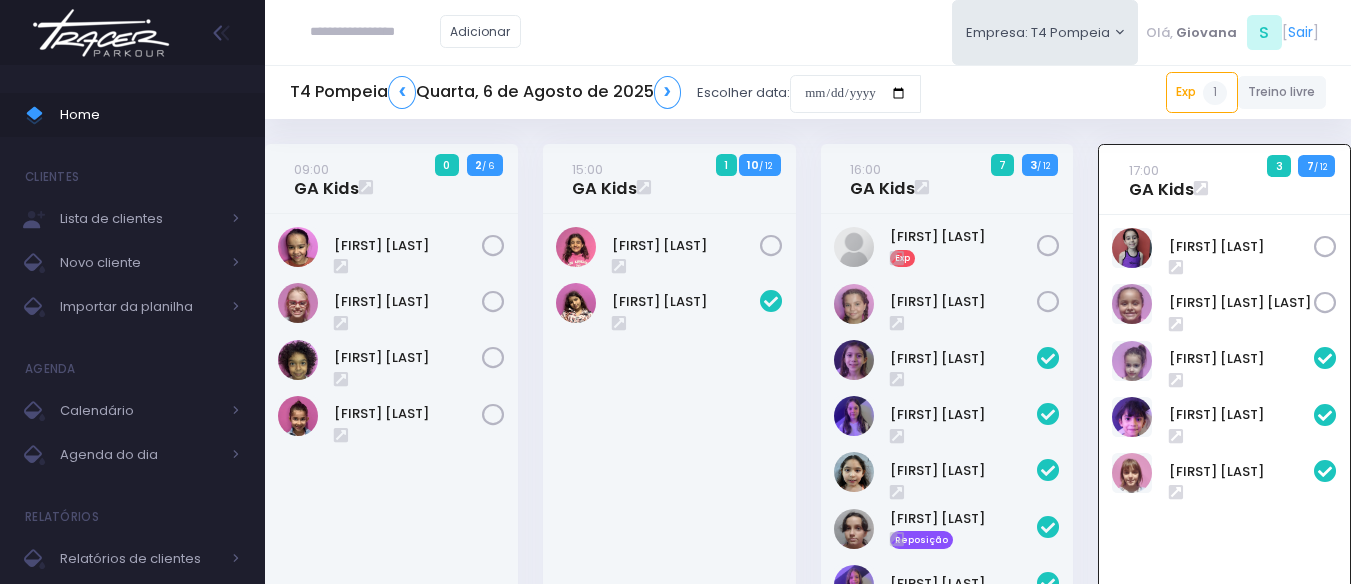 scroll, scrollTop: 144, scrollLeft: 0, axis: vertical 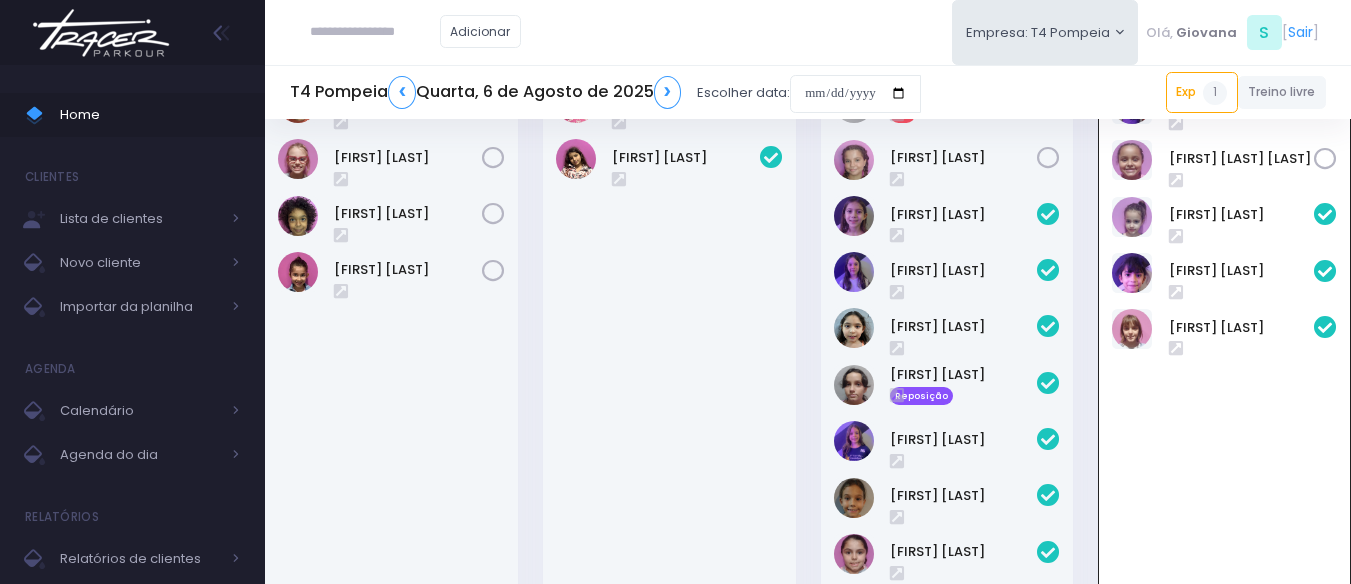 paste on "**********" 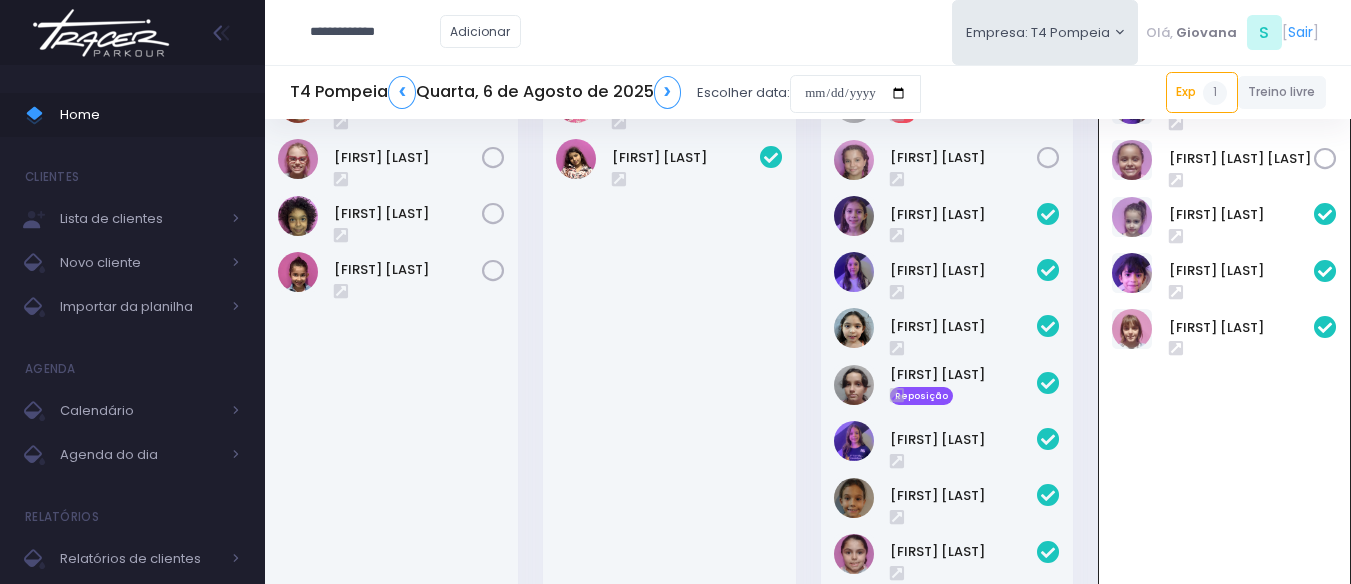 click on "**********" at bounding box center (375, 32) 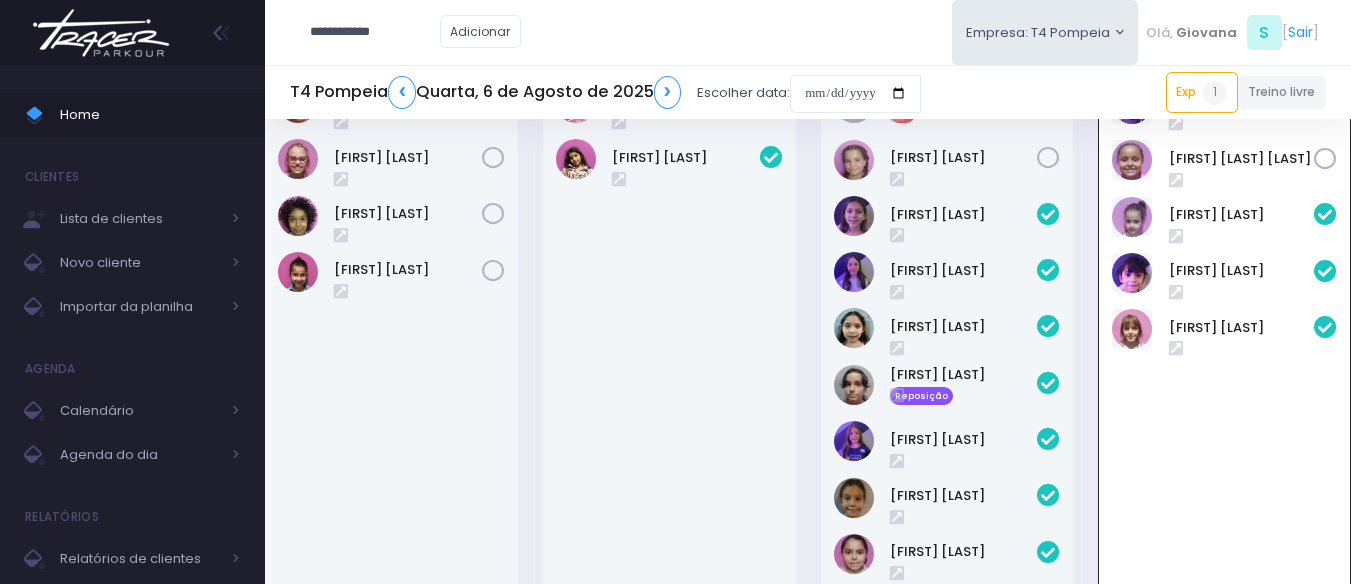 type on "**********" 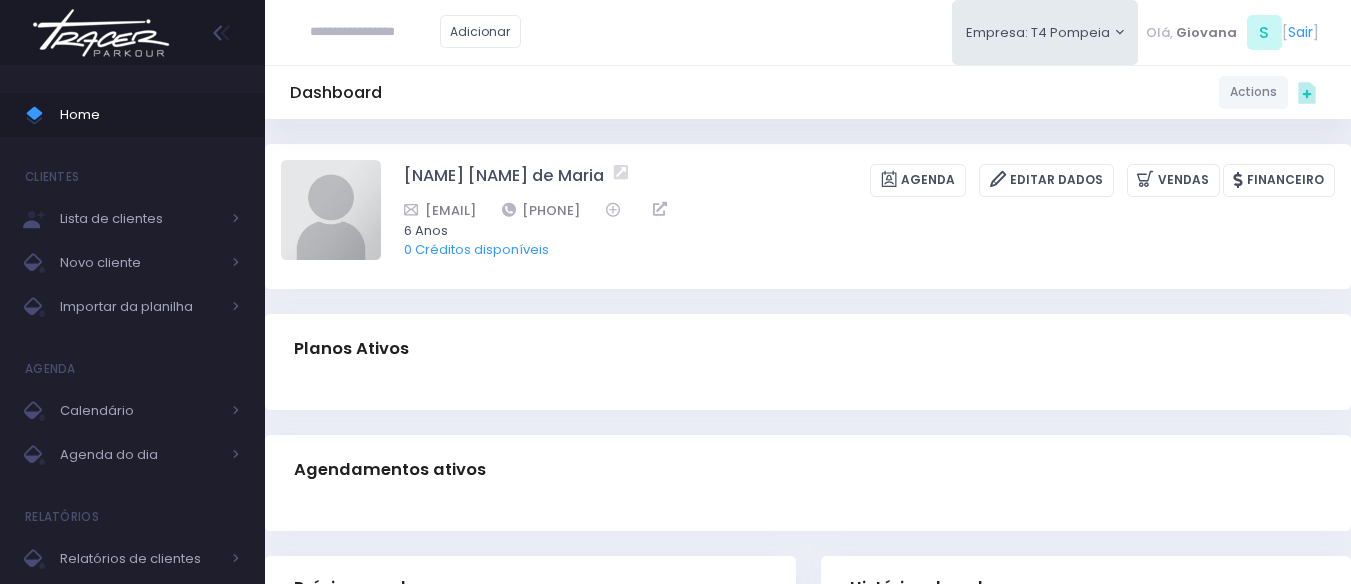 scroll, scrollTop: 0, scrollLeft: 0, axis: both 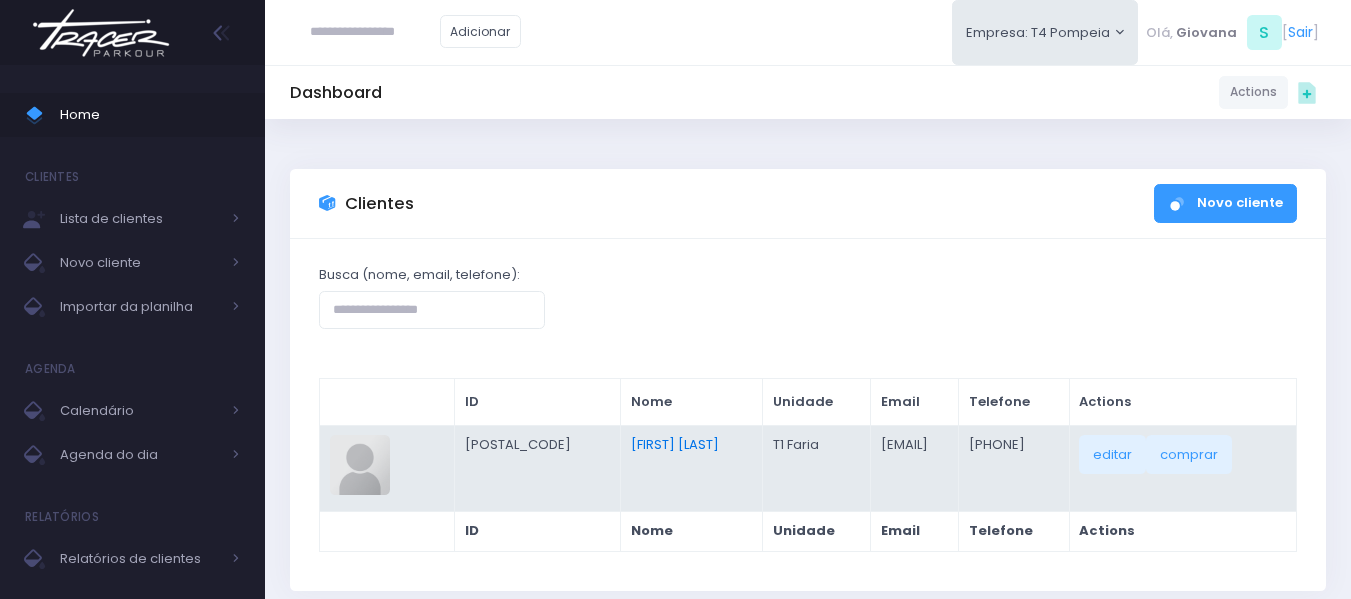click on "[FIRST] [LAST]" at bounding box center [675, 444] 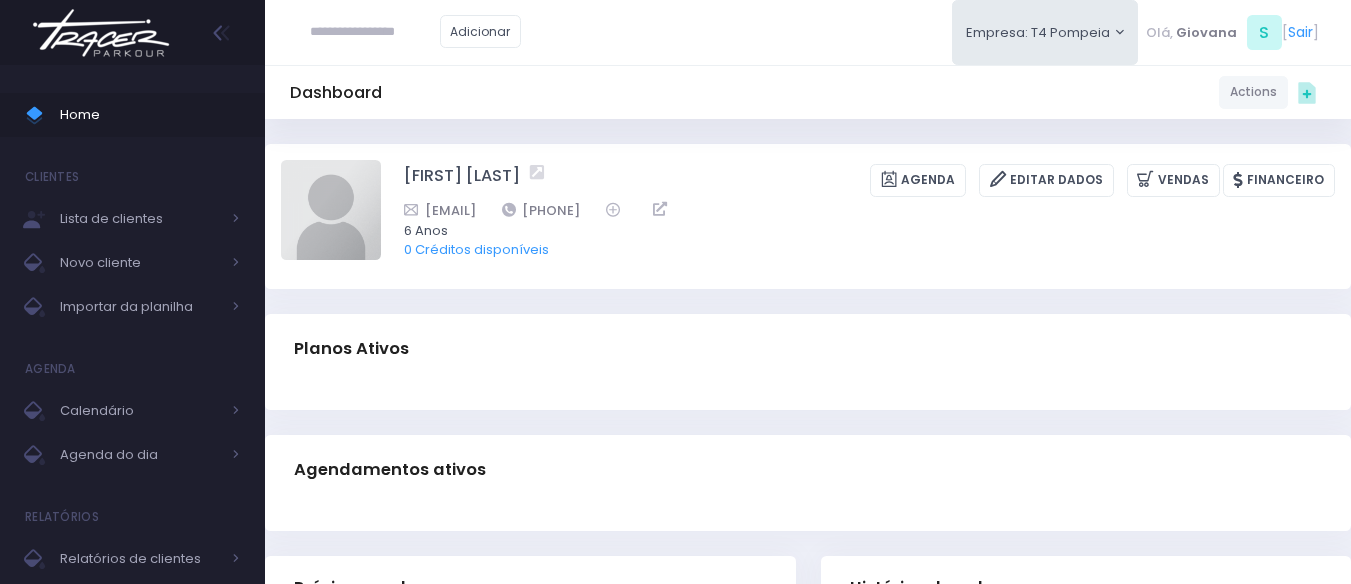 scroll, scrollTop: 300, scrollLeft: 0, axis: vertical 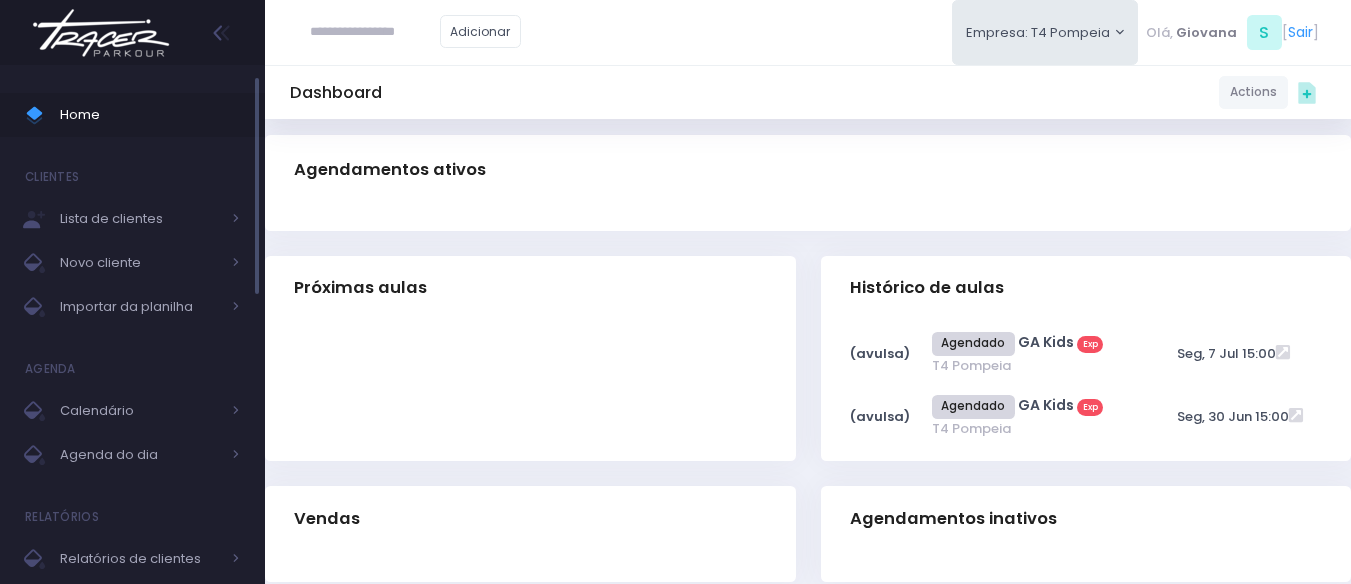 click on "Home" at bounding box center (150, 115) 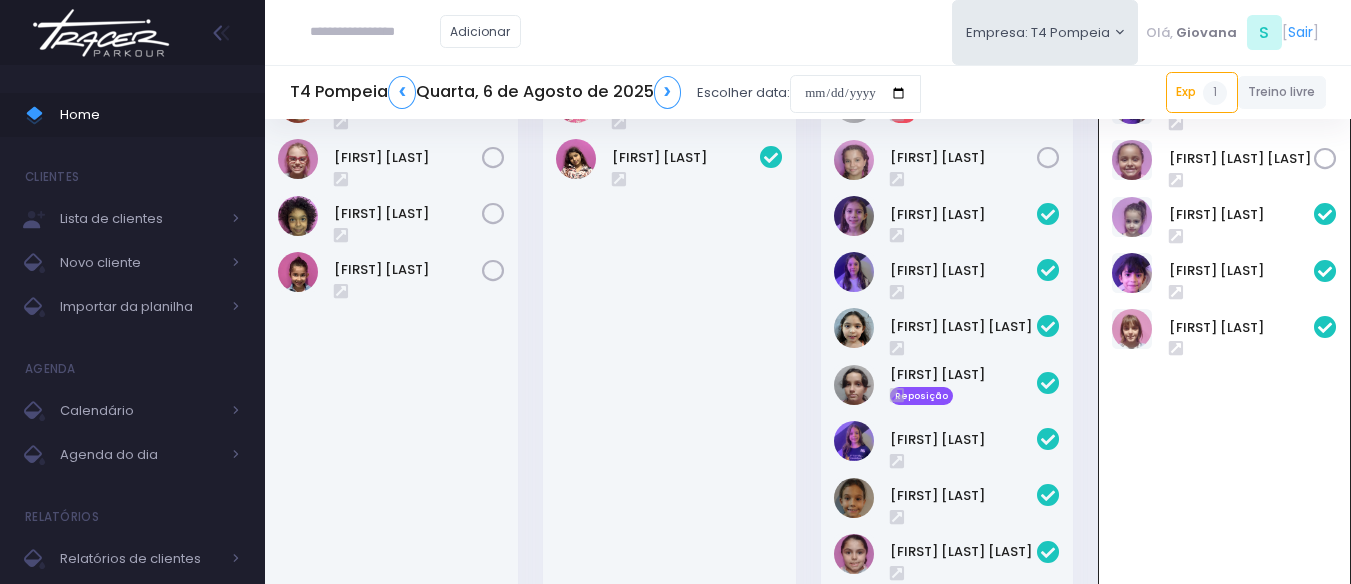 scroll, scrollTop: 0, scrollLeft: 0, axis: both 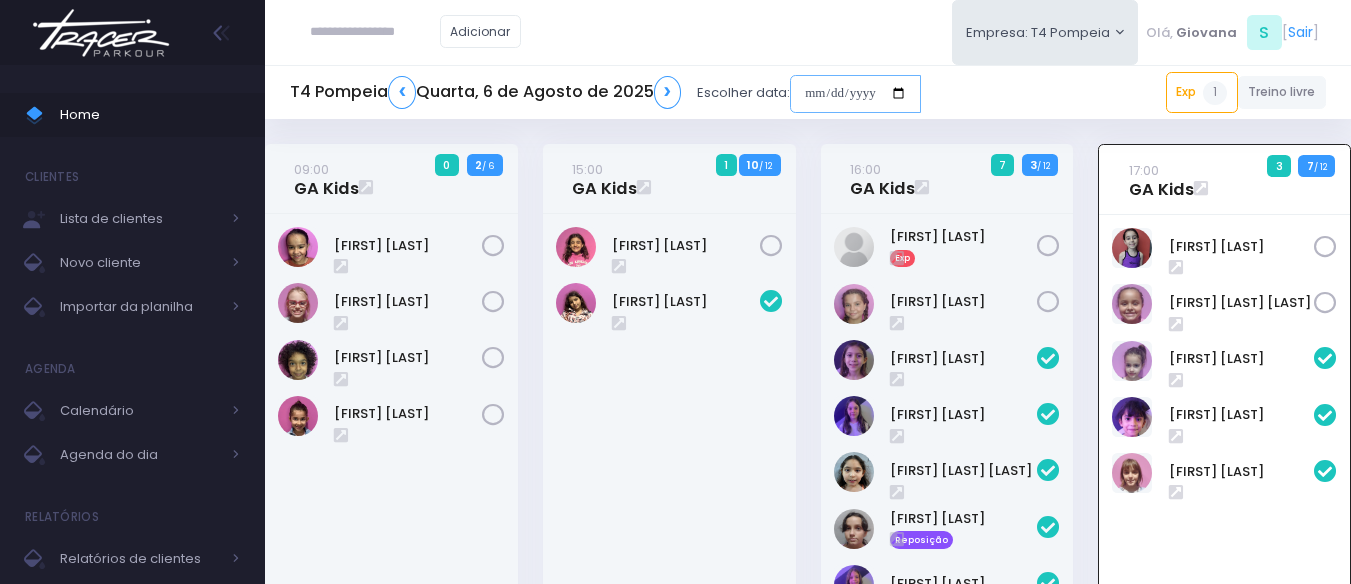 click at bounding box center (855, 94) 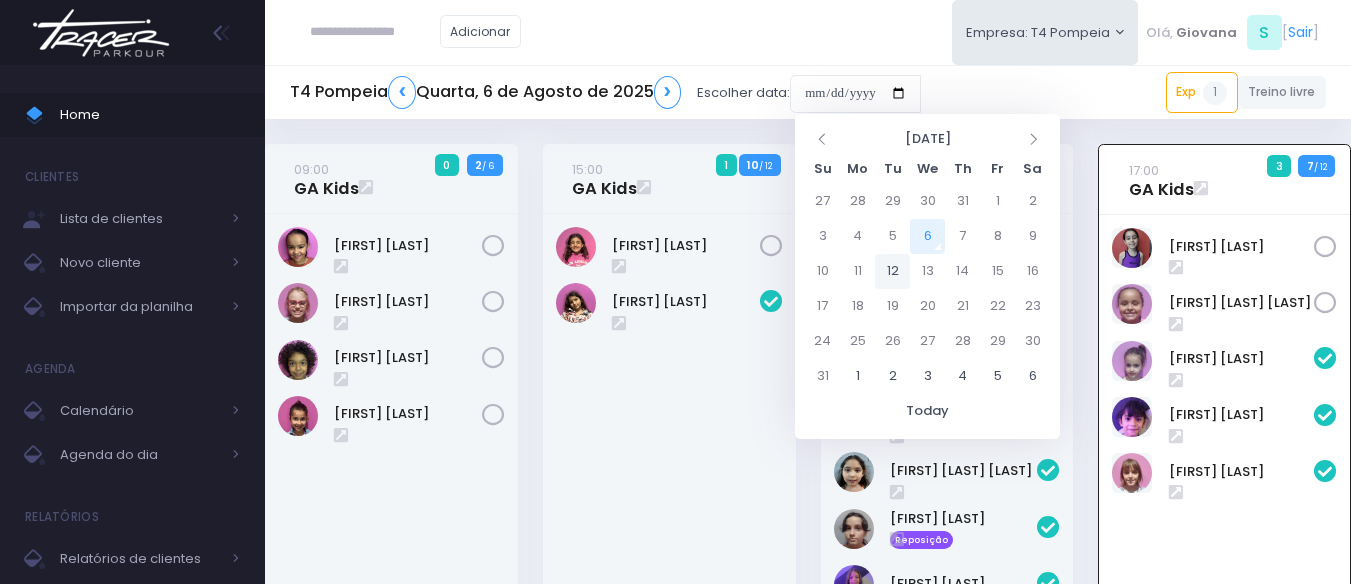 click on "12" at bounding box center (892, 271) 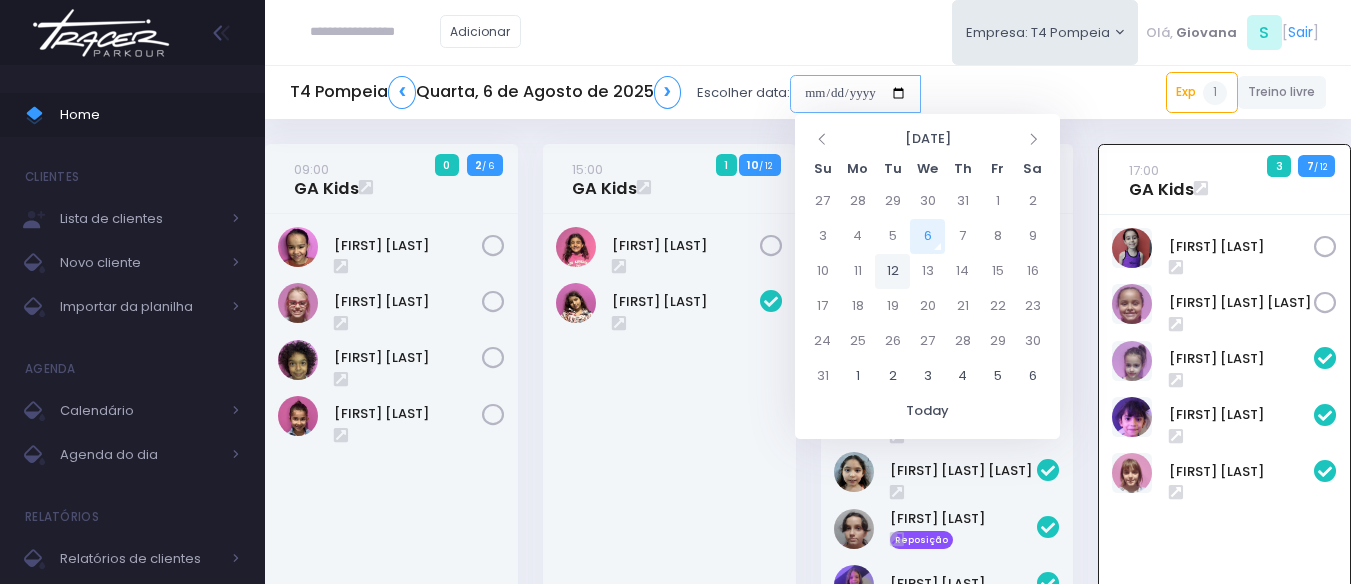 type on "**********" 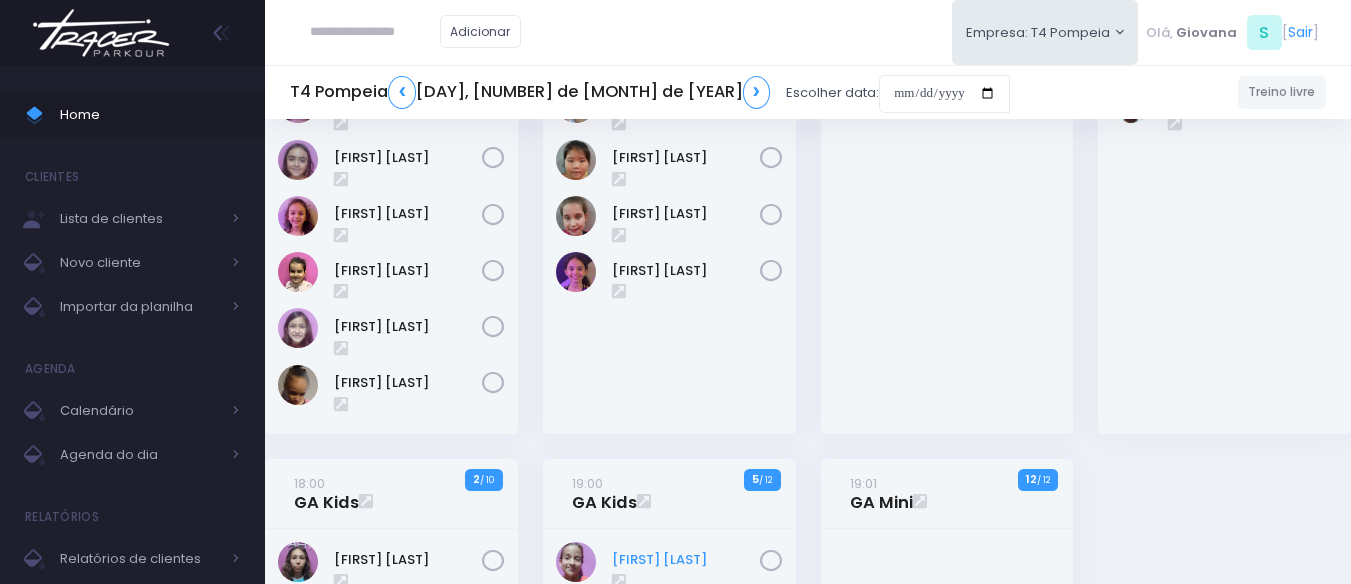 scroll, scrollTop: 400, scrollLeft: 0, axis: vertical 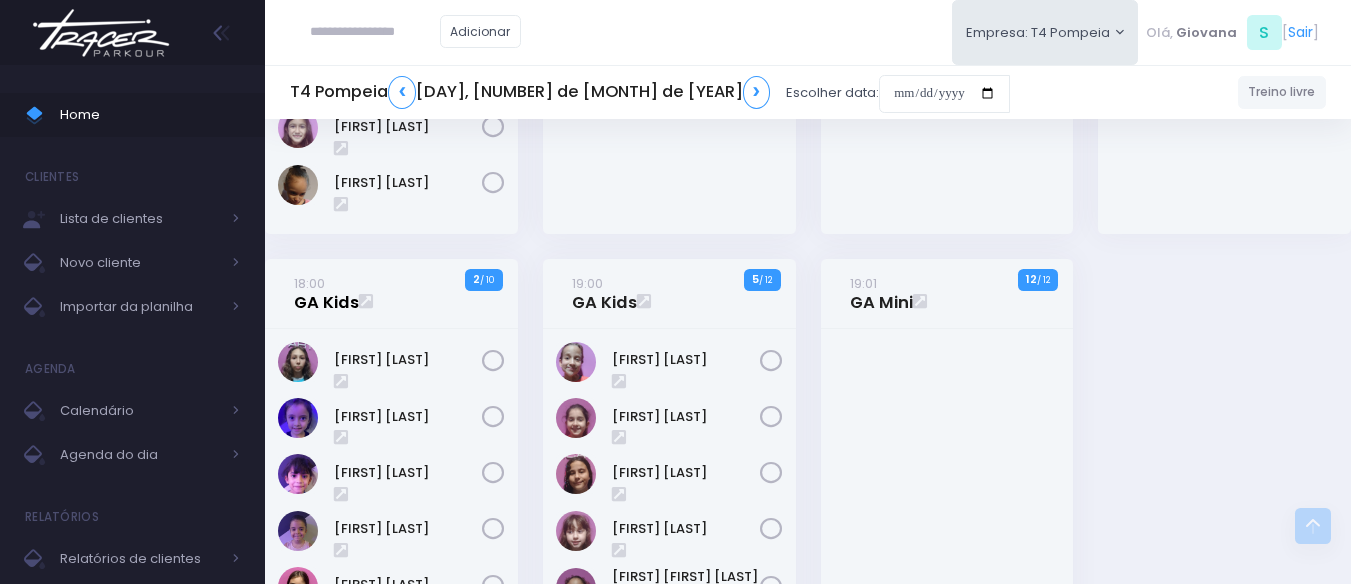 click on "18:00 GA Kids" at bounding box center [326, 293] 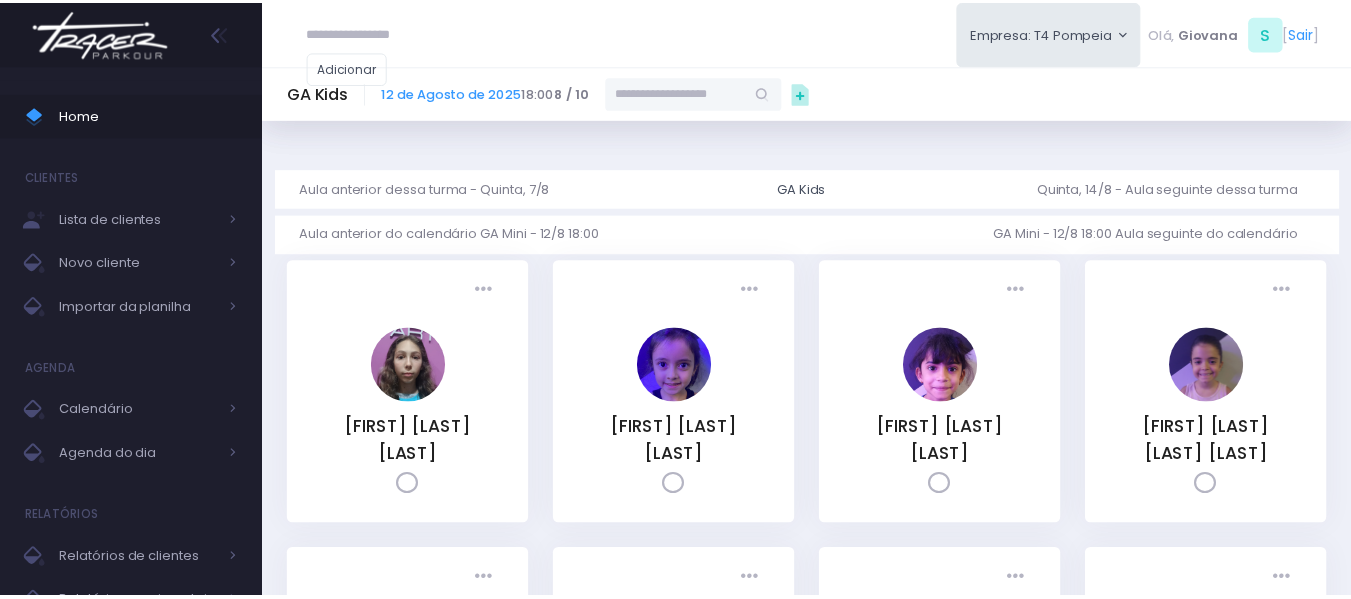 scroll, scrollTop: 0, scrollLeft: 0, axis: both 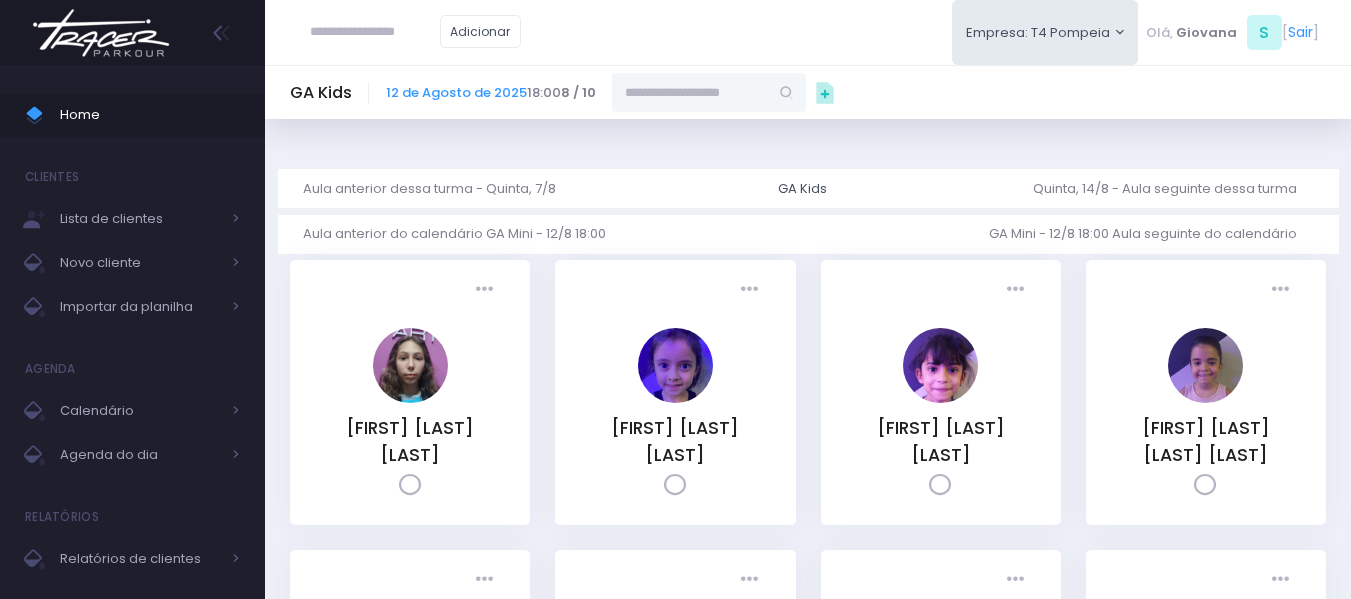 click at bounding box center [690, 92] 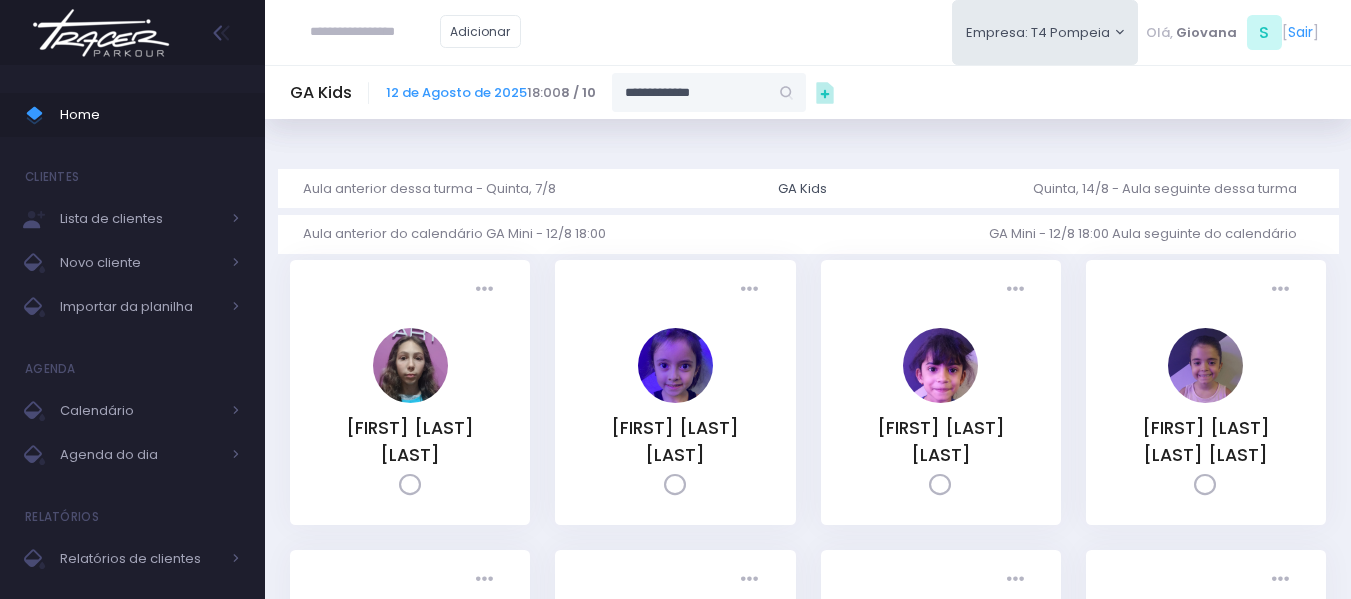 click on "**********" at bounding box center [690, 92] 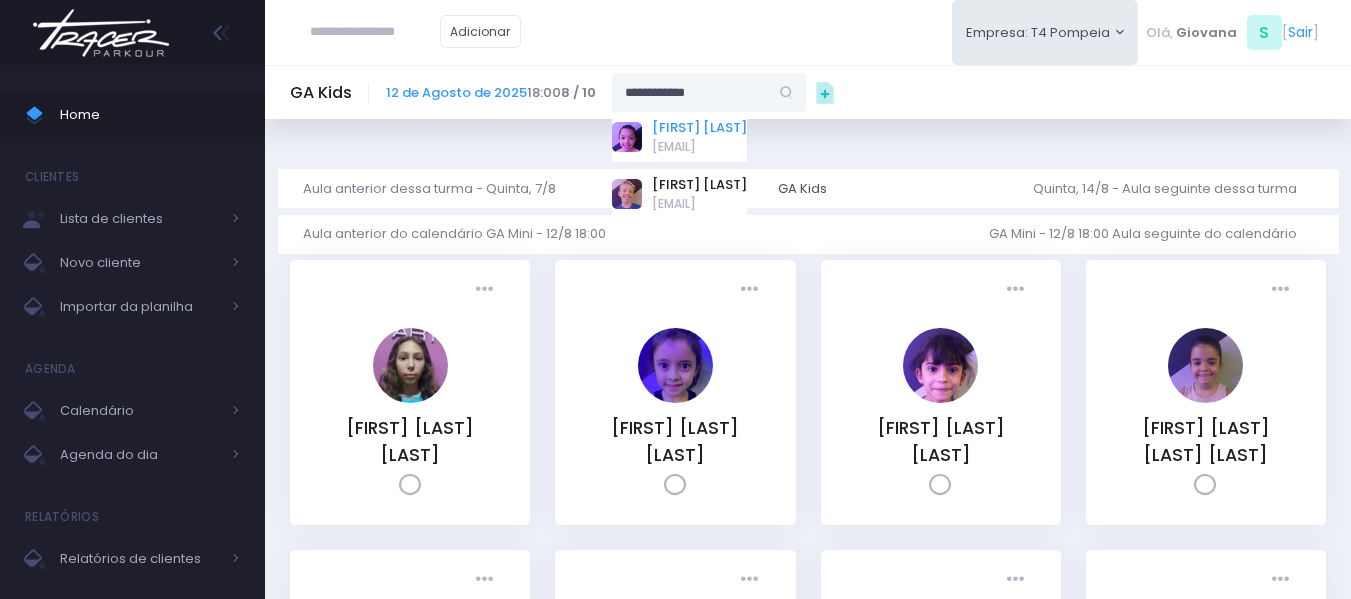 click on "[FIRST] [LAST]" at bounding box center [699, 128] 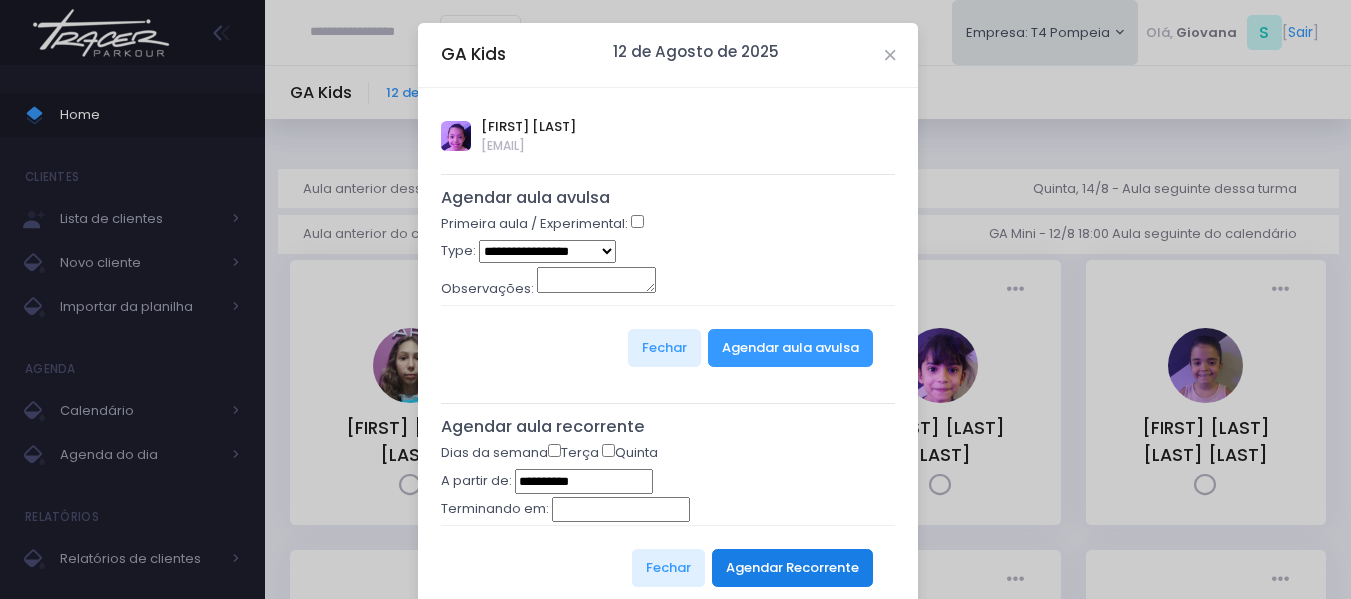 click on "Agendar Recorrente" at bounding box center (792, 568) 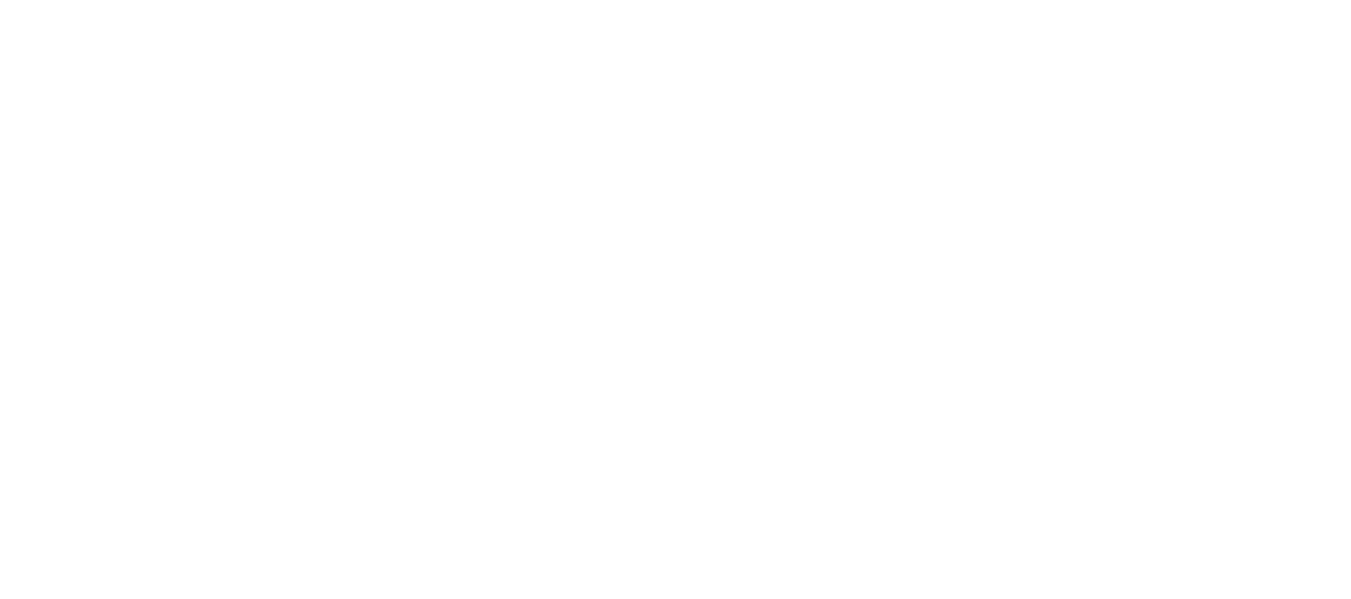 scroll, scrollTop: 0, scrollLeft: 0, axis: both 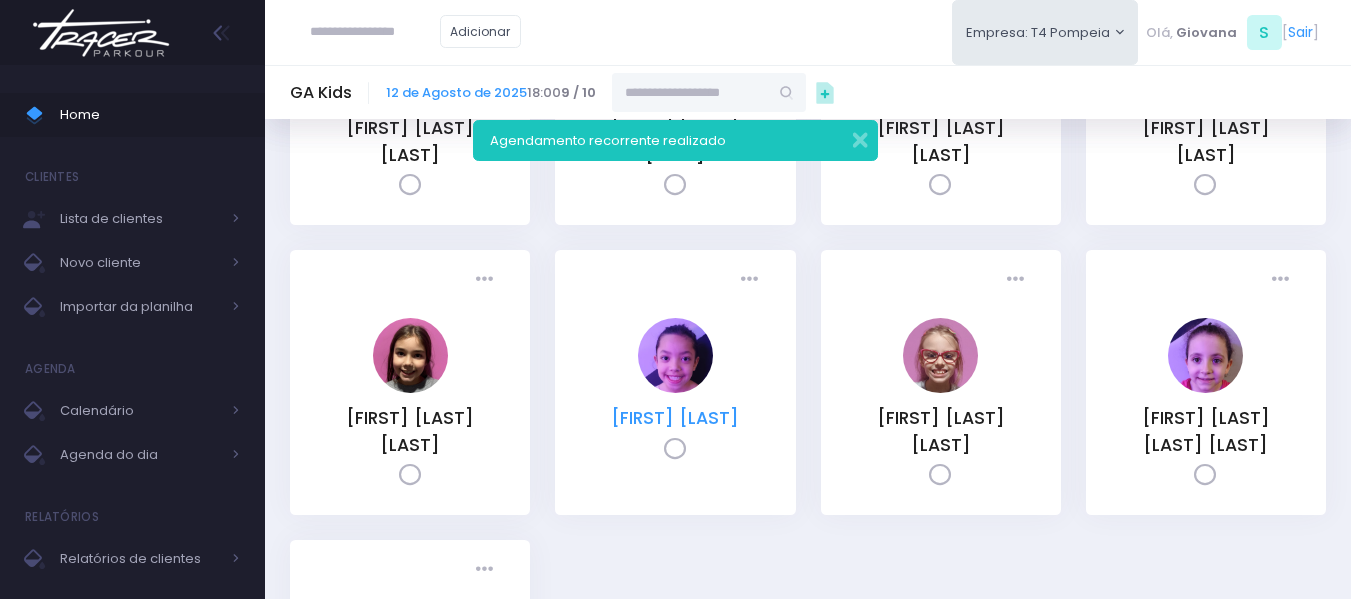 click on "Nina amorim" at bounding box center [675, 418] 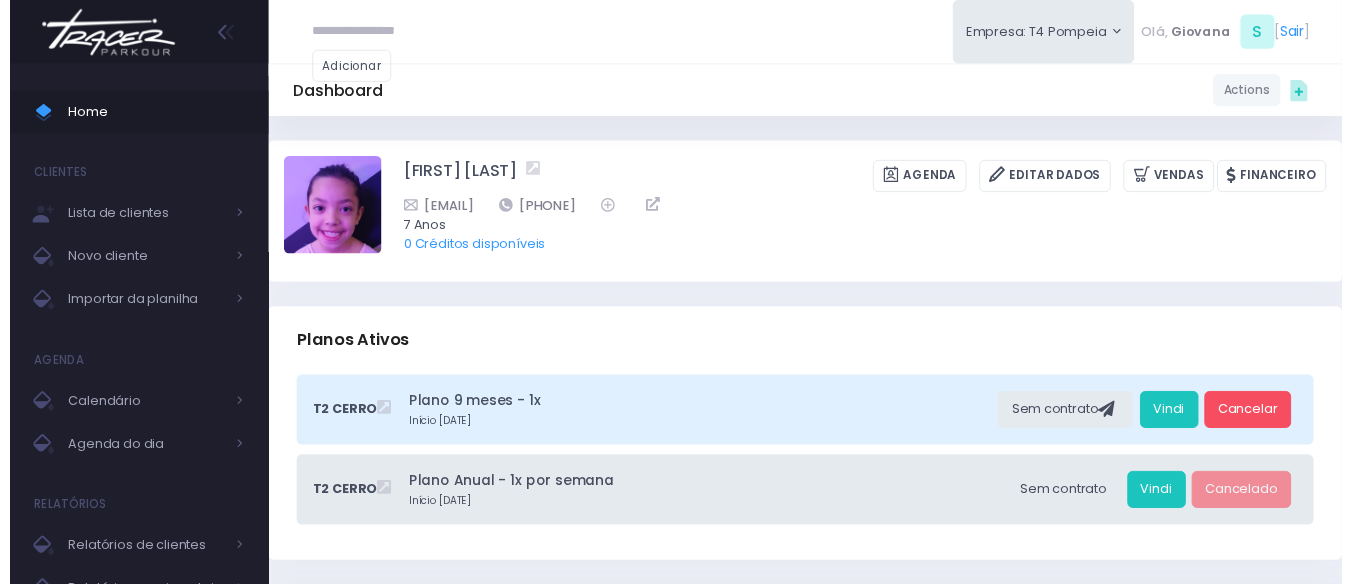 scroll, scrollTop: 0, scrollLeft: 0, axis: both 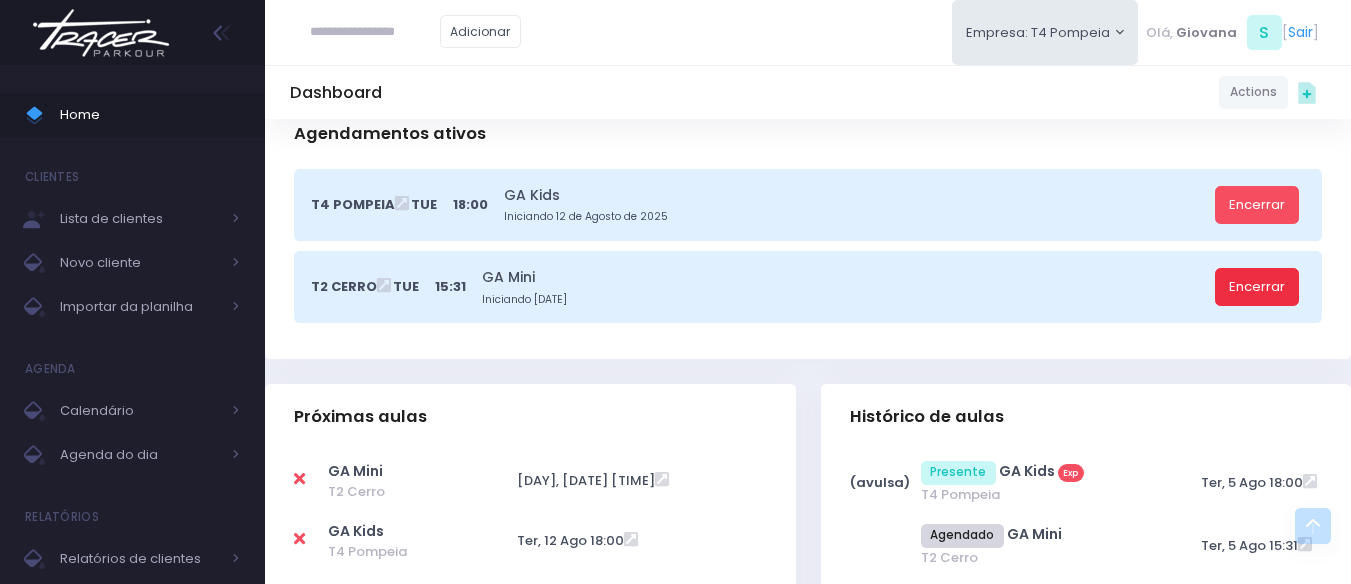 click on "Encerrar" at bounding box center [1257, 287] 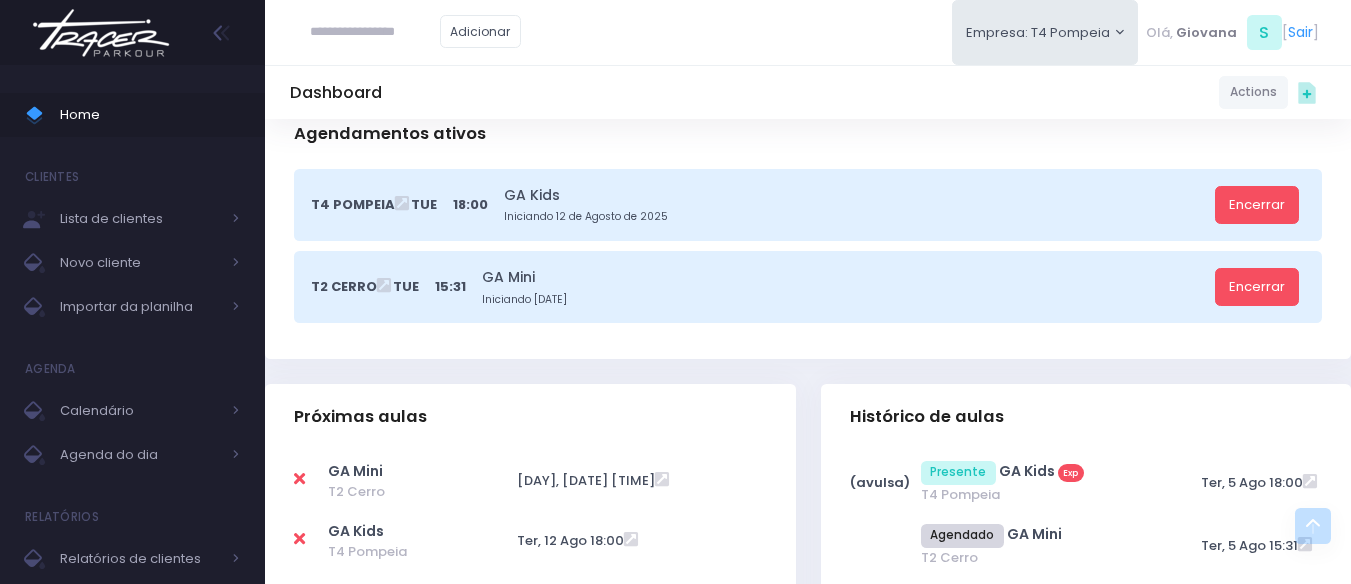 scroll, scrollTop: 0, scrollLeft: 0, axis: both 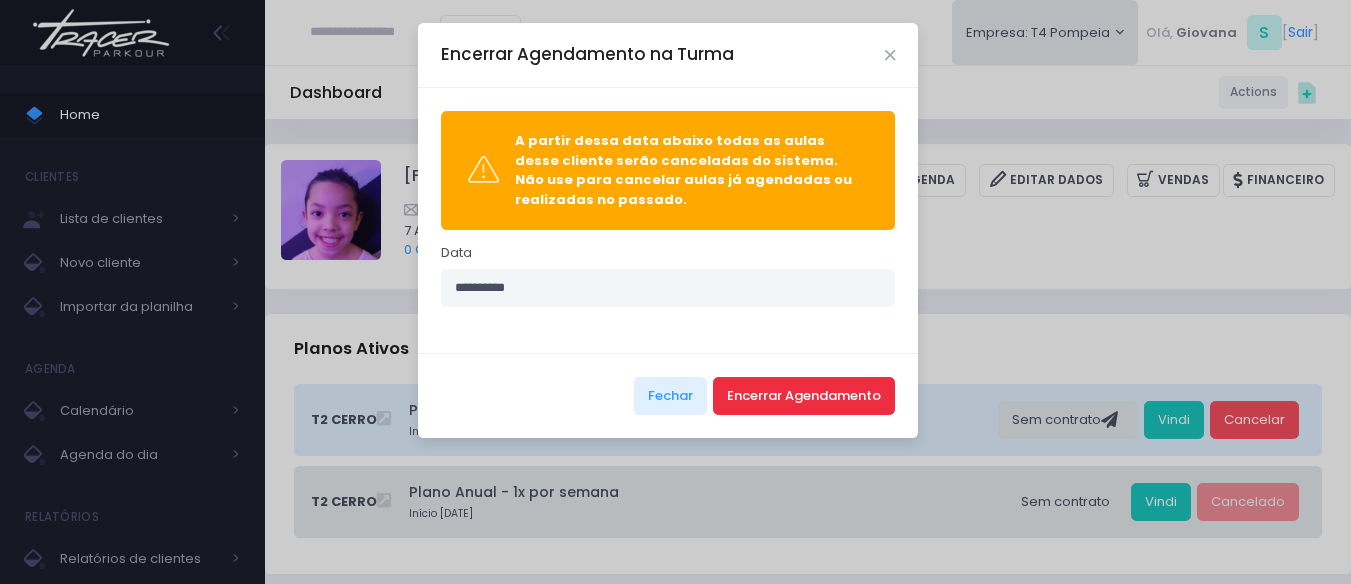 click on "Encerrar Agendamento" at bounding box center [804, 396] 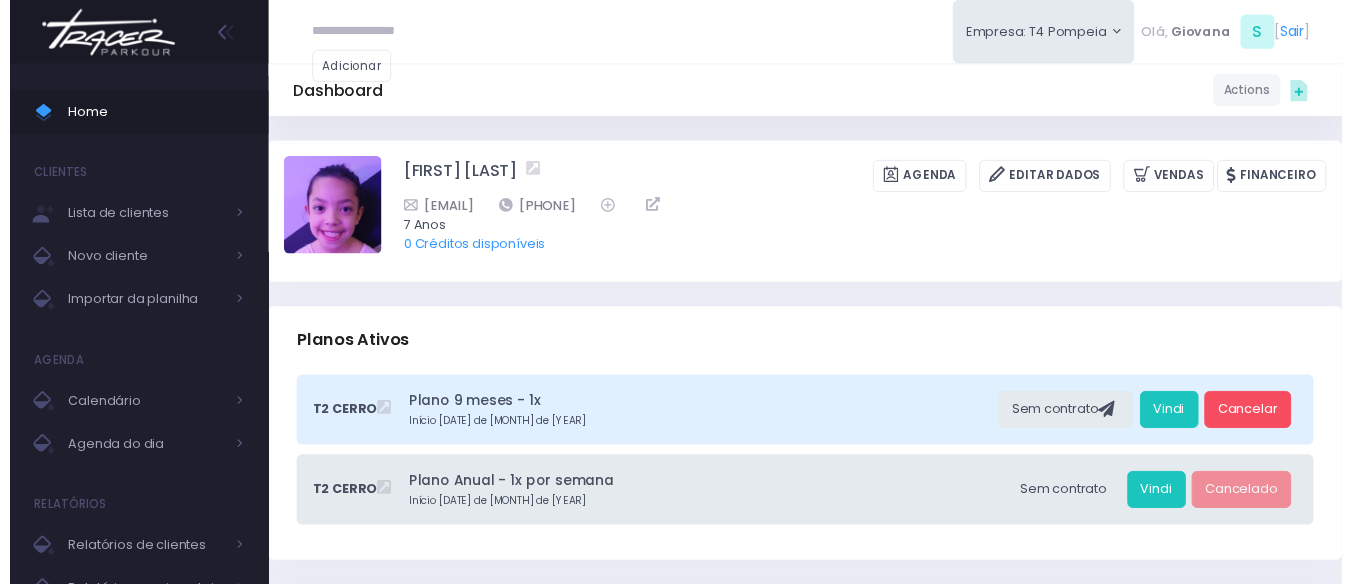 scroll, scrollTop: 0, scrollLeft: 0, axis: both 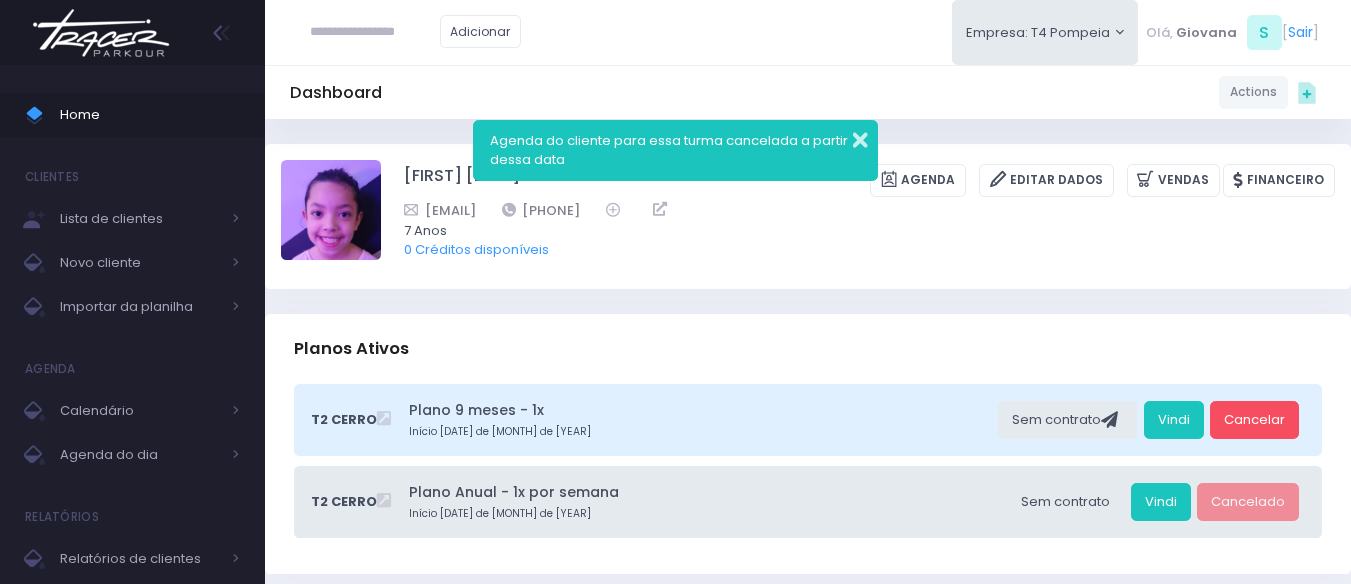 click at bounding box center (847, 137) 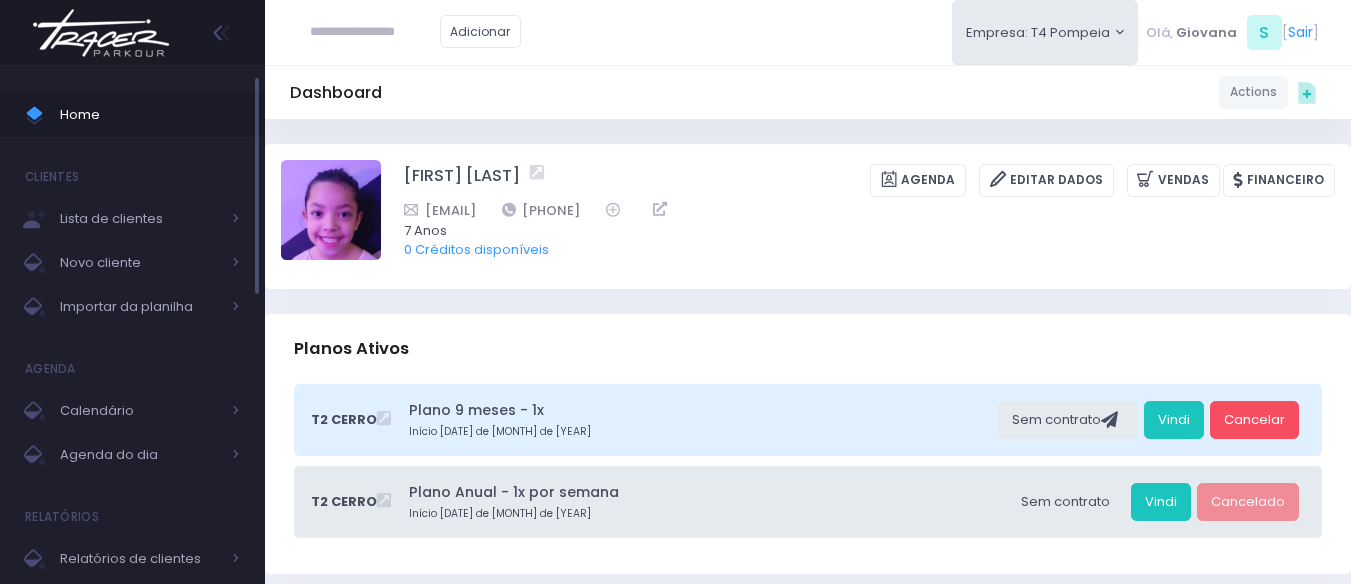 click on "Home" at bounding box center (150, 115) 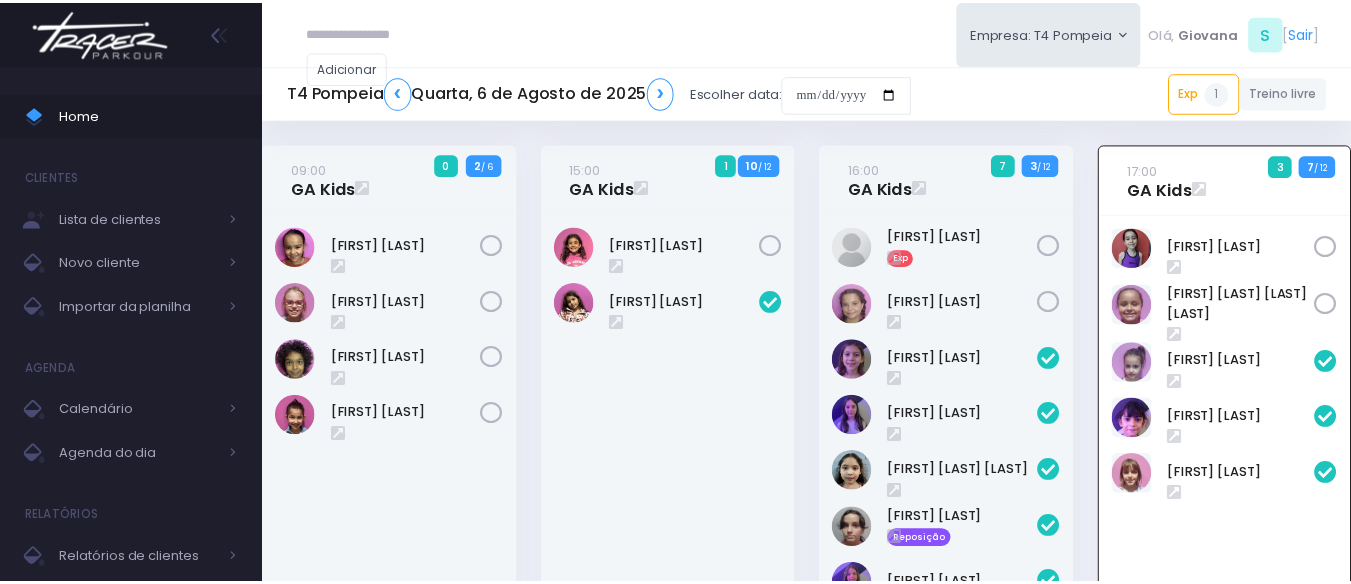 scroll, scrollTop: 144, scrollLeft: 0, axis: vertical 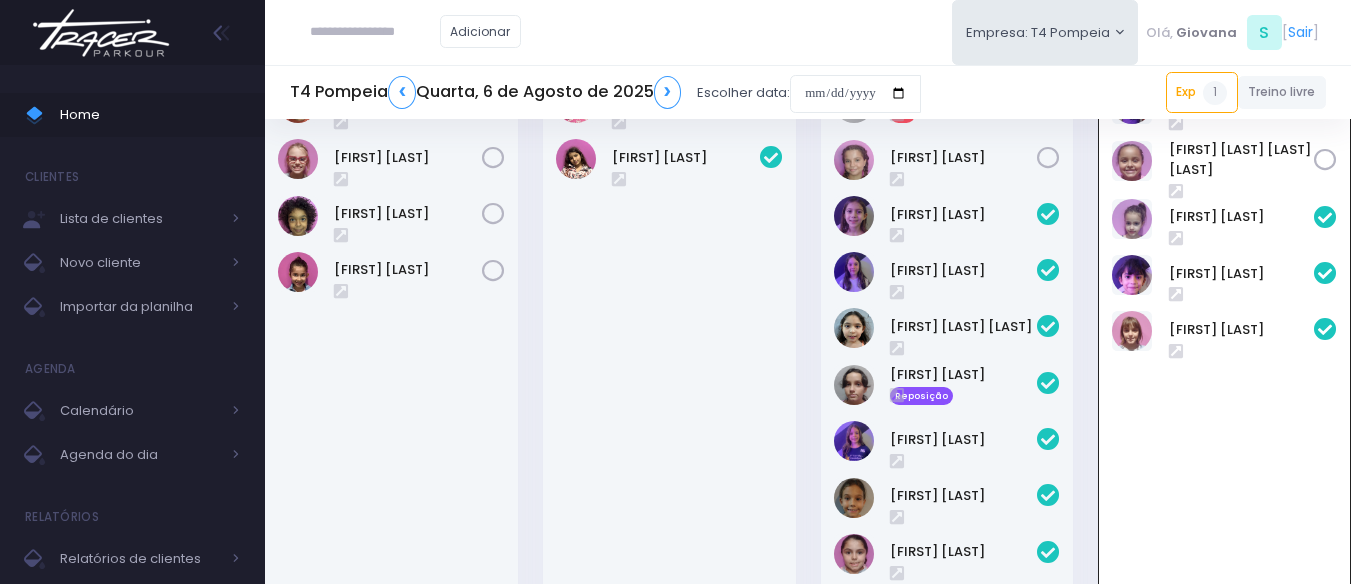 click on "15:00 GA Kids
1
10  / 12" at bounding box center (669, 342) 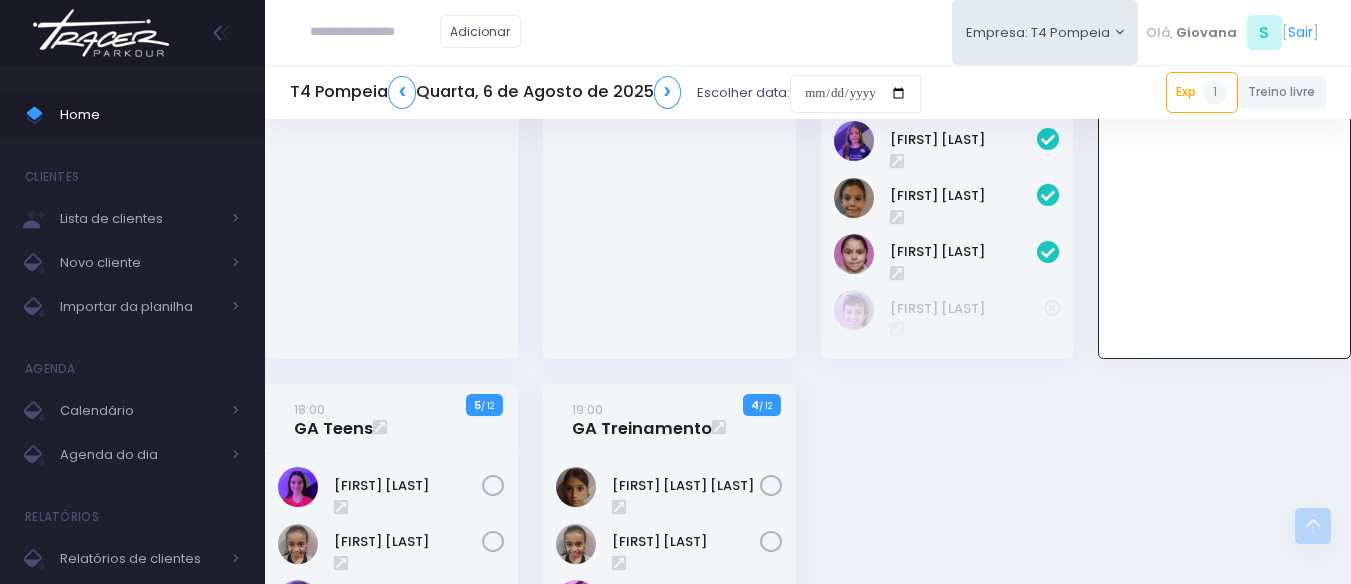 scroll, scrollTop: 0, scrollLeft: 0, axis: both 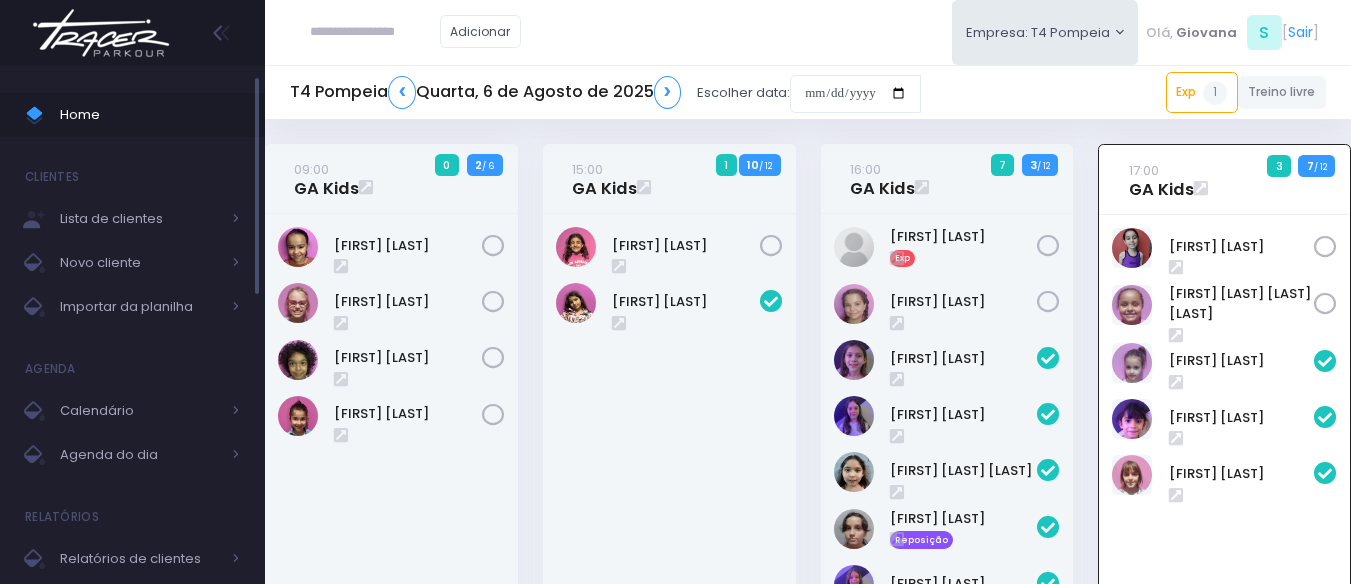 click on "Home" at bounding box center (150, 115) 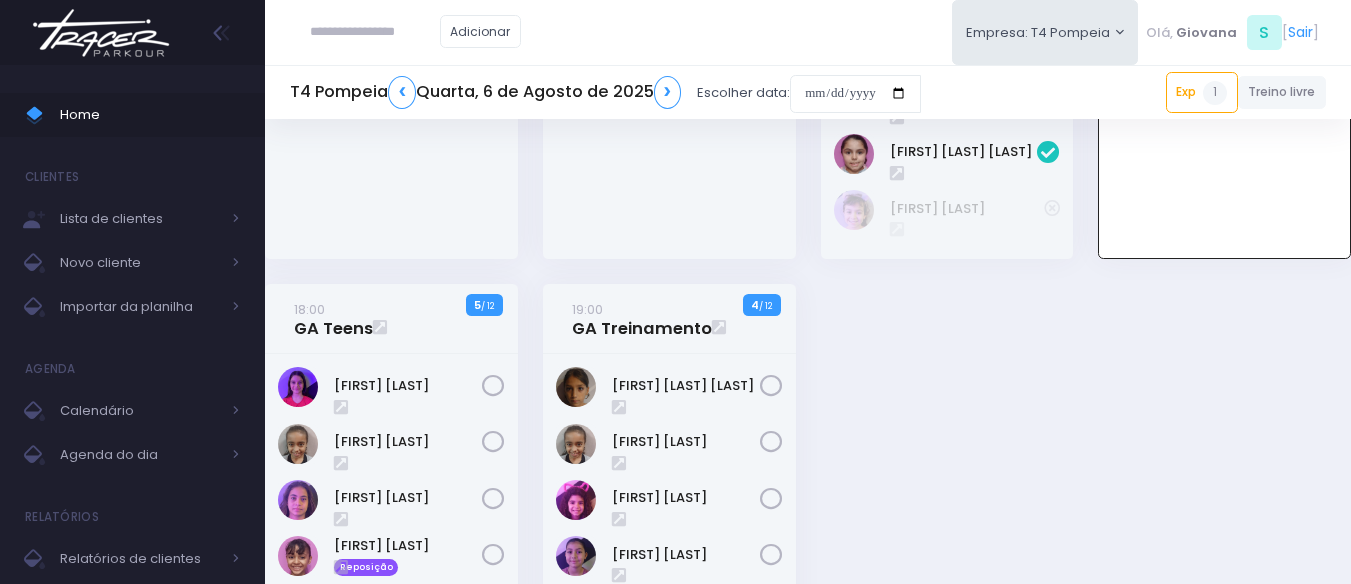 scroll, scrollTop: 644, scrollLeft: 0, axis: vertical 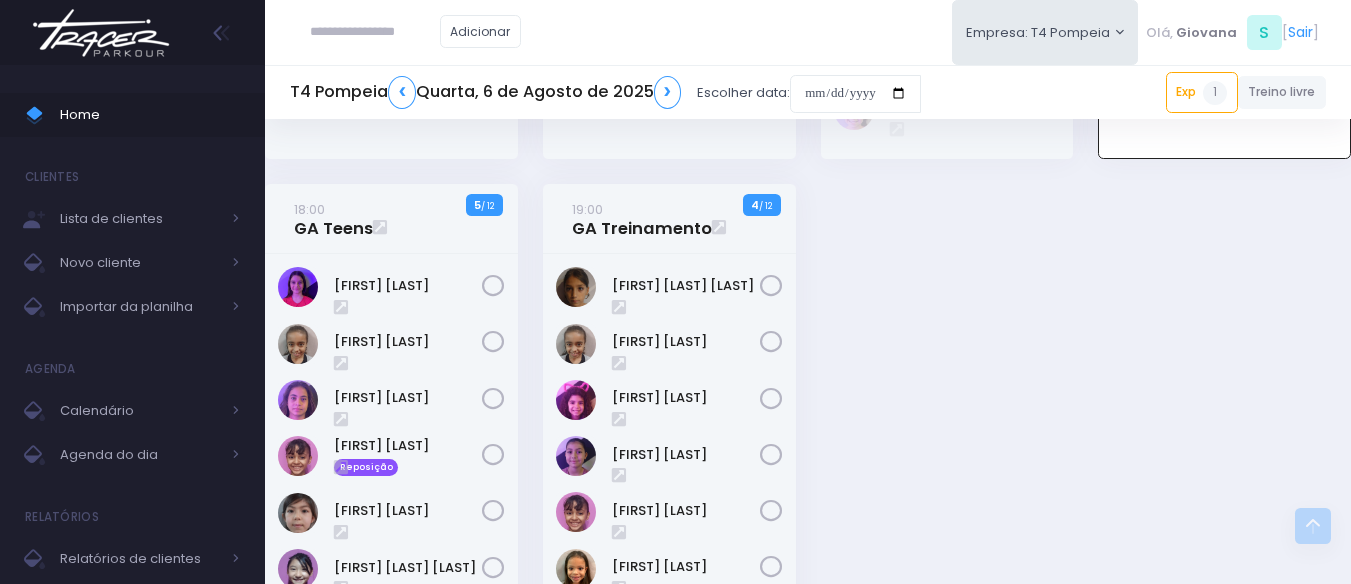 click on "19:00 GA Treinamento
4  / 12" at bounding box center [669, 497] 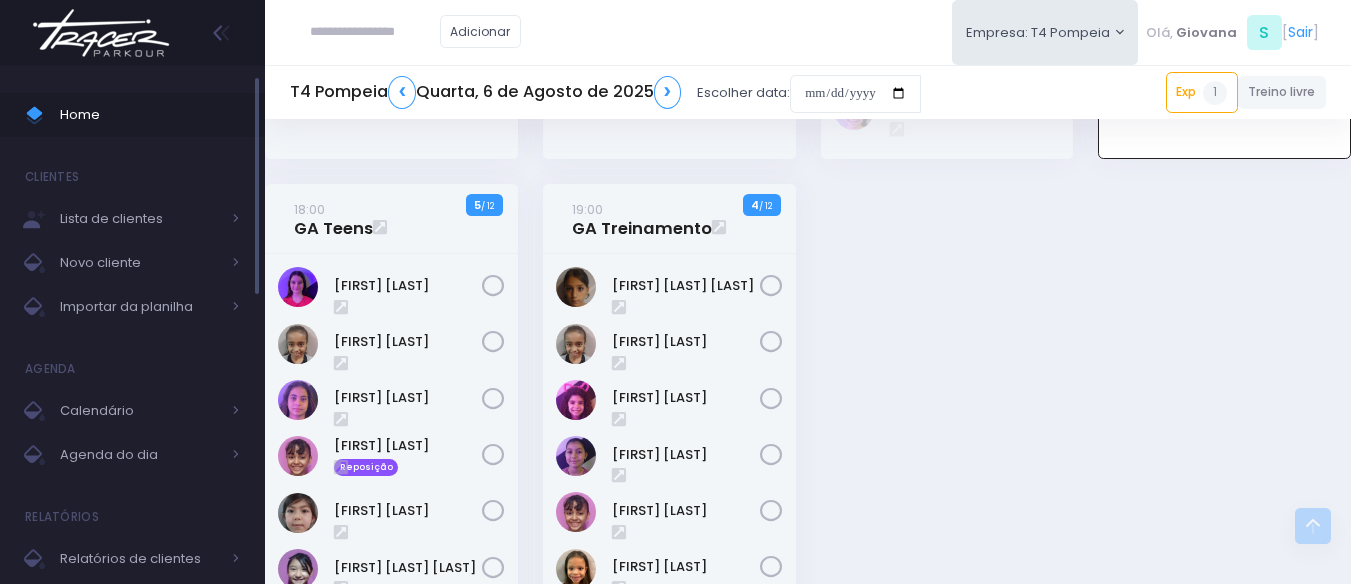 click on "Home" at bounding box center (150, 115) 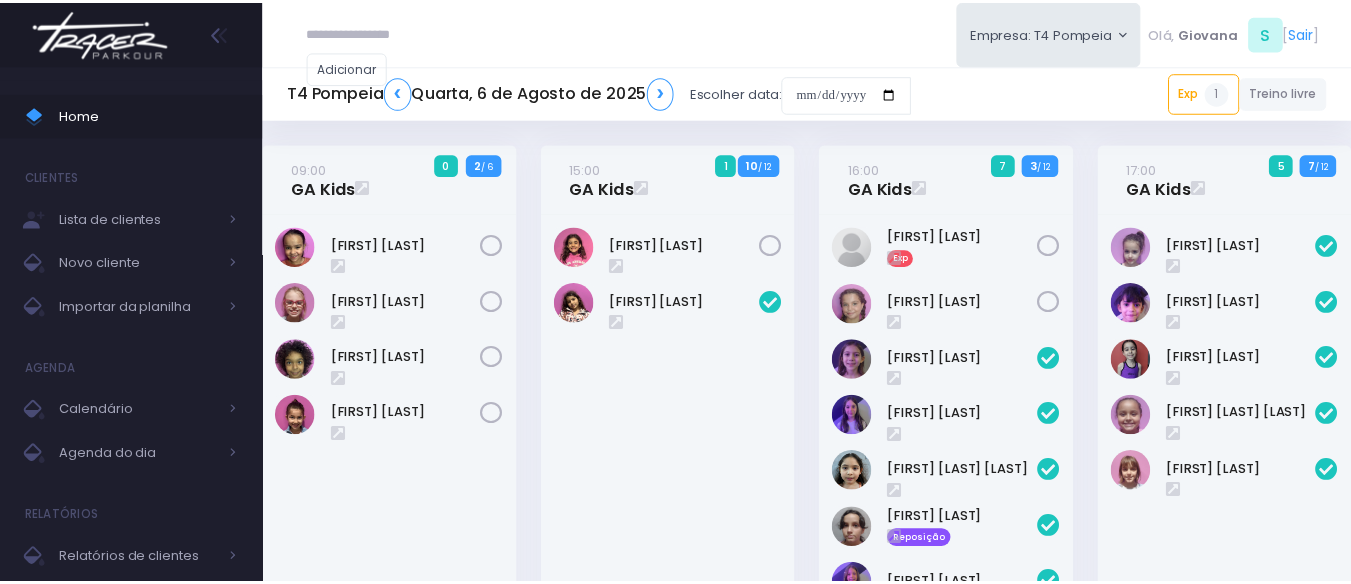 scroll, scrollTop: 0, scrollLeft: 0, axis: both 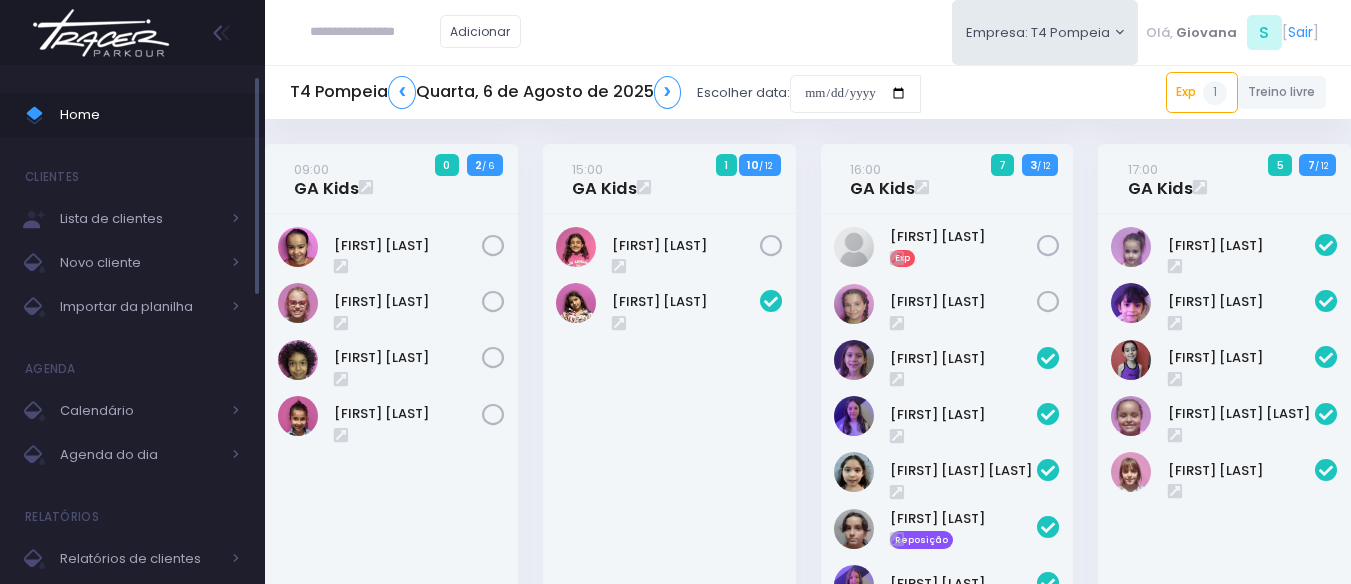 click on "Home" at bounding box center [150, 115] 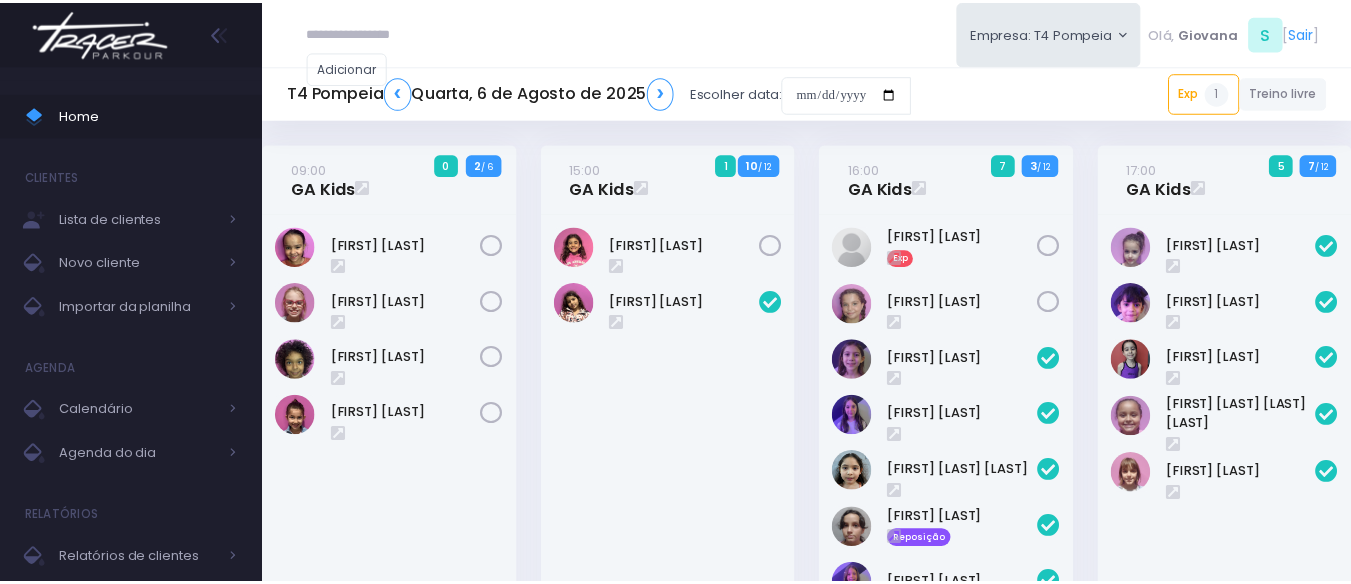 scroll, scrollTop: 0, scrollLeft: 0, axis: both 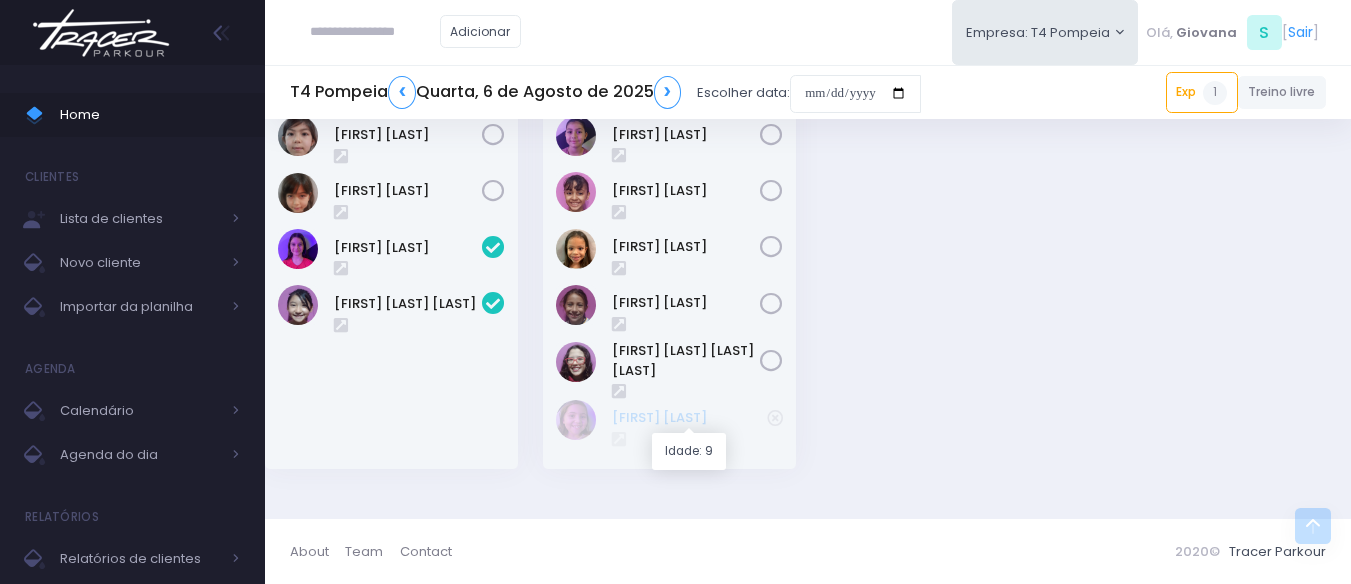 click on "[NAME]" at bounding box center (689, 418) 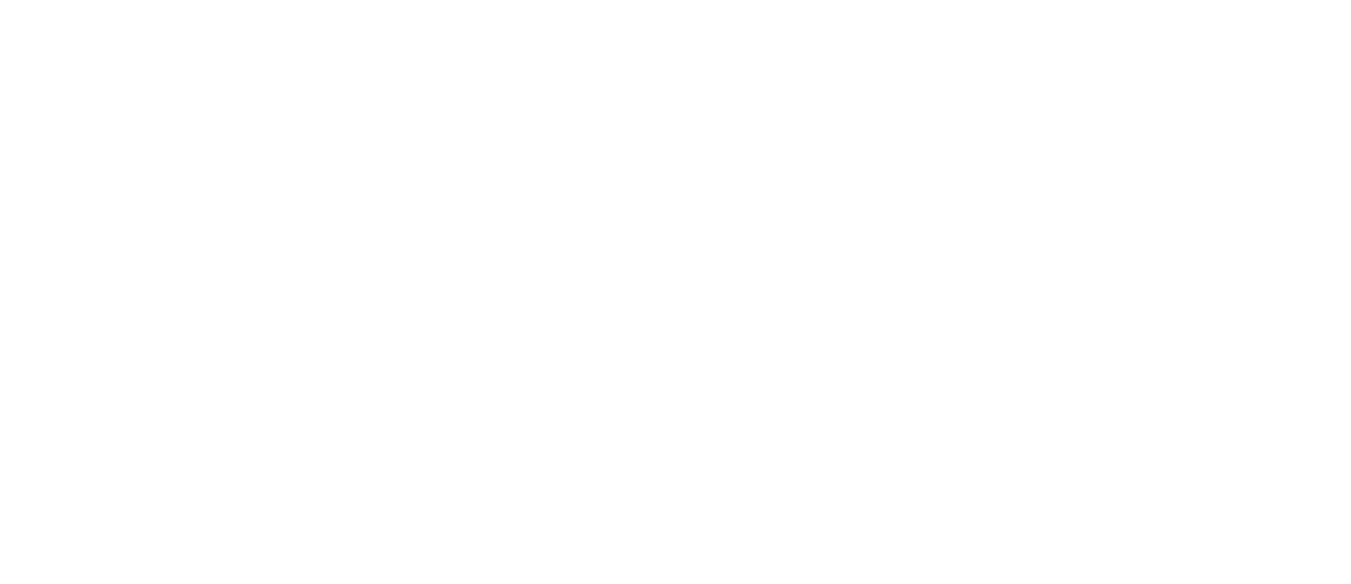 scroll, scrollTop: 0, scrollLeft: 0, axis: both 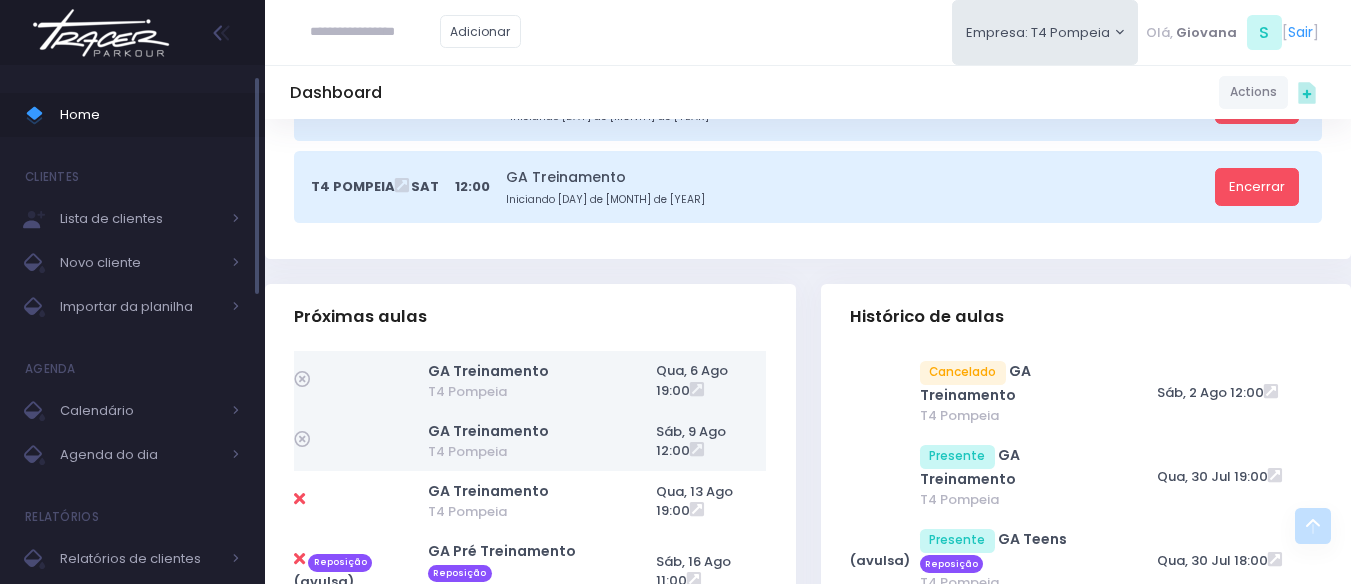 click on "Home" at bounding box center [150, 115] 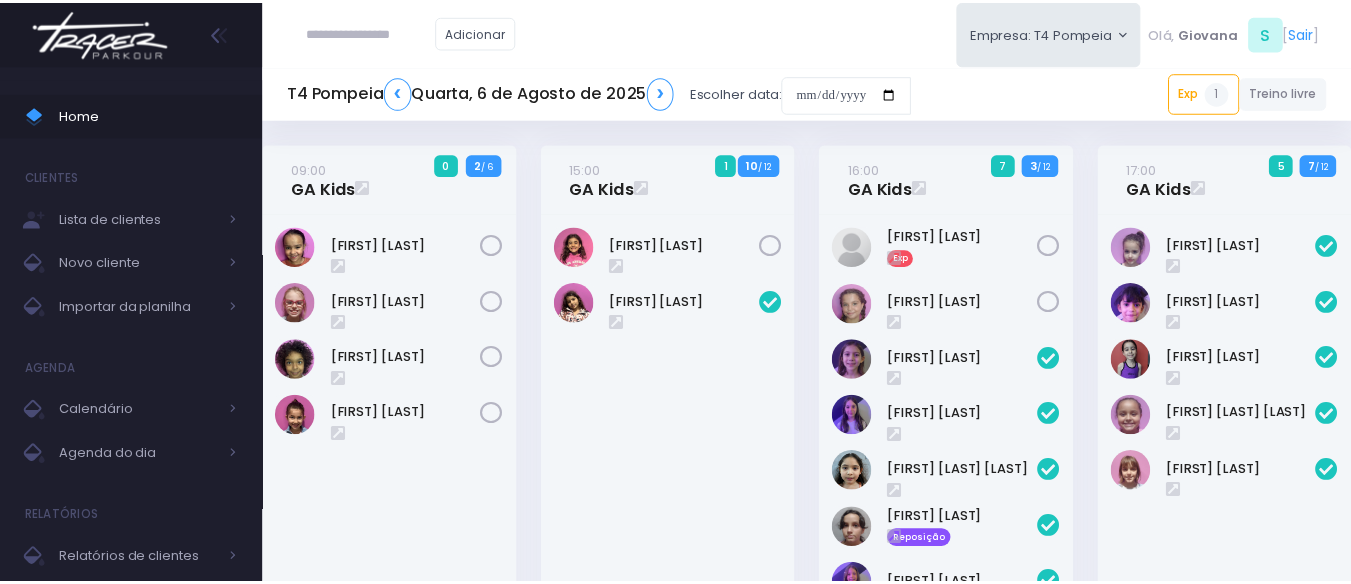 scroll, scrollTop: 828, scrollLeft: 0, axis: vertical 